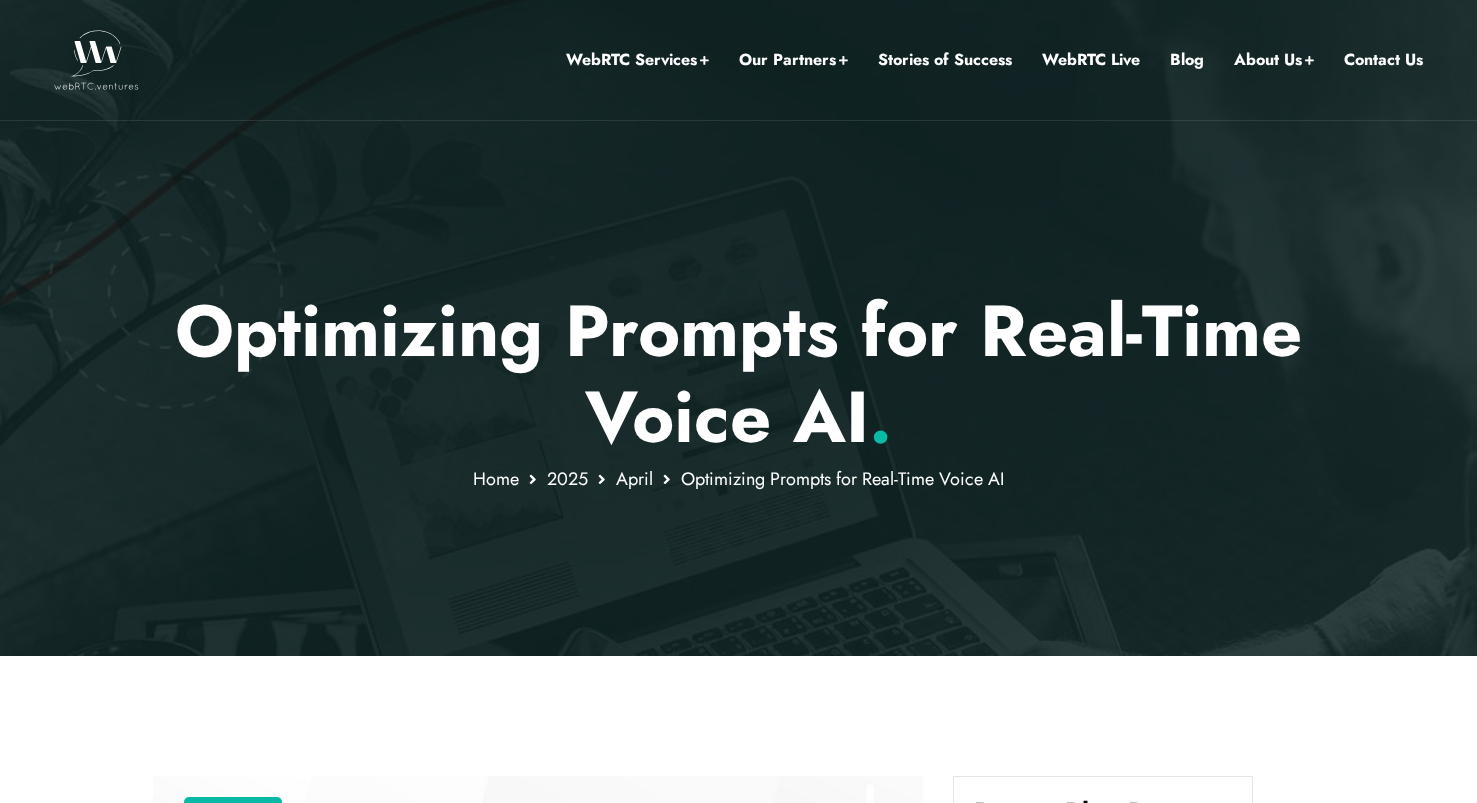 scroll, scrollTop: 0, scrollLeft: 0, axis: both 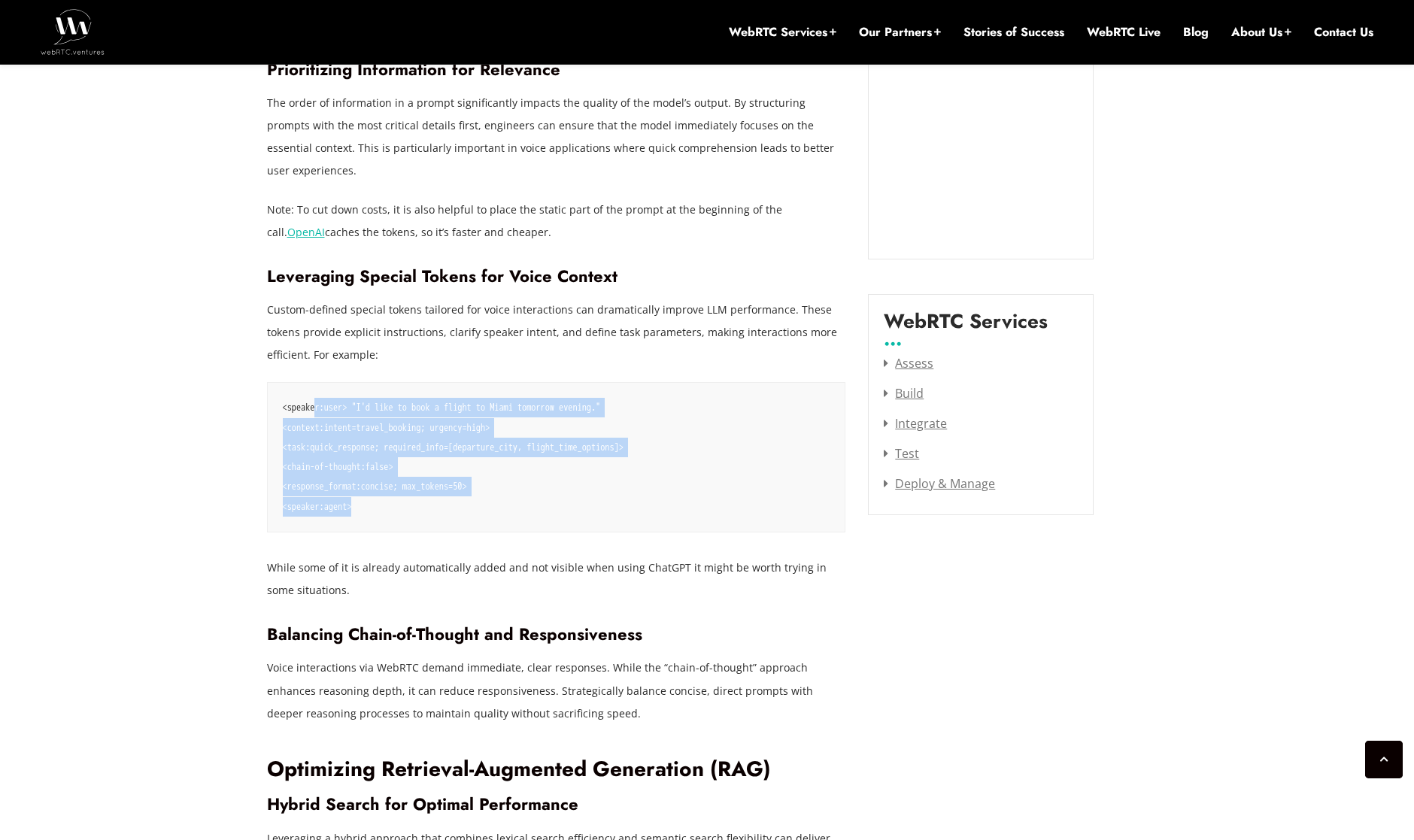 drag, startPoint x: 347, startPoint y: 383, endPoint x: 601, endPoint y: 512, distance: 284.8807 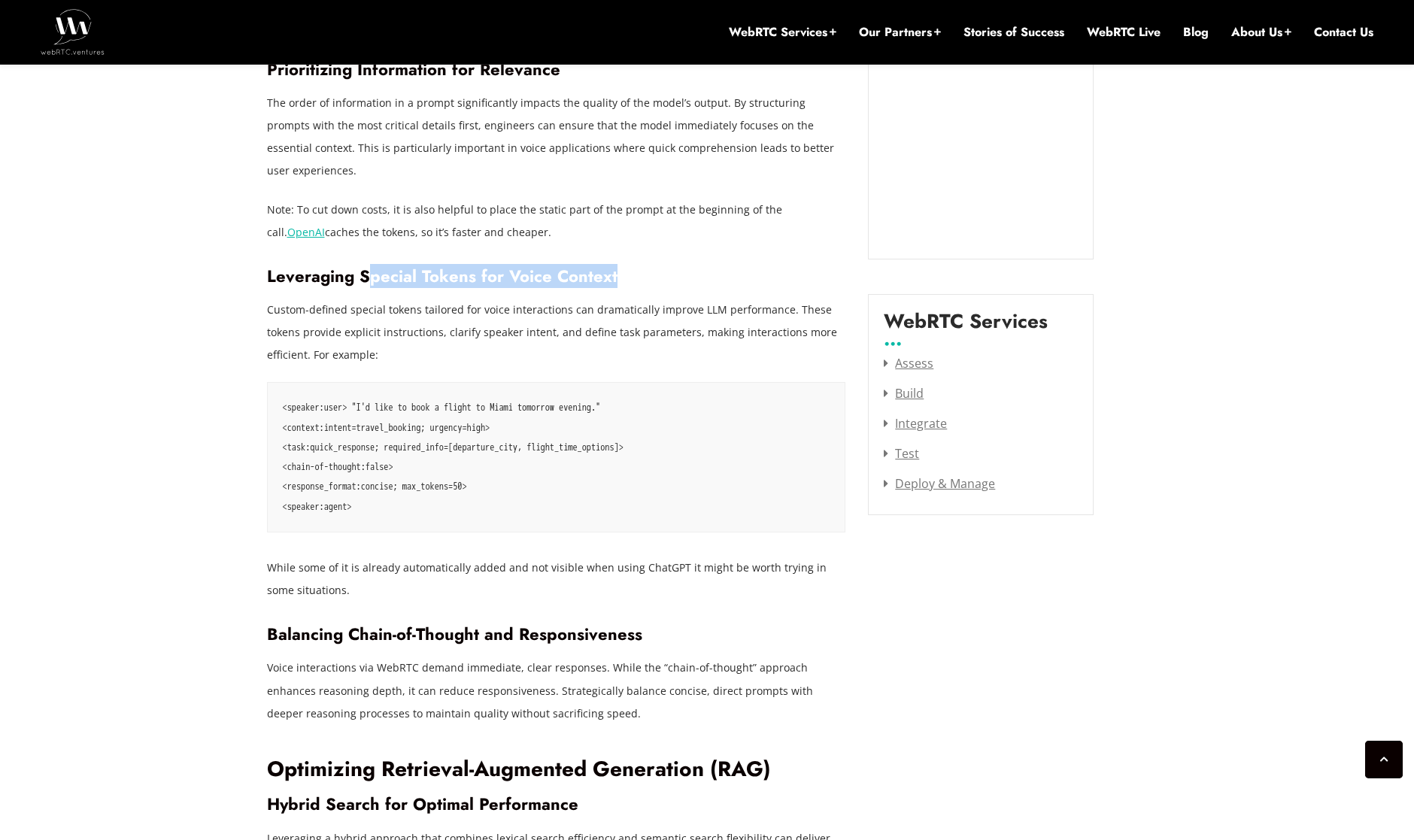 drag, startPoint x: 372, startPoint y: 253, endPoint x: 666, endPoint y: 262, distance: 294.13772 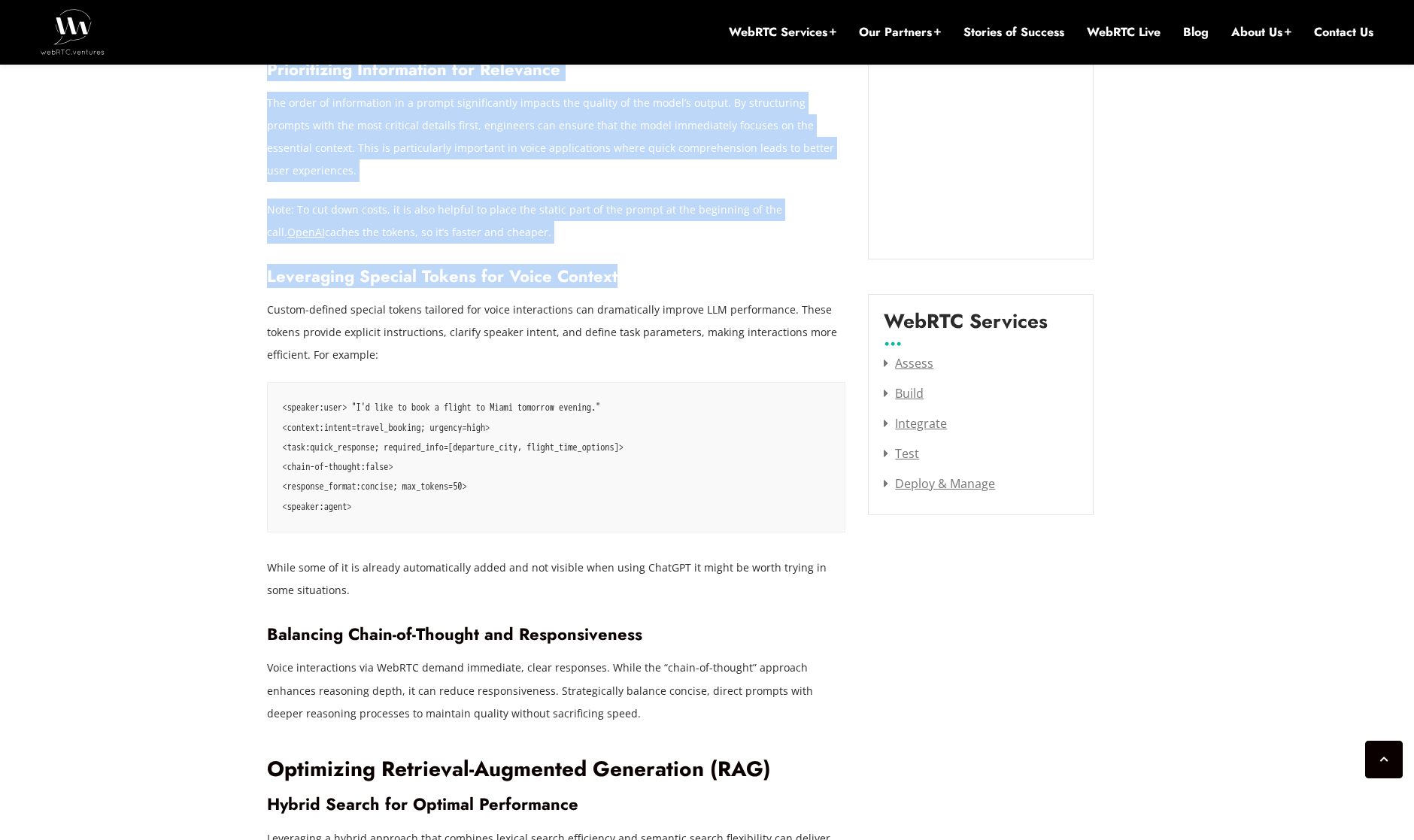 drag, startPoint x: 614, startPoint y: 252, endPoint x: 239, endPoint y: 249, distance: 375.012 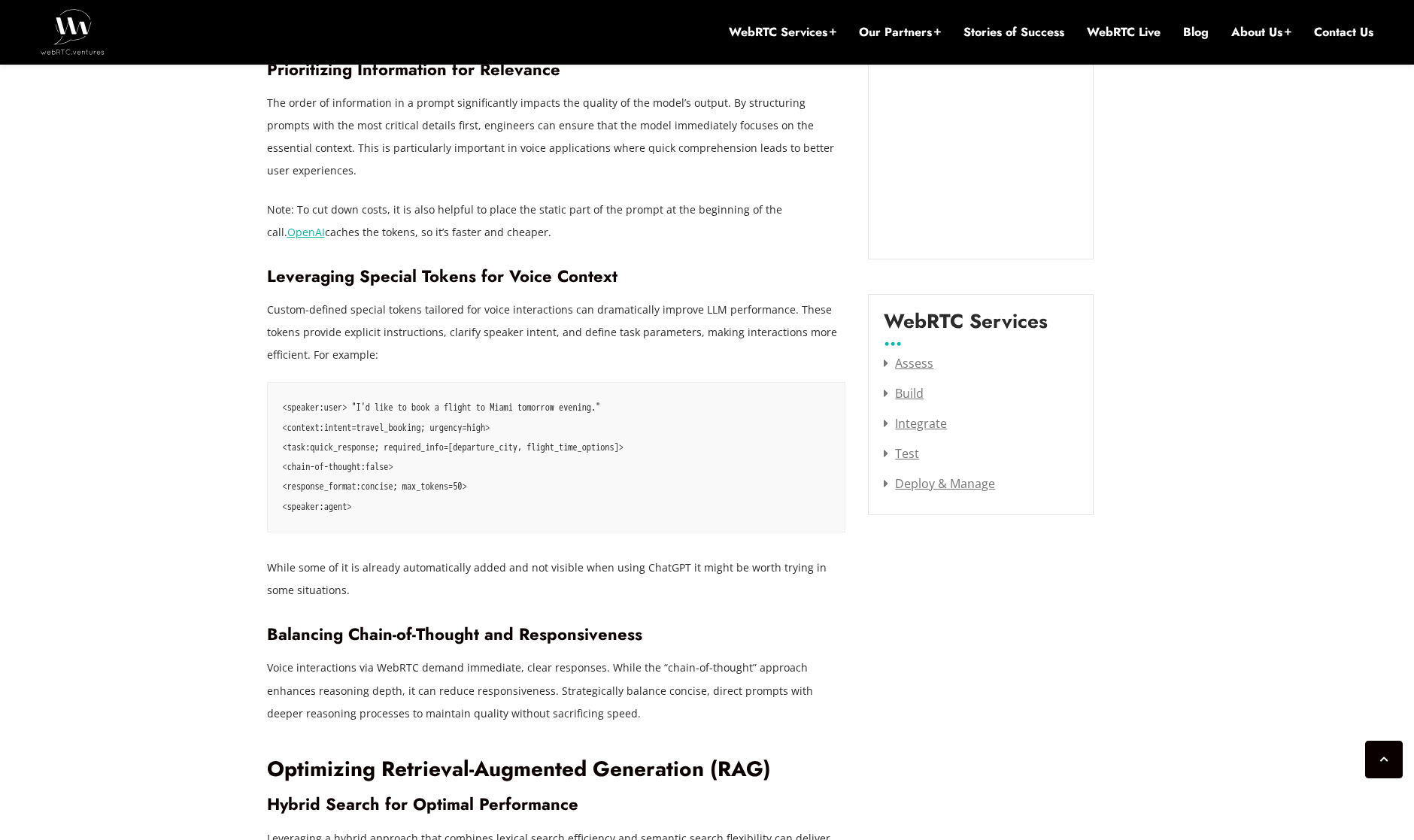 click on "<speaker:user> "I'd like to book a flight to Miami tomorrow evening."
<context:intent=travel_booking; urgency=high>
<task:quick_response; required_info=[departure_city, flight_time_options]>
<chain-of-thought:false>
<response_format:concise; max_tokens=50>
<speaker:agent>" at bounding box center [557, 457] 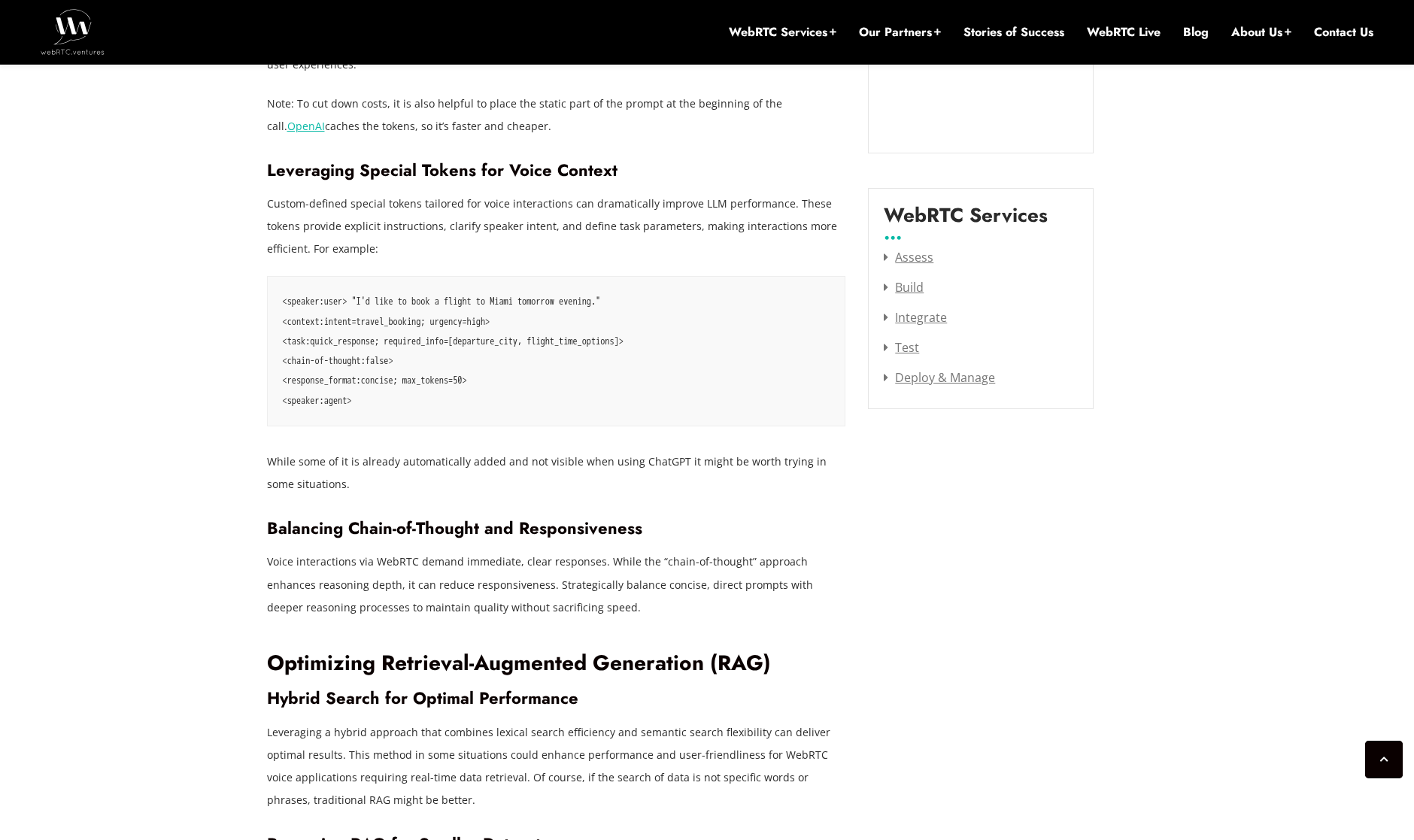 scroll, scrollTop: 1835, scrollLeft: 0, axis: vertical 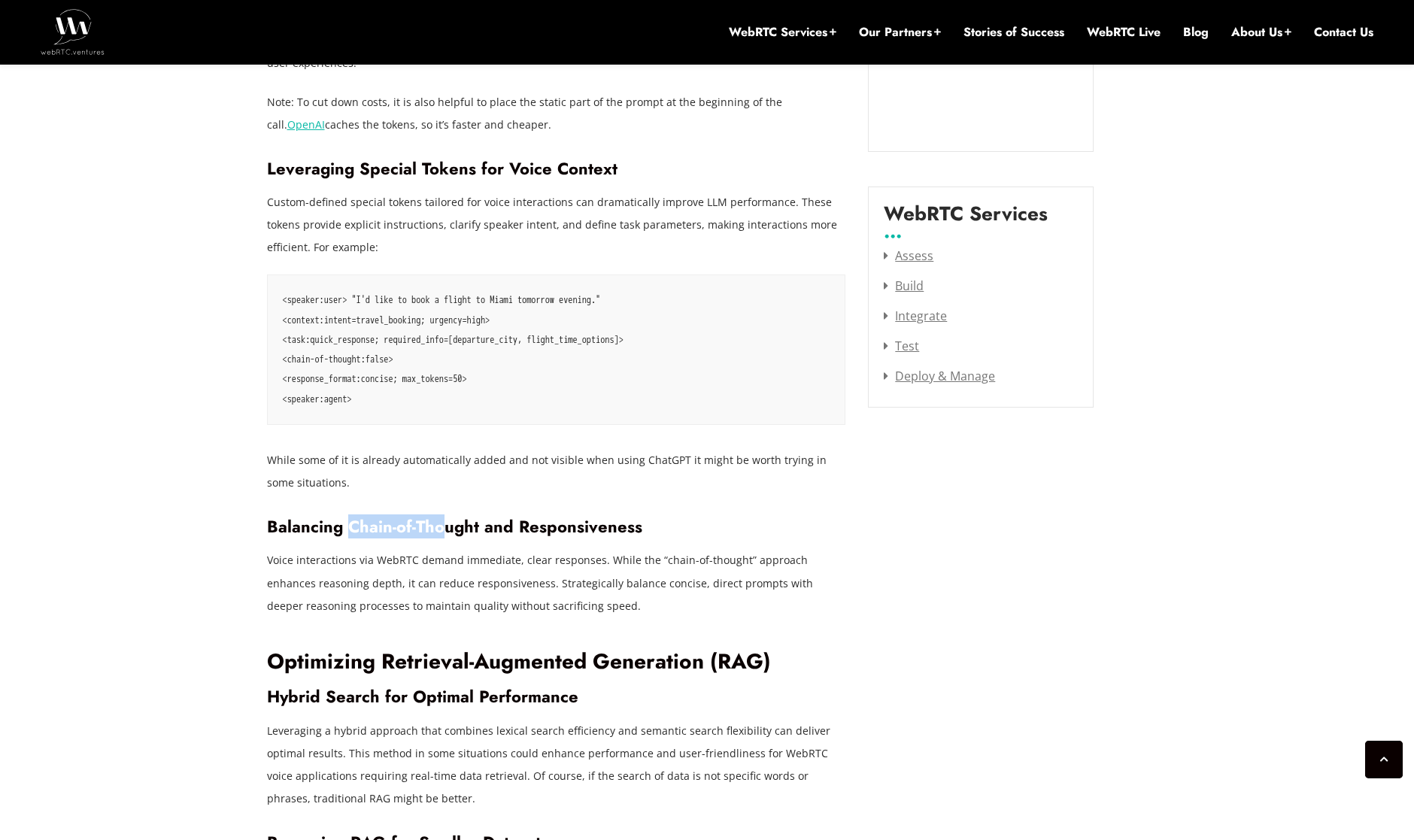 drag, startPoint x: 347, startPoint y: 503, endPoint x: 481, endPoint y: 506, distance: 134.0336 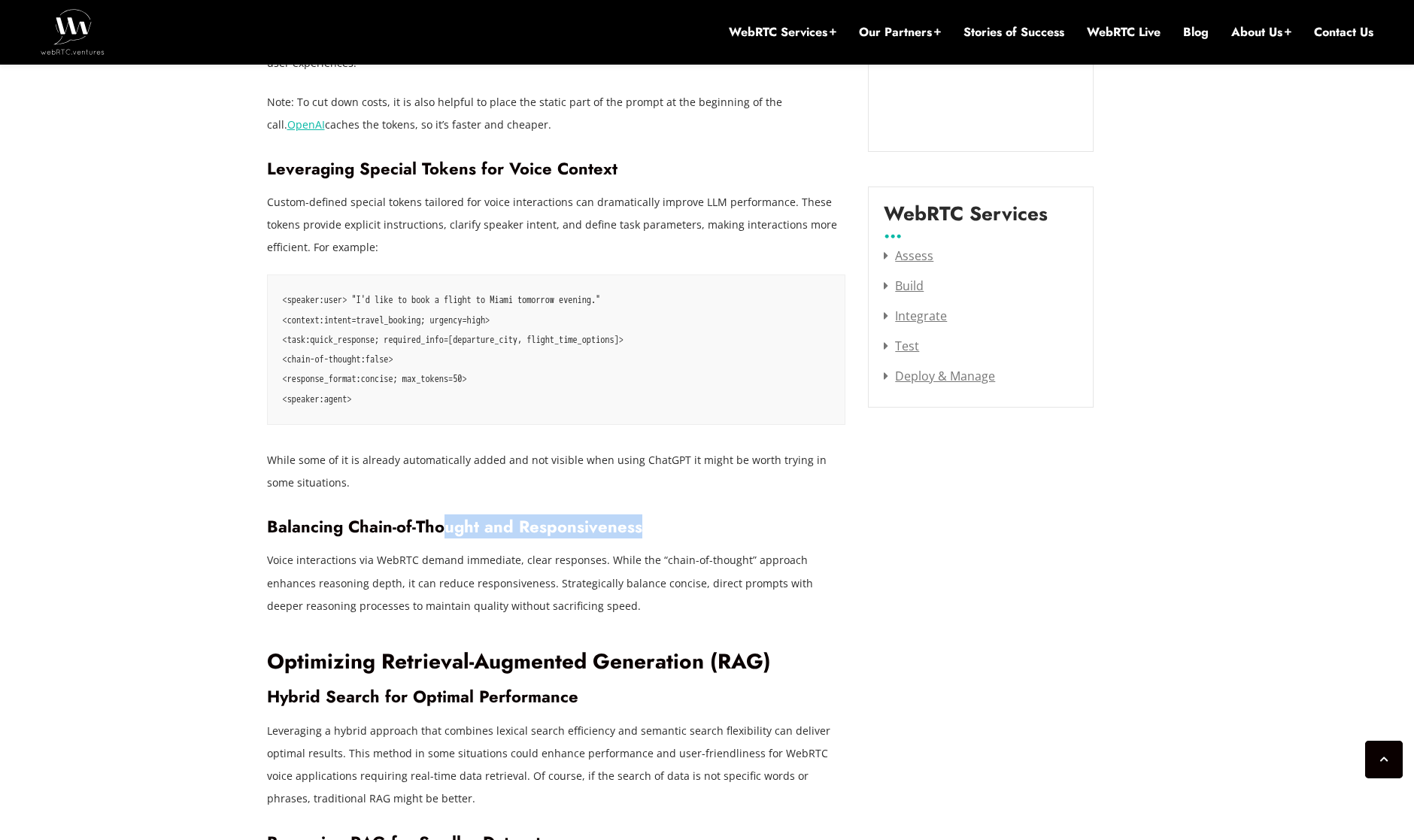 drag, startPoint x: 688, startPoint y: 513, endPoint x: 386, endPoint y: 503, distance: 302.16552 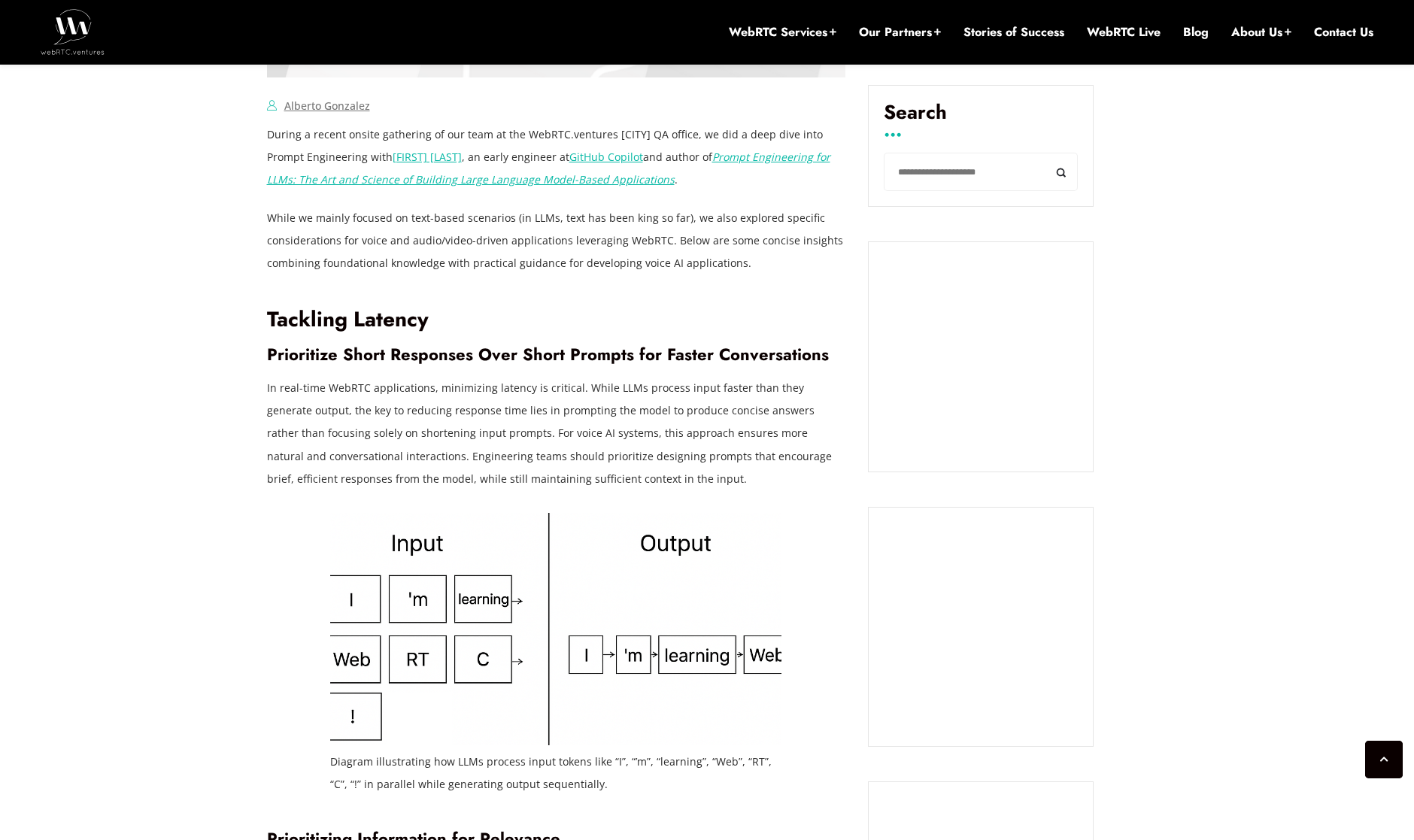 scroll, scrollTop: 948, scrollLeft: 0, axis: vertical 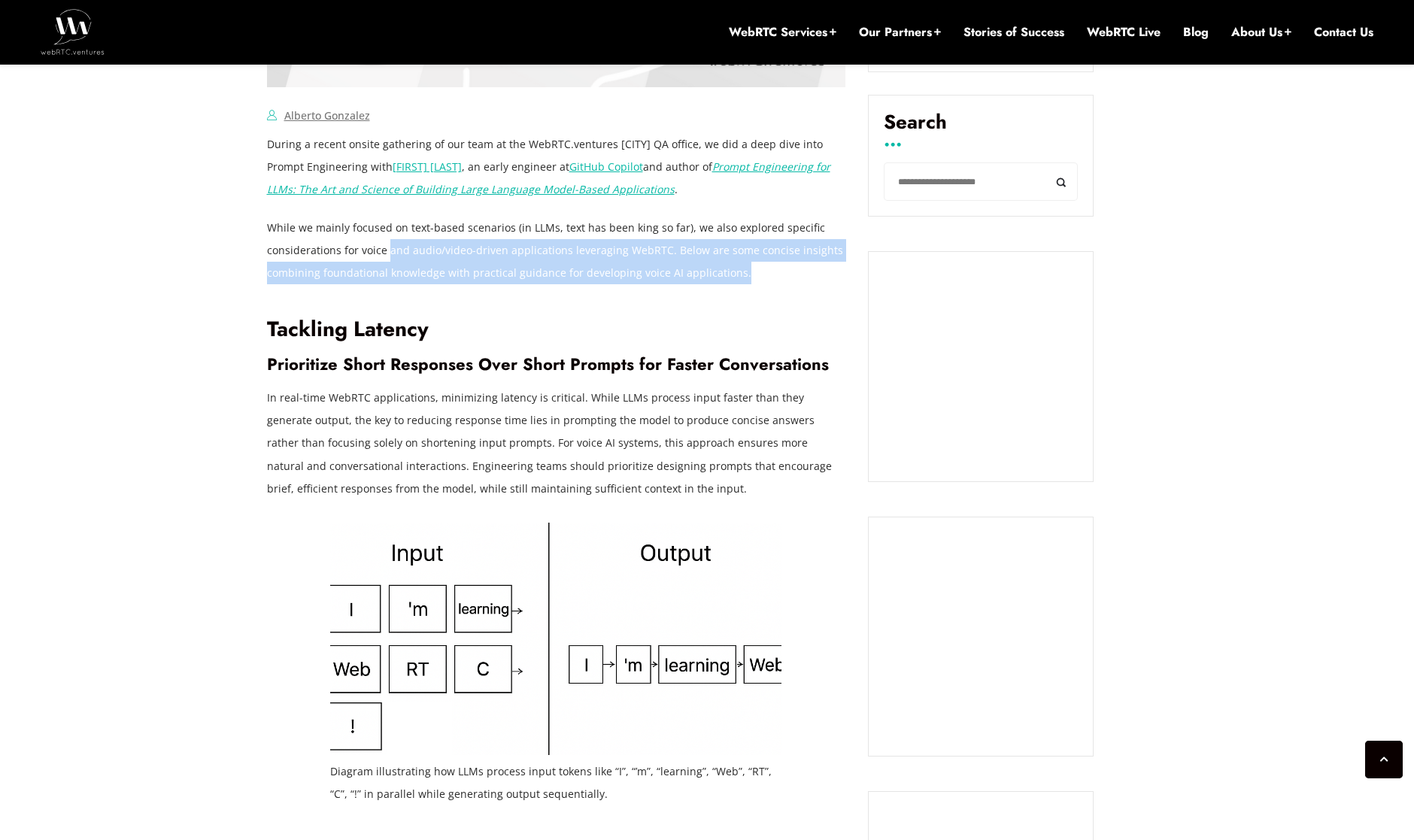 drag, startPoint x: 765, startPoint y: 273, endPoint x: 220, endPoint y: 238, distance: 546.1227 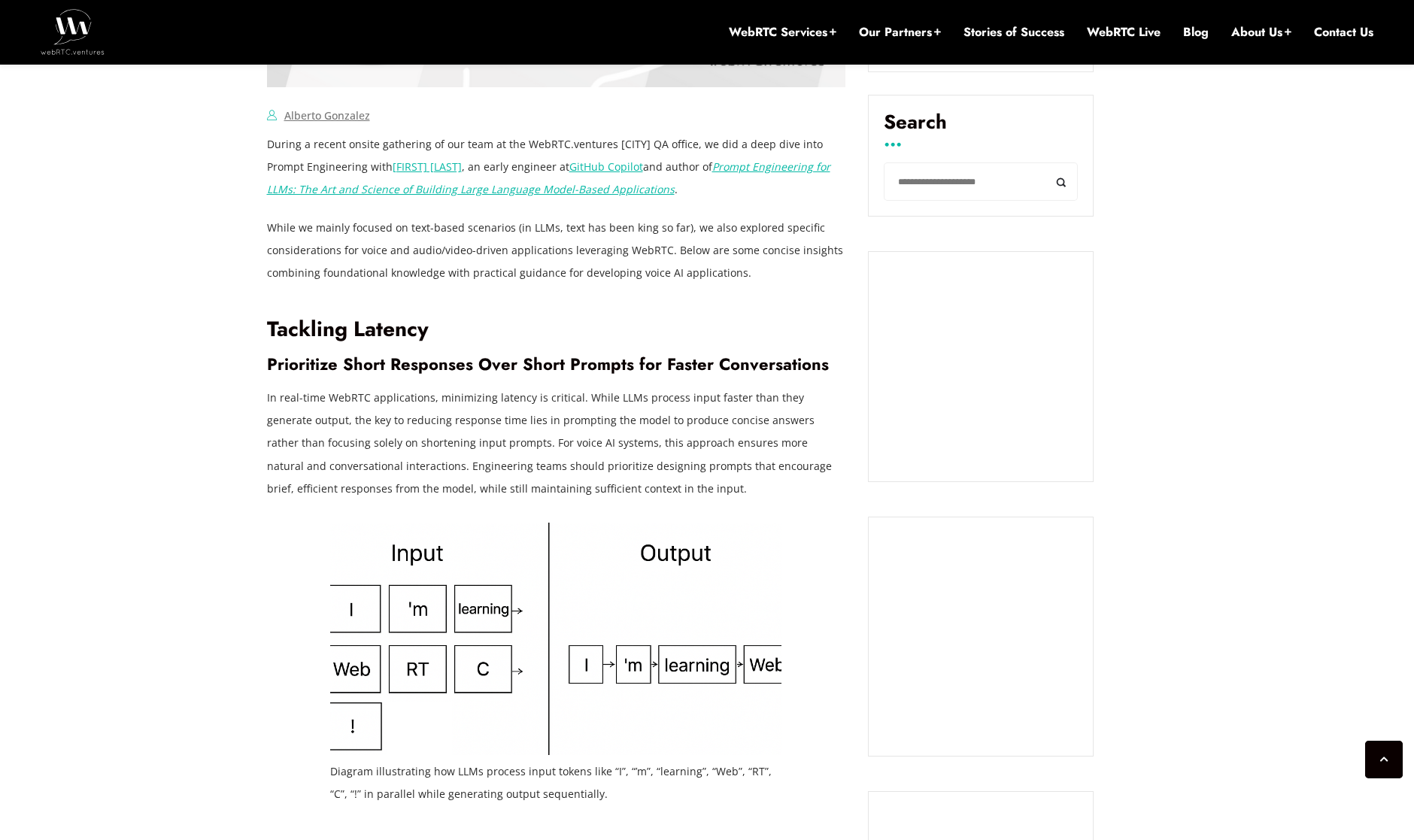 click on "During a recent onsite gathering of our team at the WebRTC.ventures [CITY] QA office, we did a deep dive into Prompt Engineering with [FIRST] [LAST], an early engineer at GitHub Copilot and author of Prompt Engineering for LLMs: The Art and Science of Building Large Language Model-Based Applications.
While we mainly focused on text-based scenarios (in LLMs, text has been king so far), we also explored specific considerations for voice and audio/video-driven applications leveraging WebRTC. Below are some concise insights combining foundational knowledge with practical guidance for developing voice AI applications.
Tackling Latency
Prioritize Short Responses Over Short Prompts for Faster Conversations
Diagram illustrating how LLMs process input tokens like “I”, “’m”, “learning”, “Web”, “RT”, “C”, “!” in parallel while generating output sequentially.
Prioritizing Information for Relevance
OpenAI" at bounding box center [557, 2288] 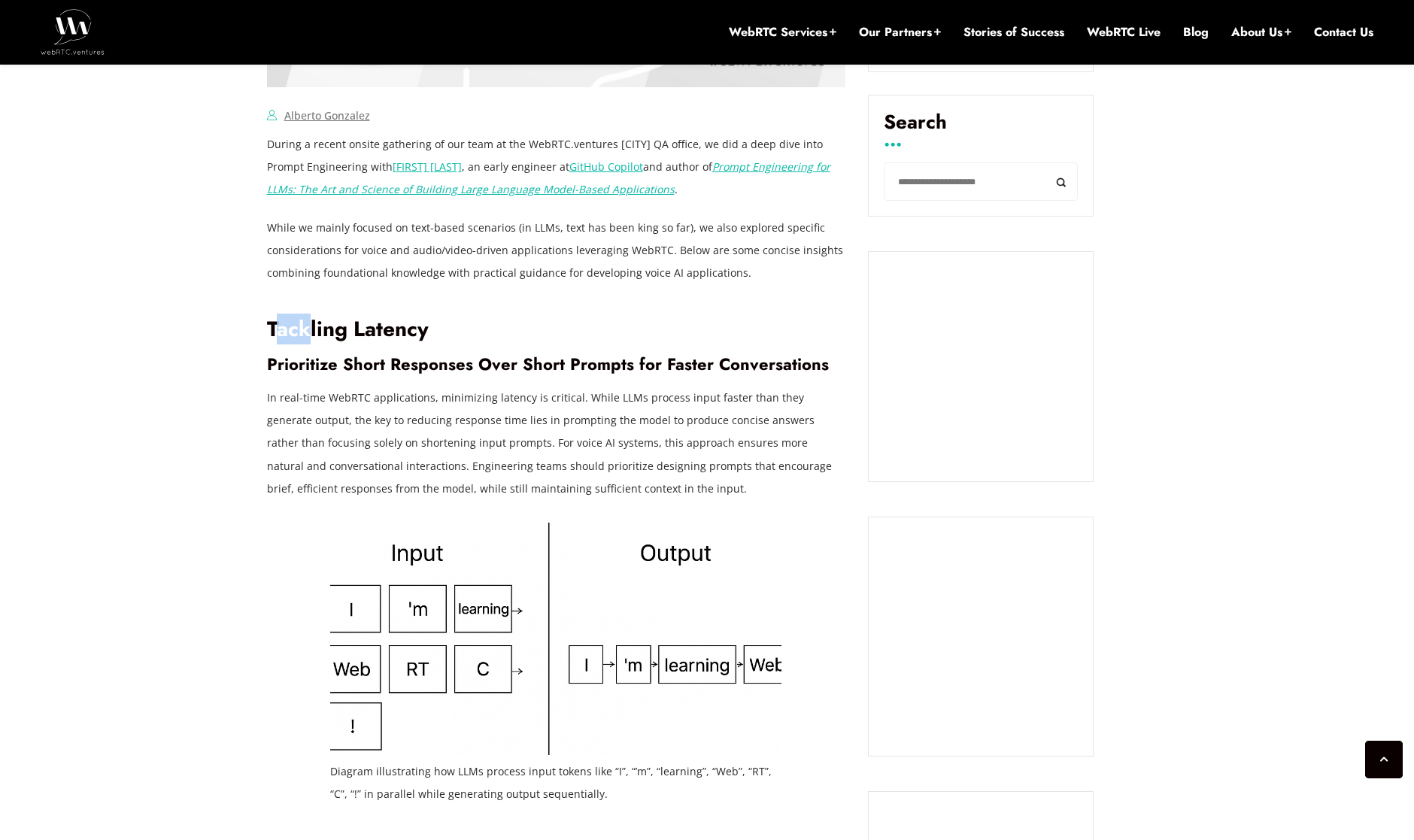 drag, startPoint x: 279, startPoint y: 332, endPoint x: 432, endPoint y: 337, distance: 153.08168 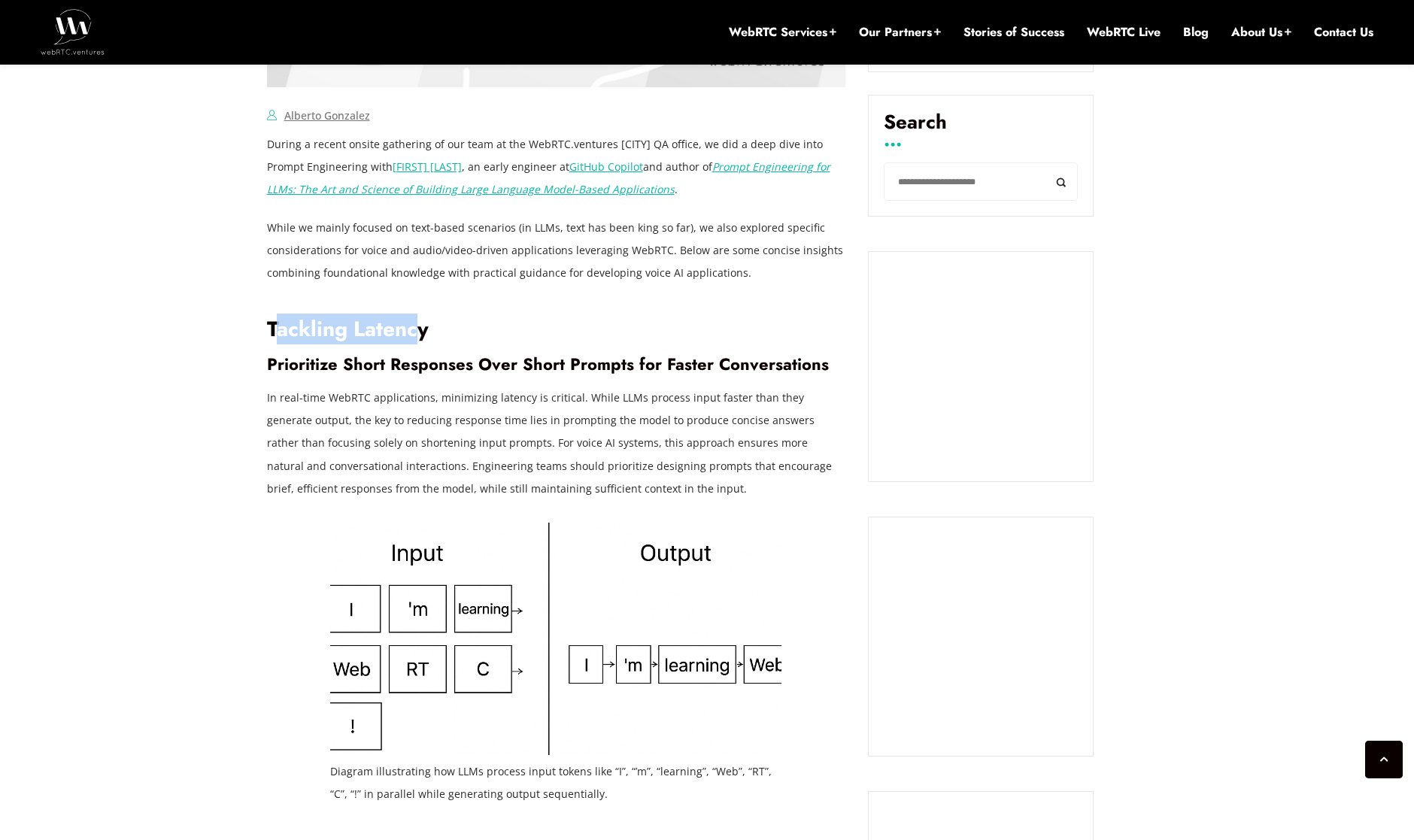 click on "Tackling Latency" at bounding box center [557, 329] 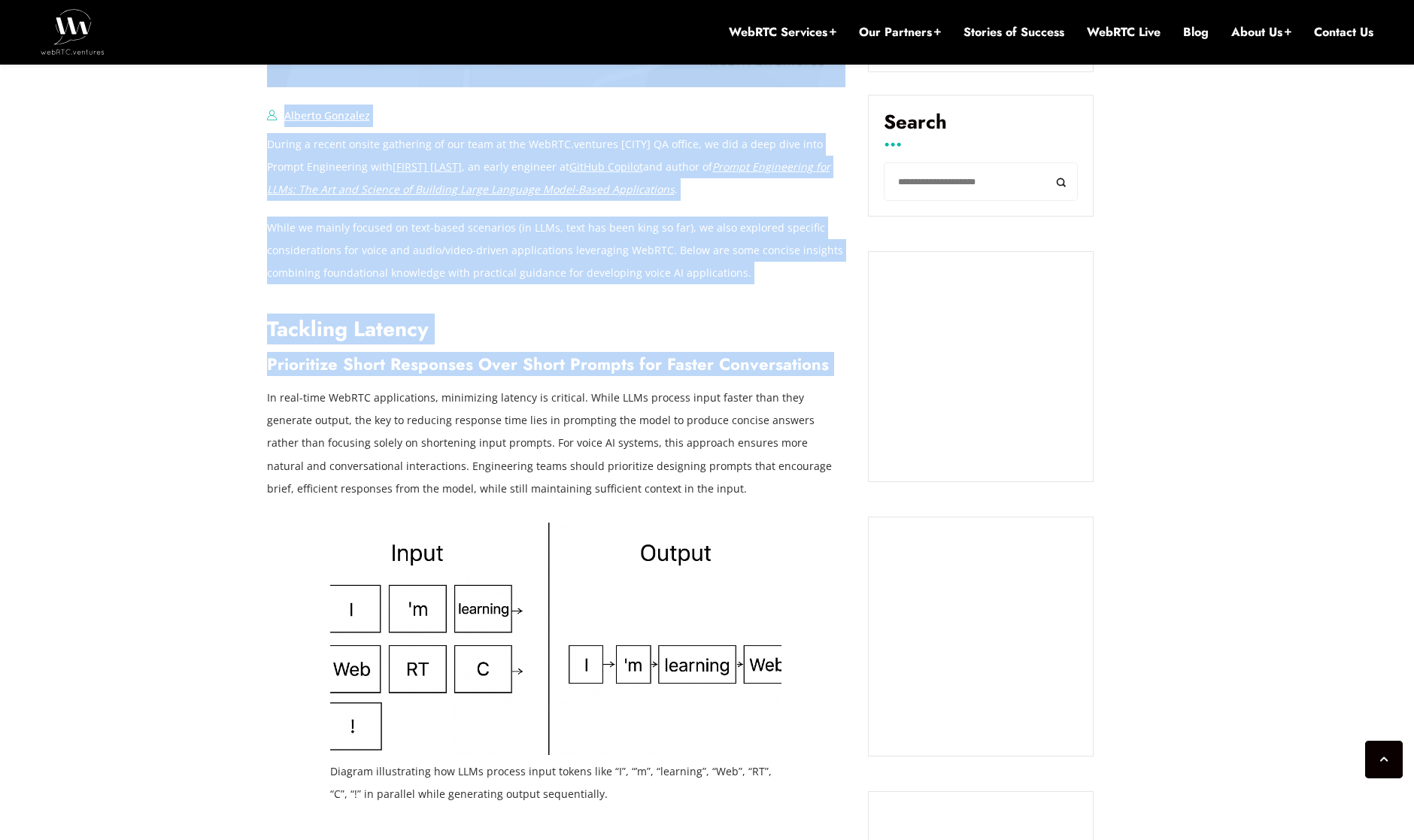 drag, startPoint x: 265, startPoint y: 363, endPoint x: 814, endPoint y: 384, distance: 549.4015 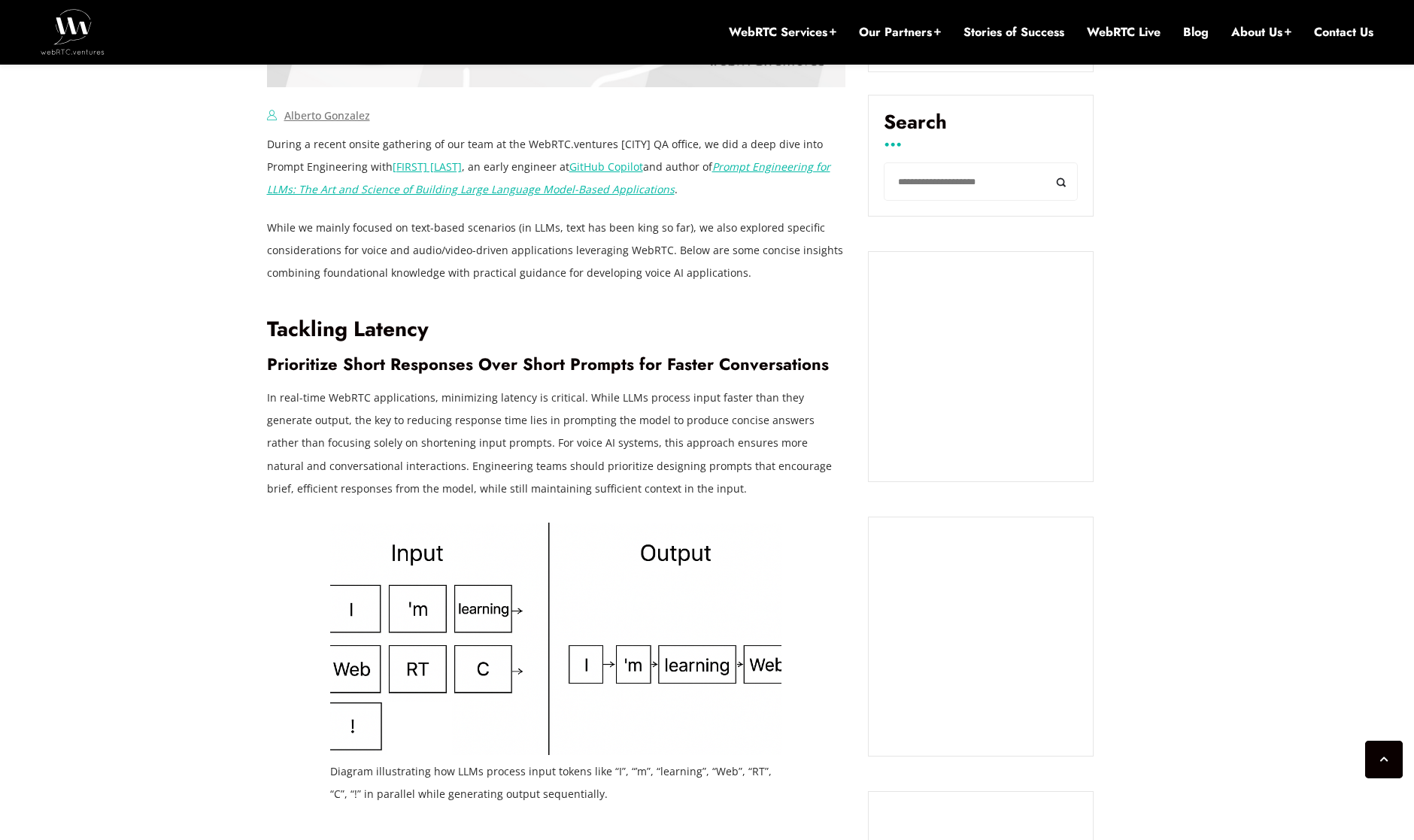 click on "In real-time WebRTC applications, minimizing latency is critical. While LLMs process input faster than they generate output, the key to reducing response time lies in prompting the model to produce concise answers rather than focusing solely on shortening input prompts. For voice AI systems, this approach ensures more natural and conversational interactions. Engineering teams should prioritize designing prompts that encourage brief, efficient responses from the model, while still maintaining sufficient context in the input." at bounding box center (557, 443) 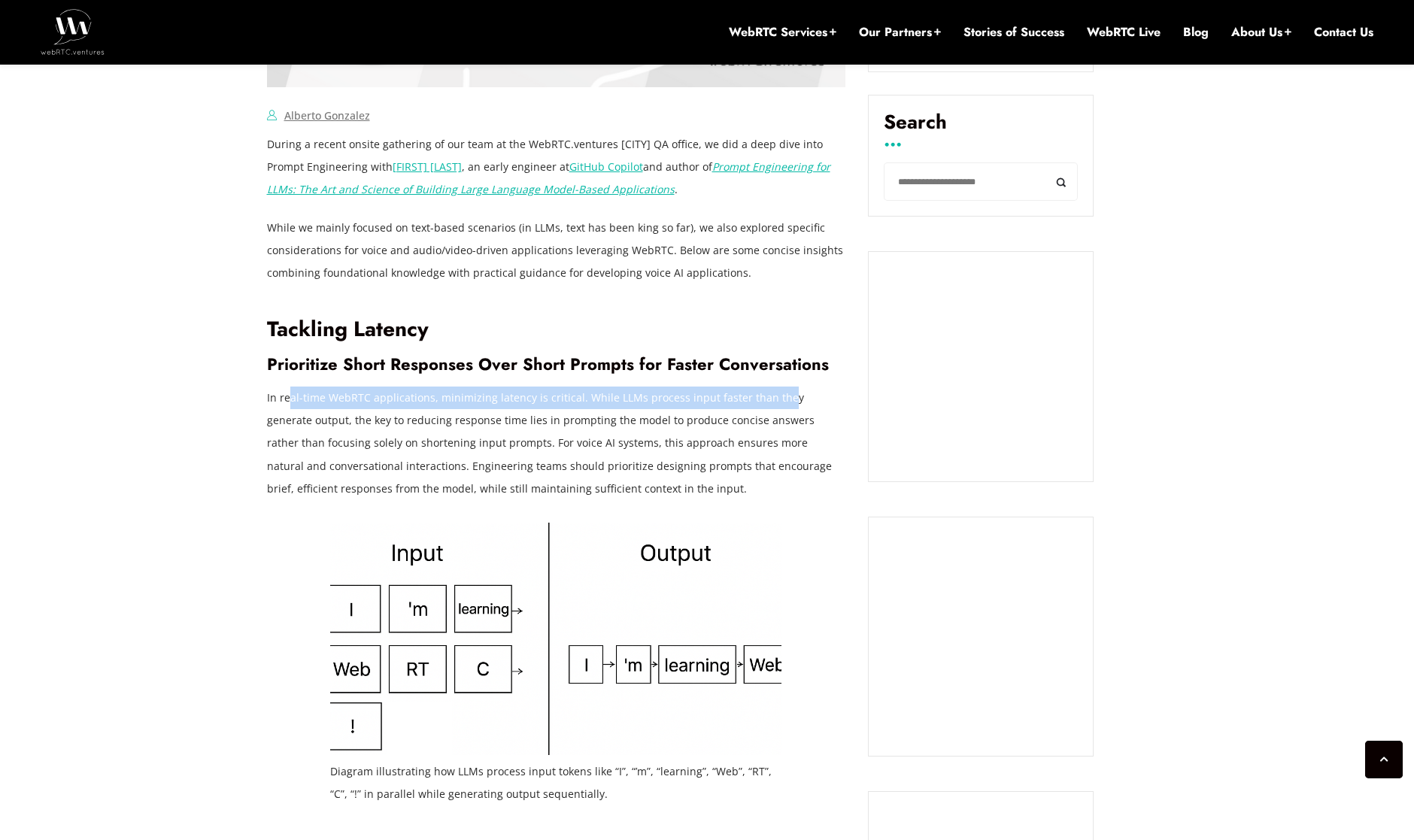 drag, startPoint x: 316, startPoint y: 397, endPoint x: 781, endPoint y: 404, distance: 465.0527 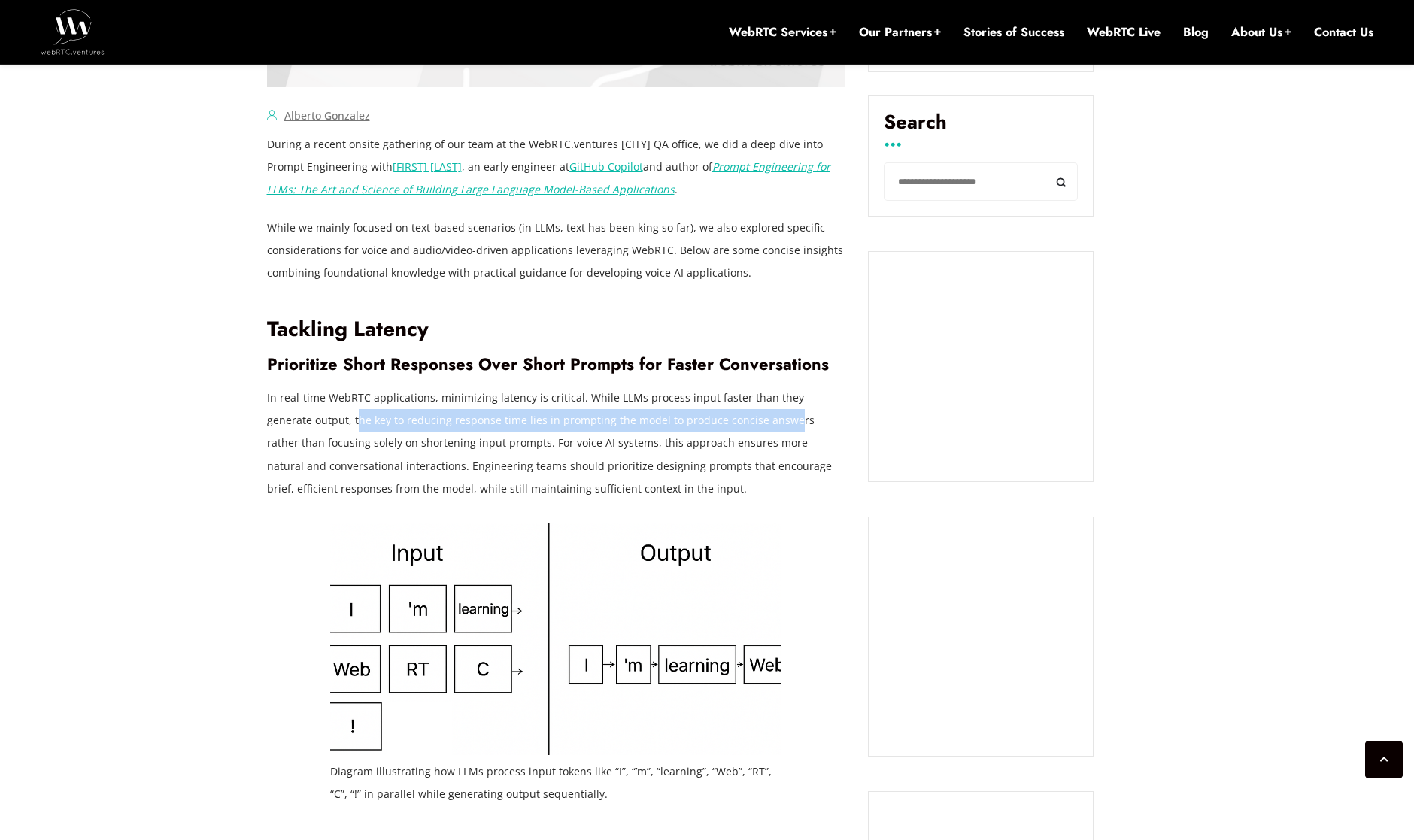 drag, startPoint x: 307, startPoint y: 423, endPoint x: 740, endPoint y: 423, distance: 433 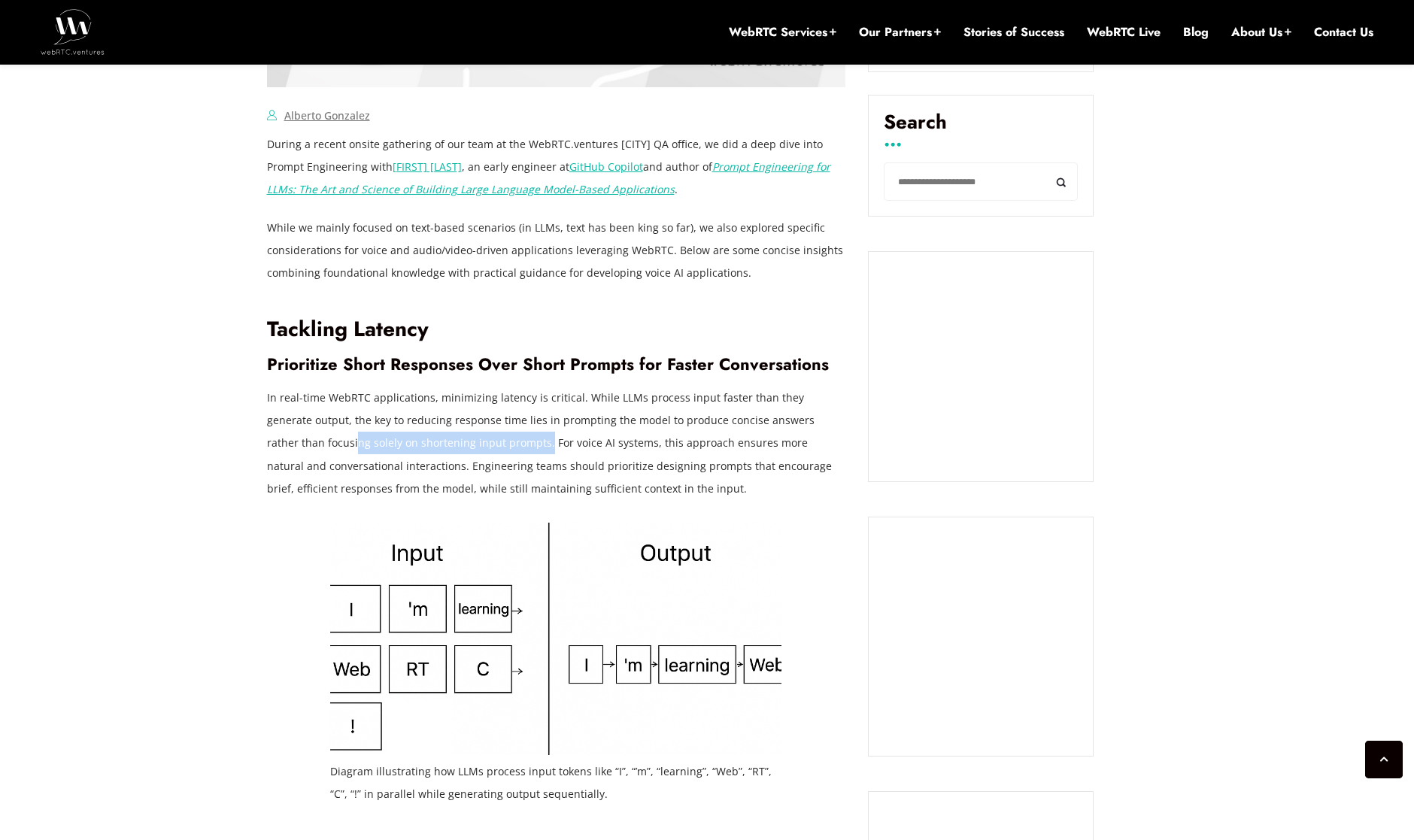 drag, startPoint x: 296, startPoint y: 445, endPoint x: 487, endPoint y: 446, distance: 191.00262 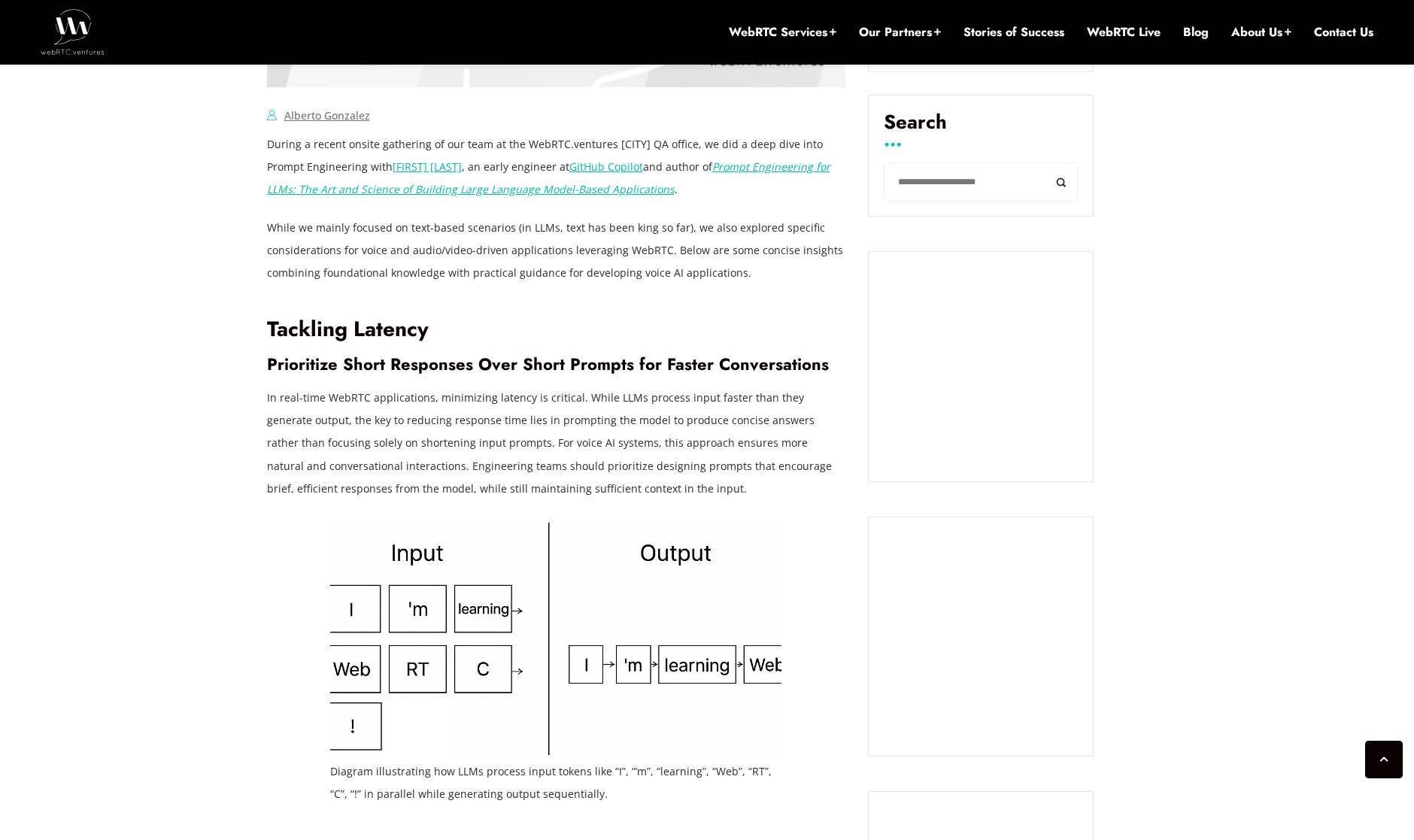 click on "In real-time WebRTC applications, minimizing latency is critical. While LLMs process input faster than they generate output, the key to reducing response time lies in prompting the model to produce concise answers rather than focusing solely on shortening input prompts. For voice AI systems, this approach ensures more natural and conversational interactions. Engineering teams should prioritize designing prompts that encourage brief, efficient responses from the model, while still maintaining sufficient context in the input." at bounding box center [557, 443] 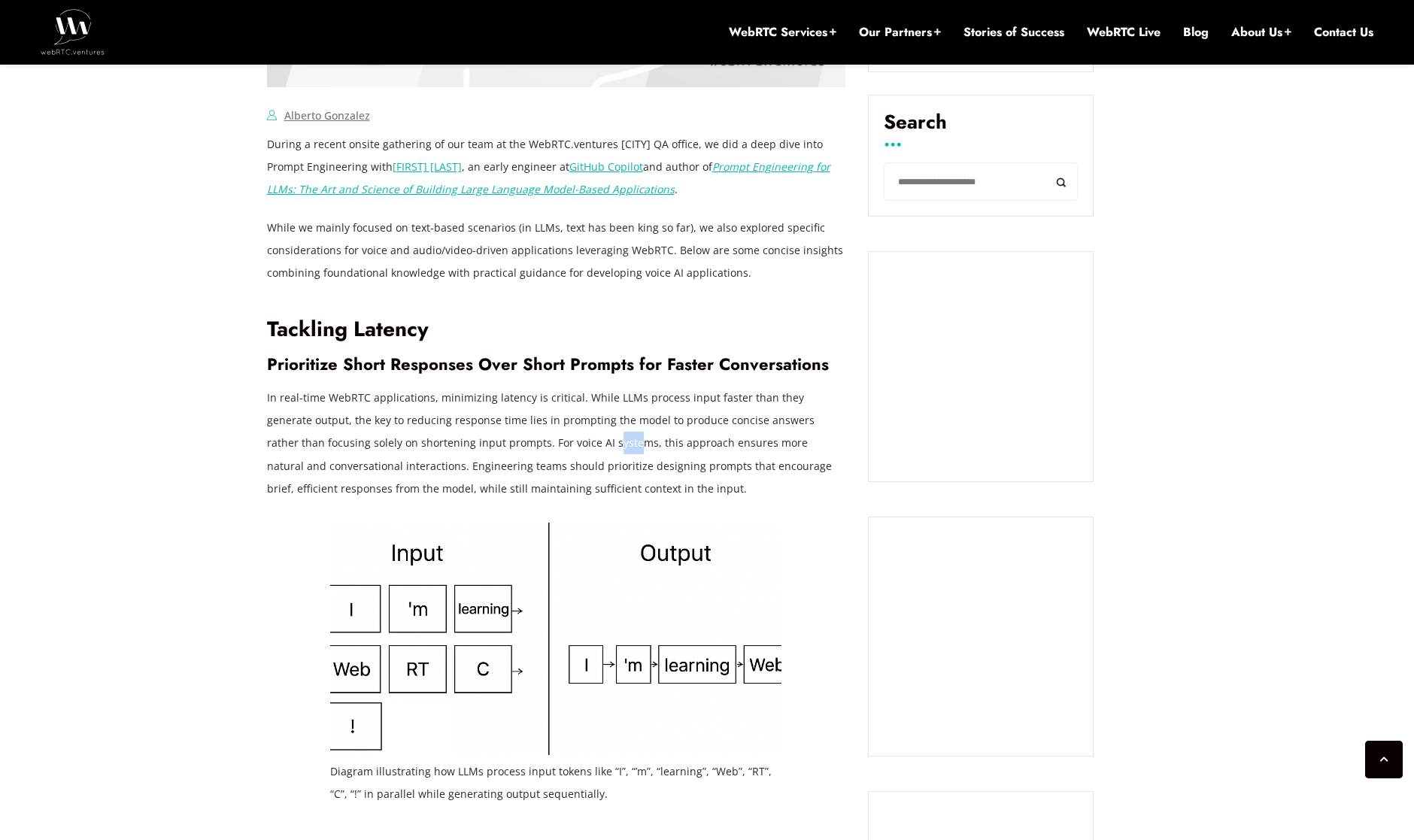 drag, startPoint x: 566, startPoint y: 444, endPoint x: 654, endPoint y: 448, distance: 88.09086 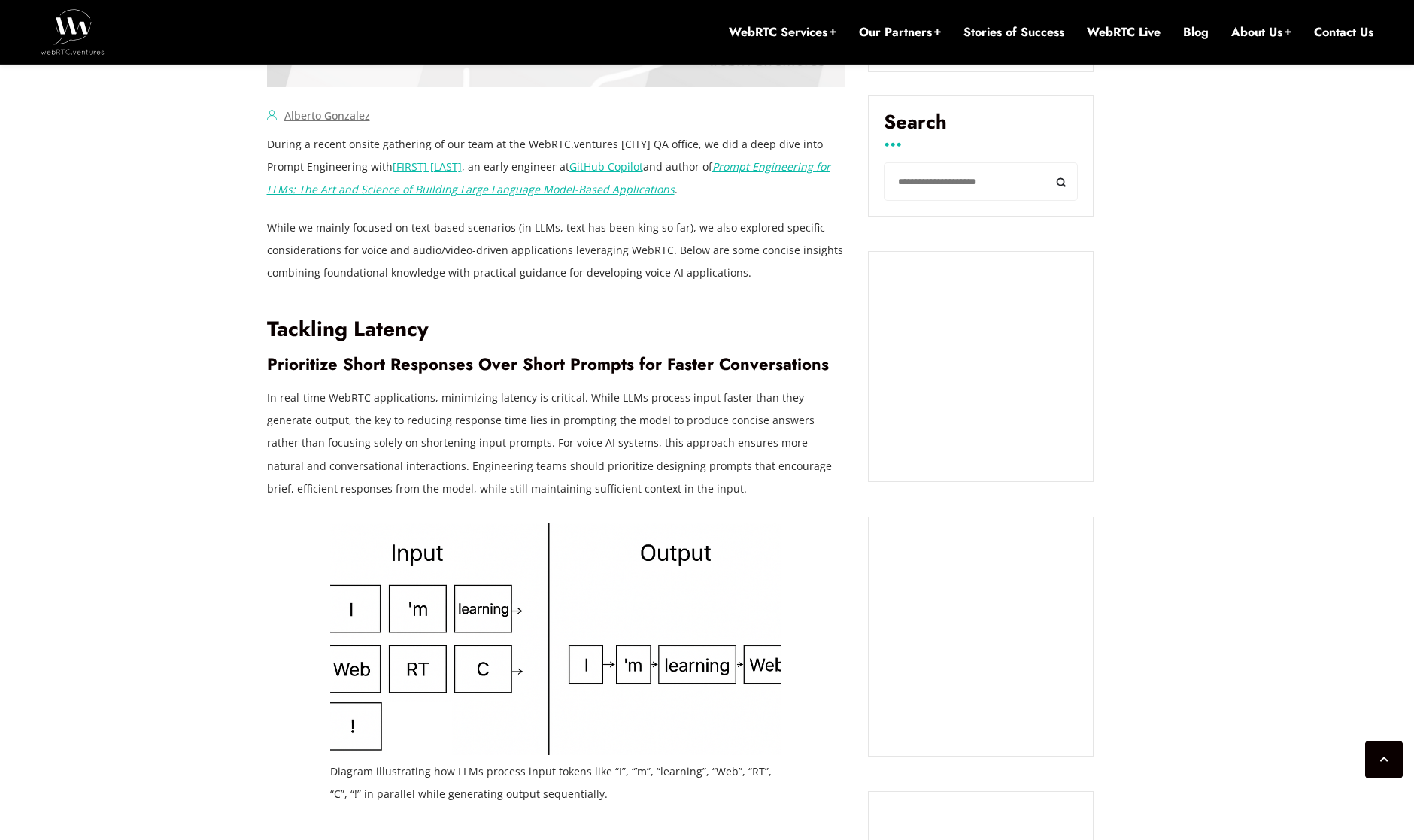 click on "In real-time WebRTC applications, minimizing latency is critical. While LLMs process input faster than they generate output, the key to reducing response time lies in prompting the model to produce concise answers rather than focusing solely on shortening input prompts. For voice AI systems, this approach ensures more natural and conversational interactions. Engineering teams should prioritize designing prompts that encourage brief, efficient responses from the model, while still maintaining sufficient context in the input." at bounding box center [557, 443] 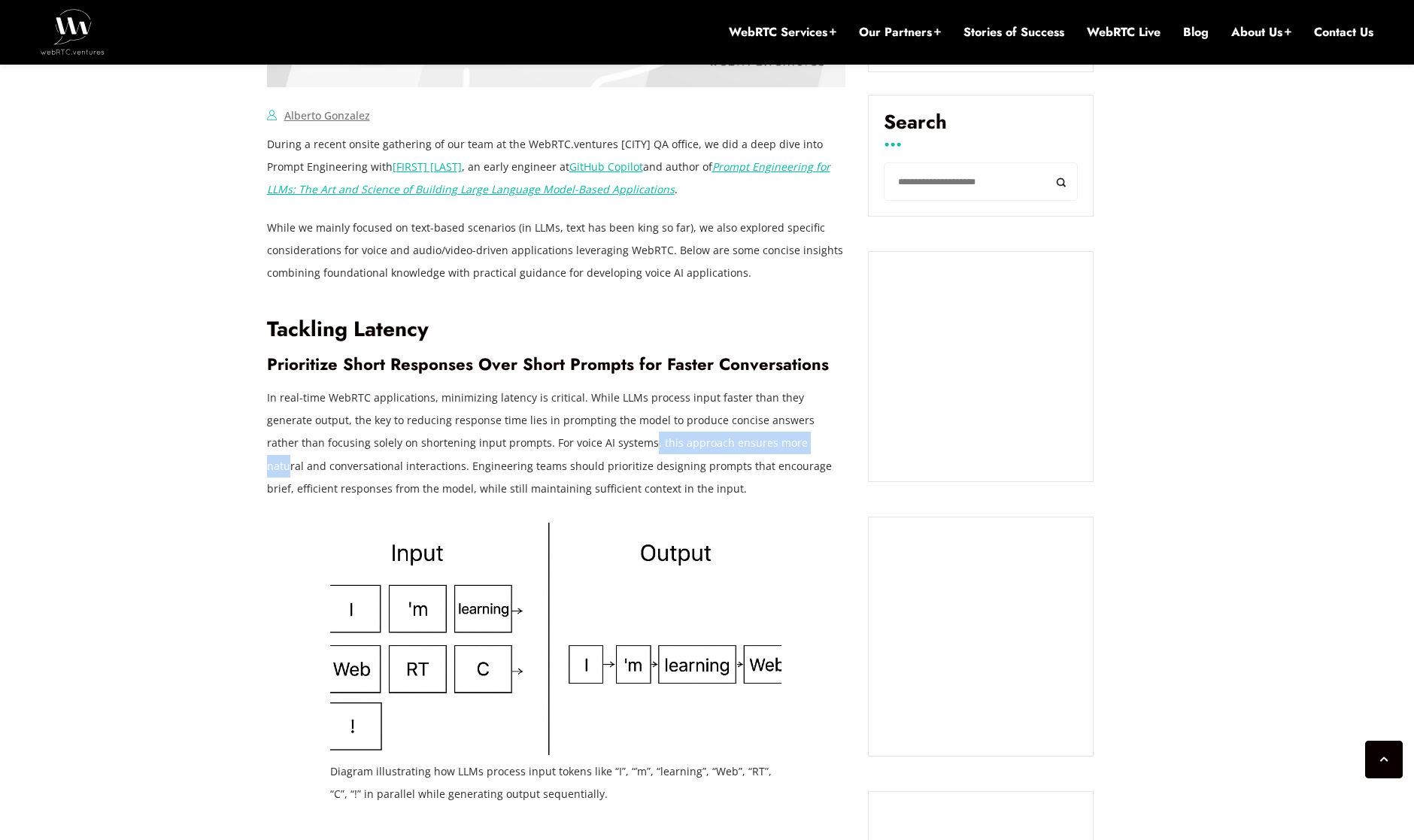 drag, startPoint x: 588, startPoint y: 441, endPoint x: 757, endPoint y: 451, distance: 169.2956 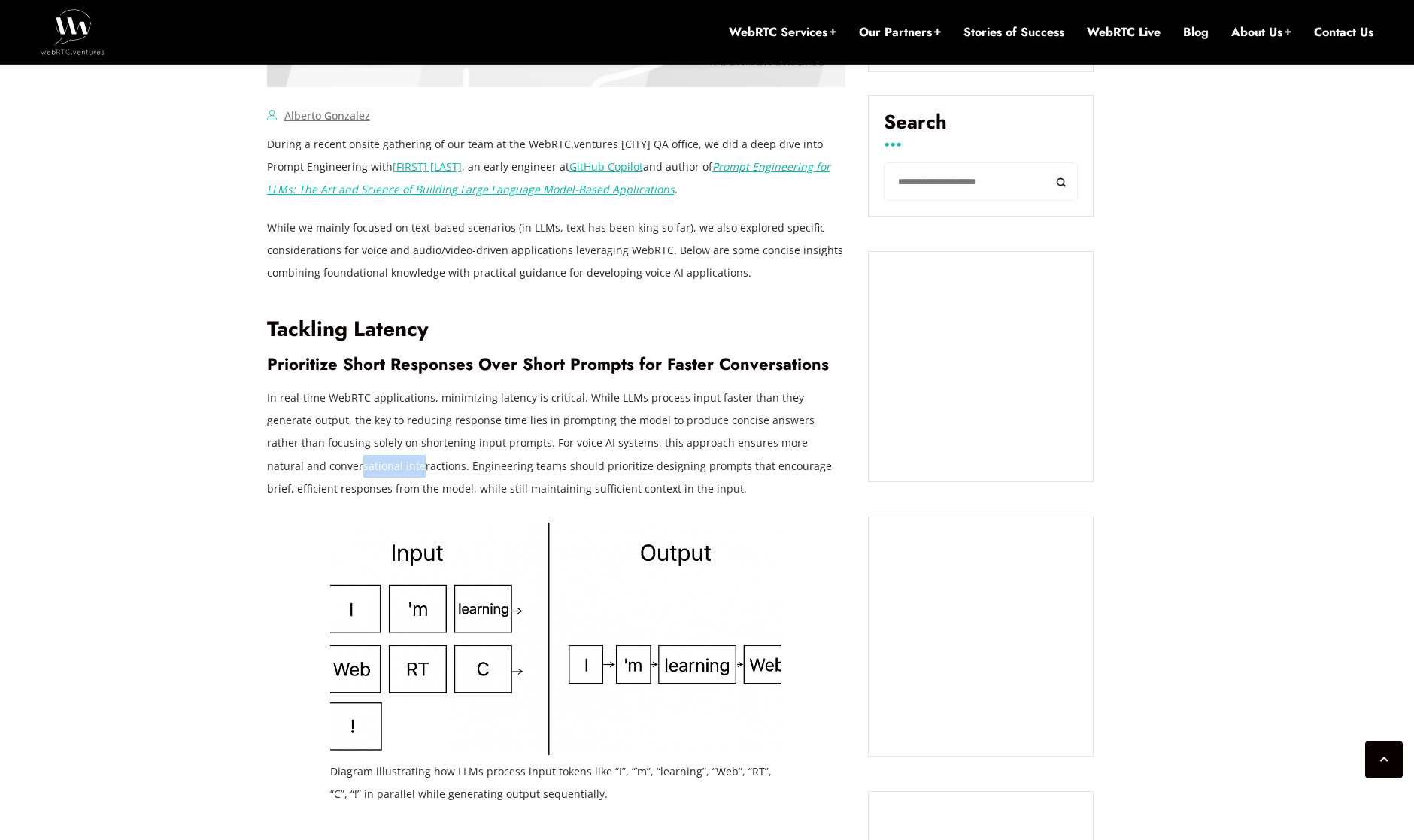 drag, startPoint x: 319, startPoint y: 465, endPoint x: 432, endPoint y: 465, distance: 113 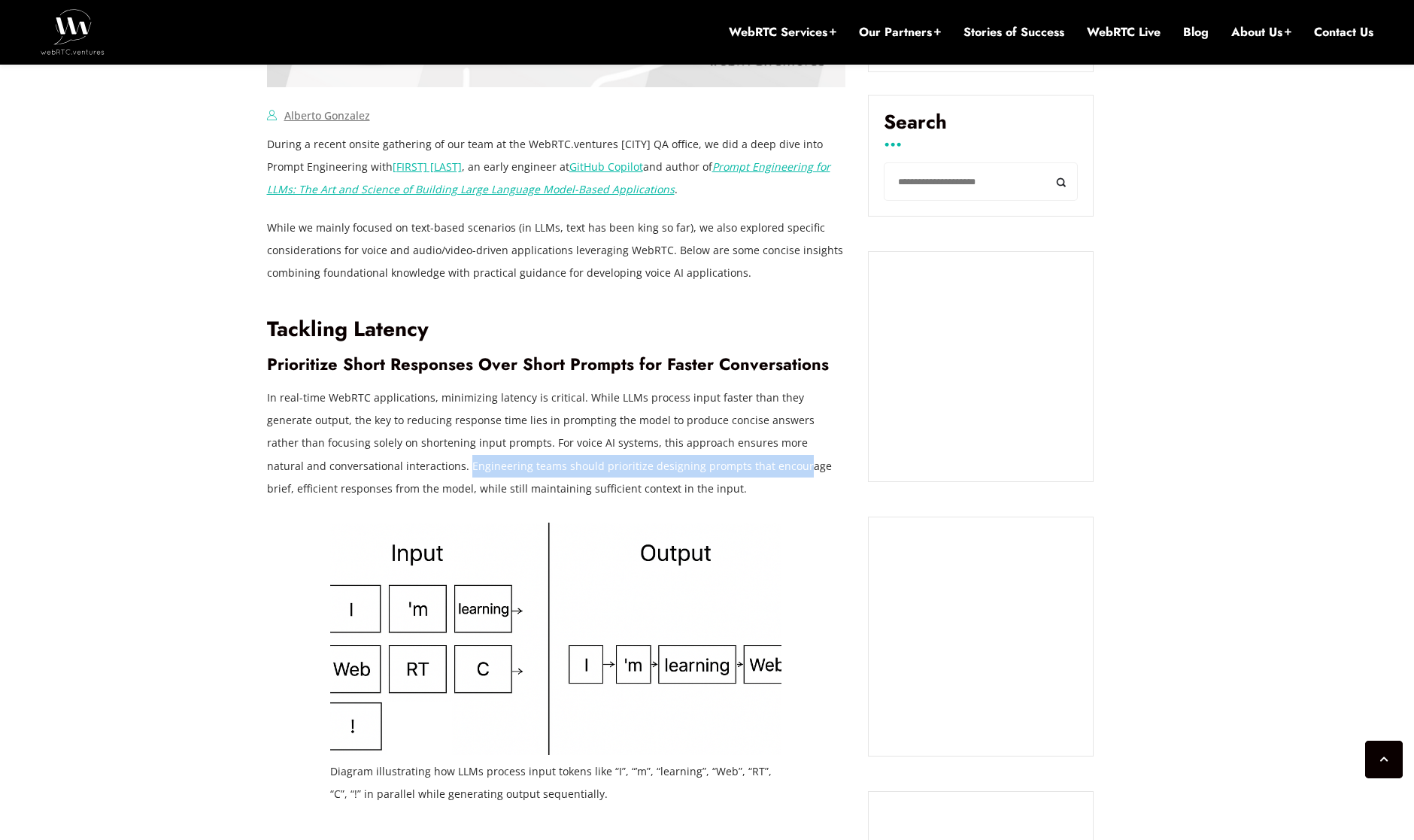 drag, startPoint x: 427, startPoint y: 467, endPoint x: 733, endPoint y: 469, distance: 306.0065 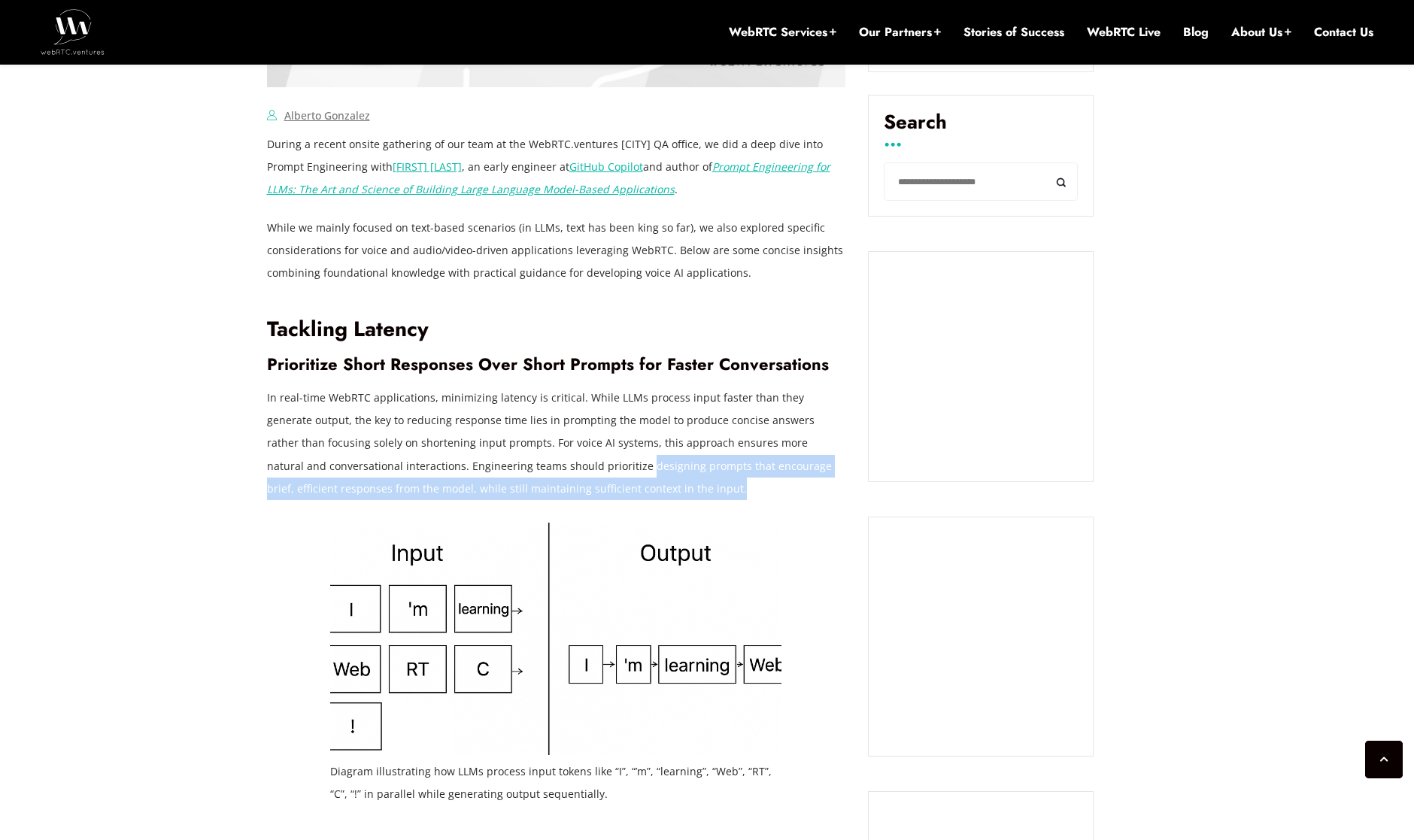 drag, startPoint x: 605, startPoint y: 465, endPoint x: 671, endPoint y: 500, distance: 74.70609 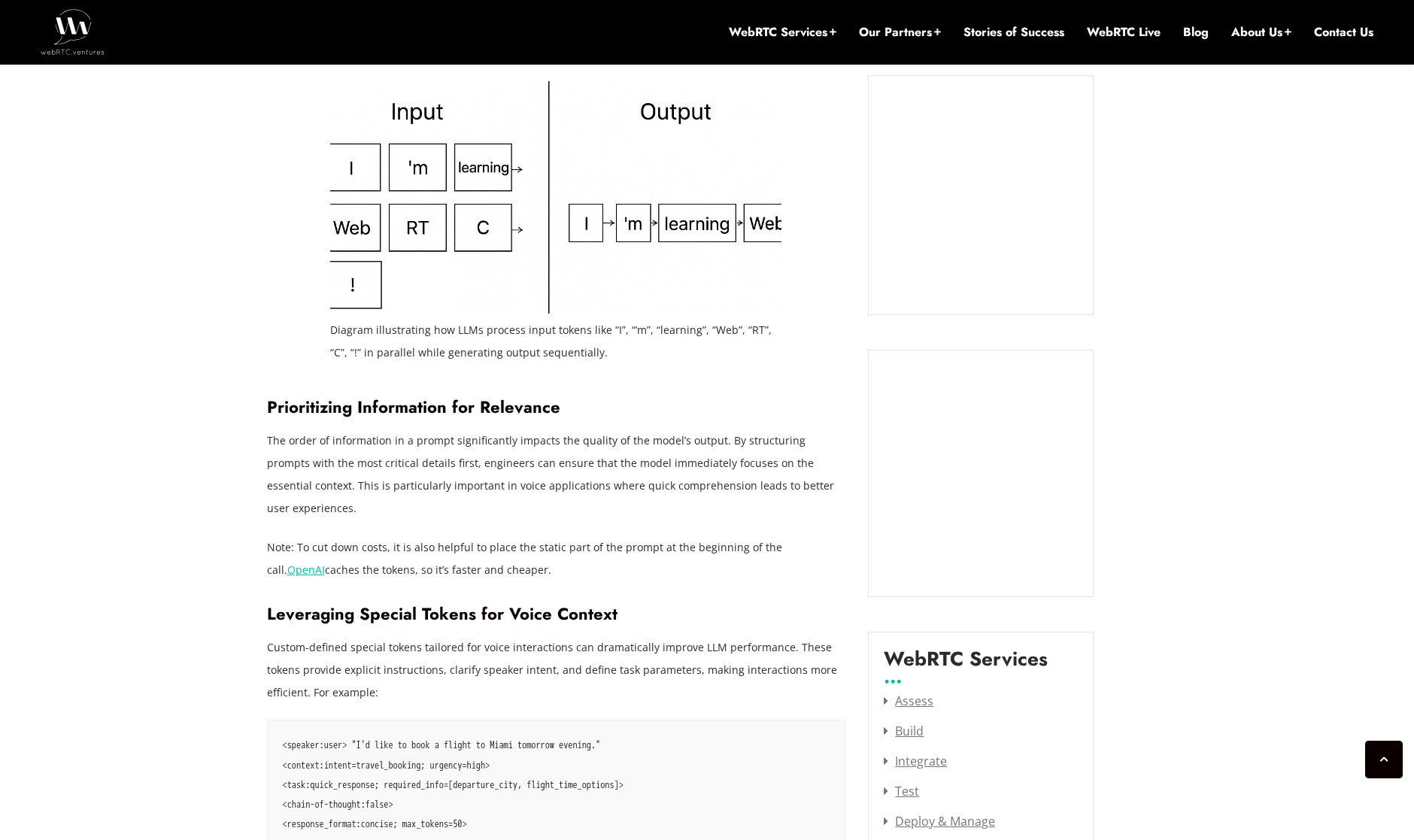 scroll, scrollTop: 1389, scrollLeft: 0, axis: vertical 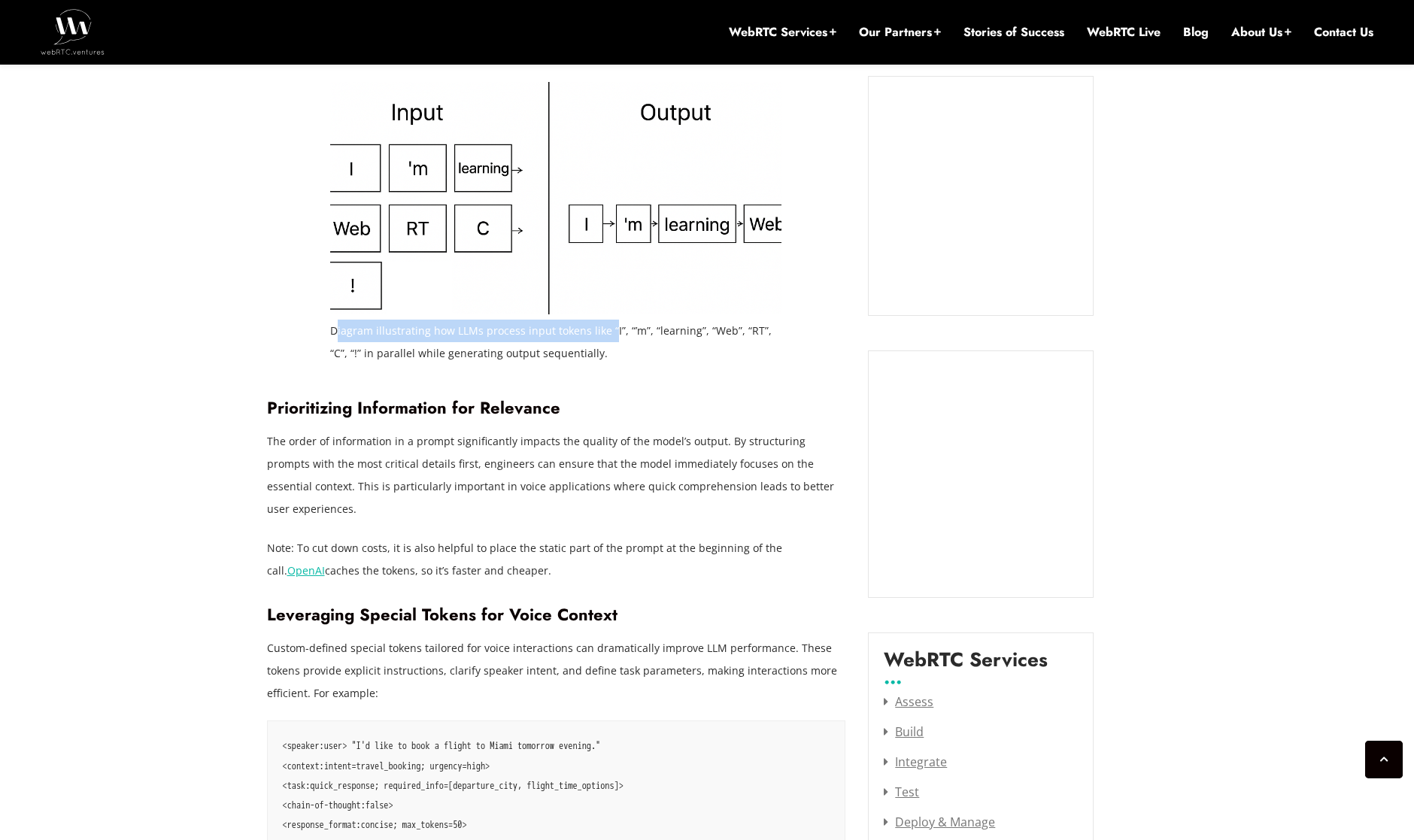 drag, startPoint x: 336, startPoint y: 329, endPoint x: 609, endPoint y: 334, distance: 273.04578 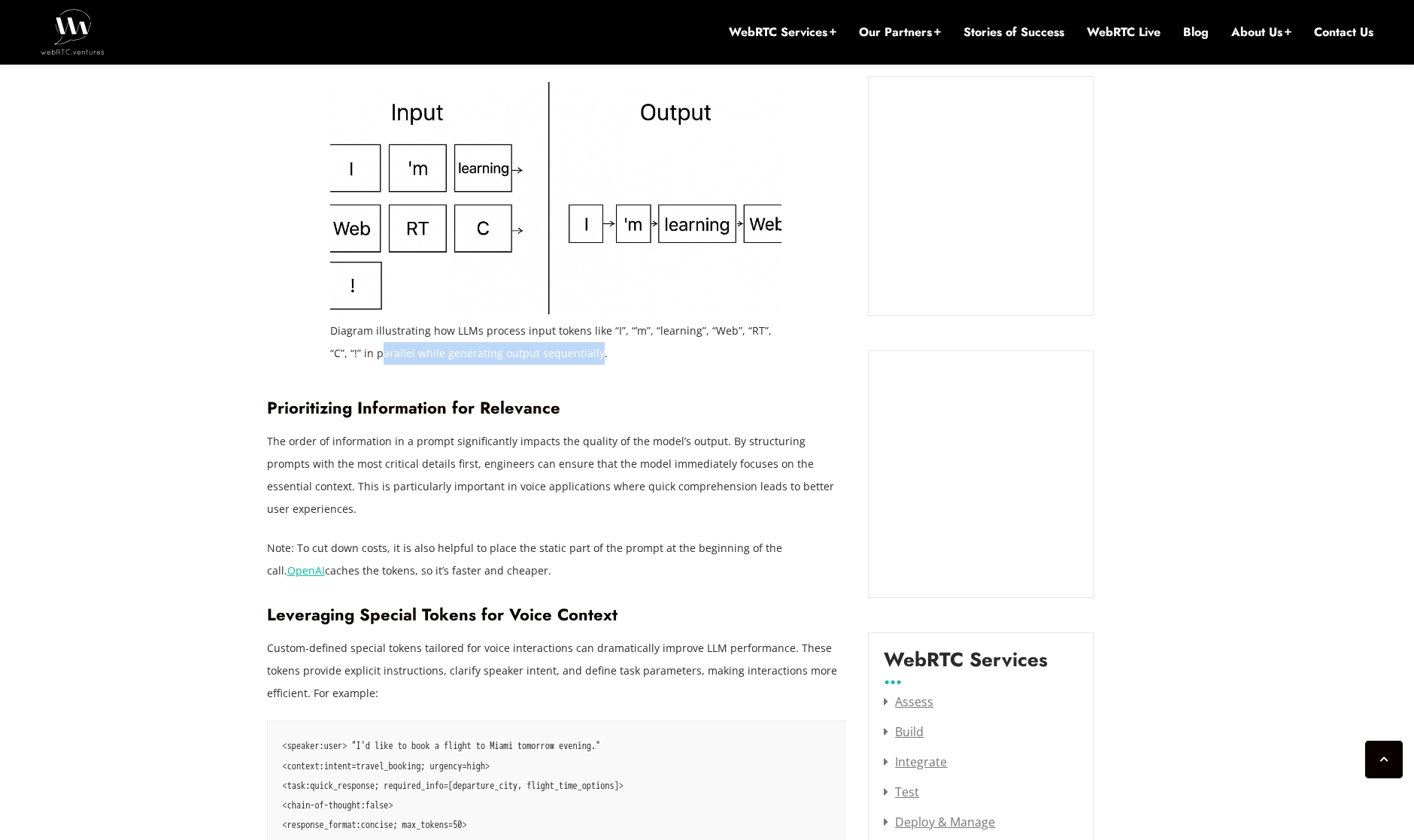 drag, startPoint x: 382, startPoint y: 355, endPoint x: 616, endPoint y: 361, distance: 234.07691 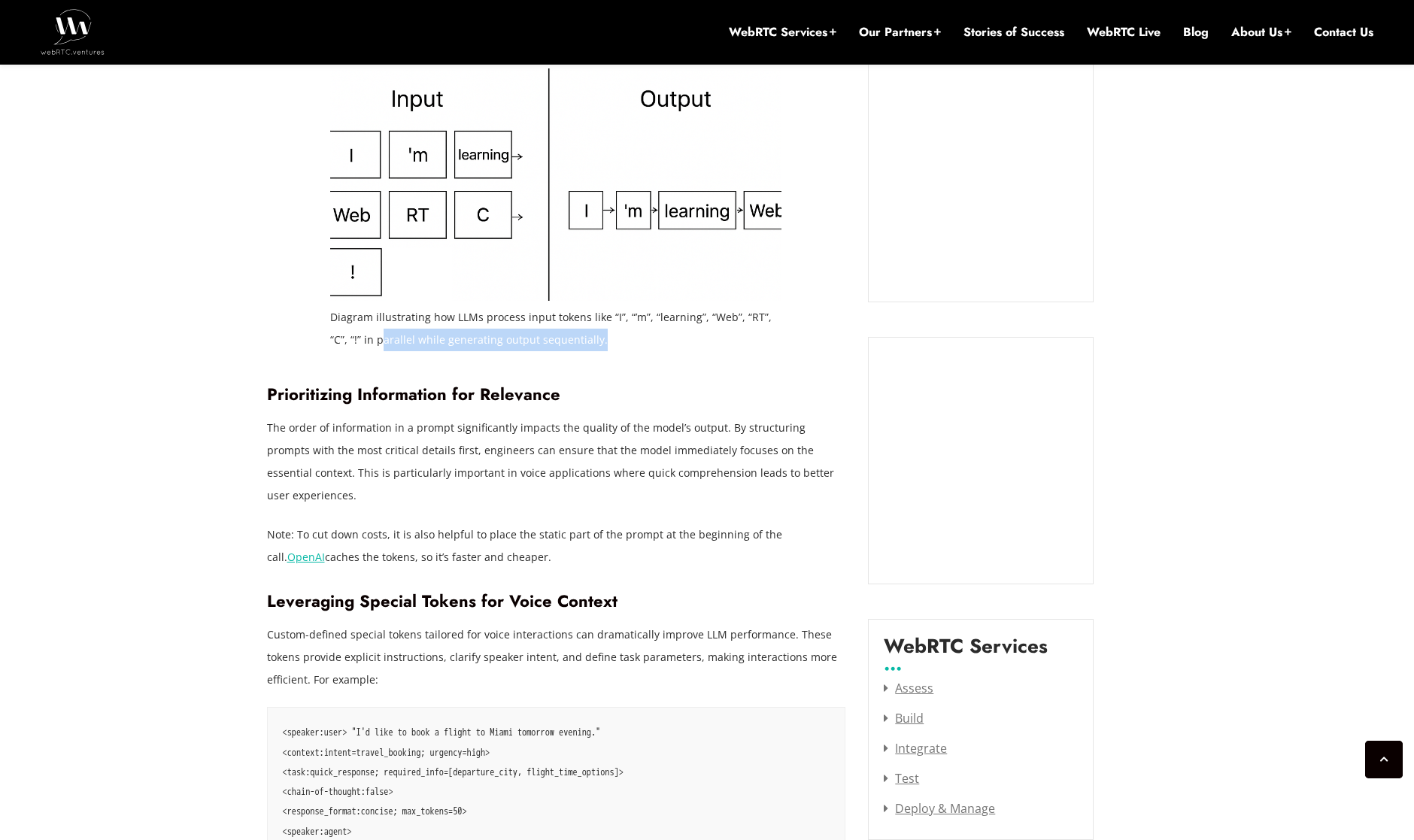 scroll, scrollTop: 1404, scrollLeft: 0, axis: vertical 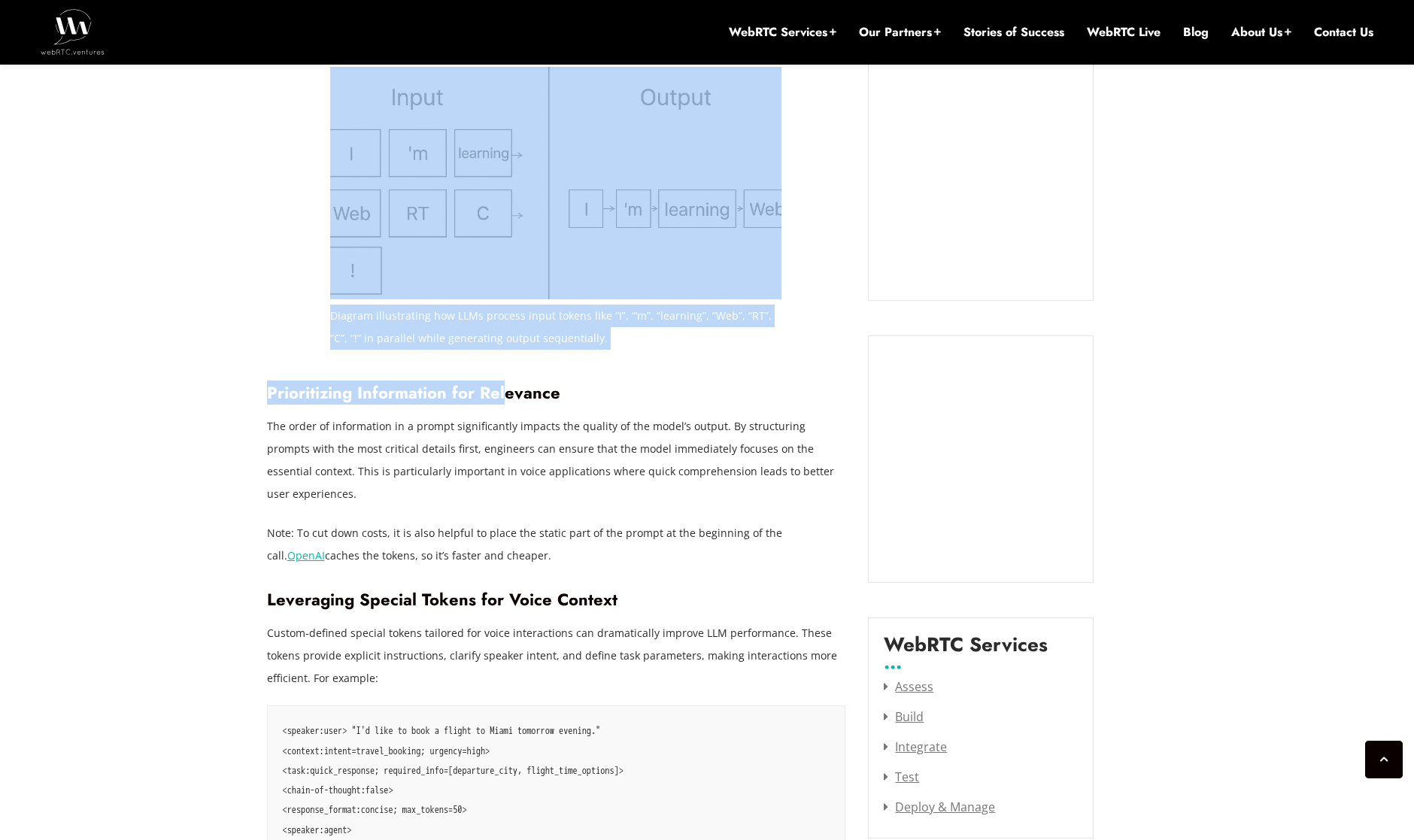 drag, startPoint x: 264, startPoint y: 395, endPoint x: 514, endPoint y: 392, distance: 250.018 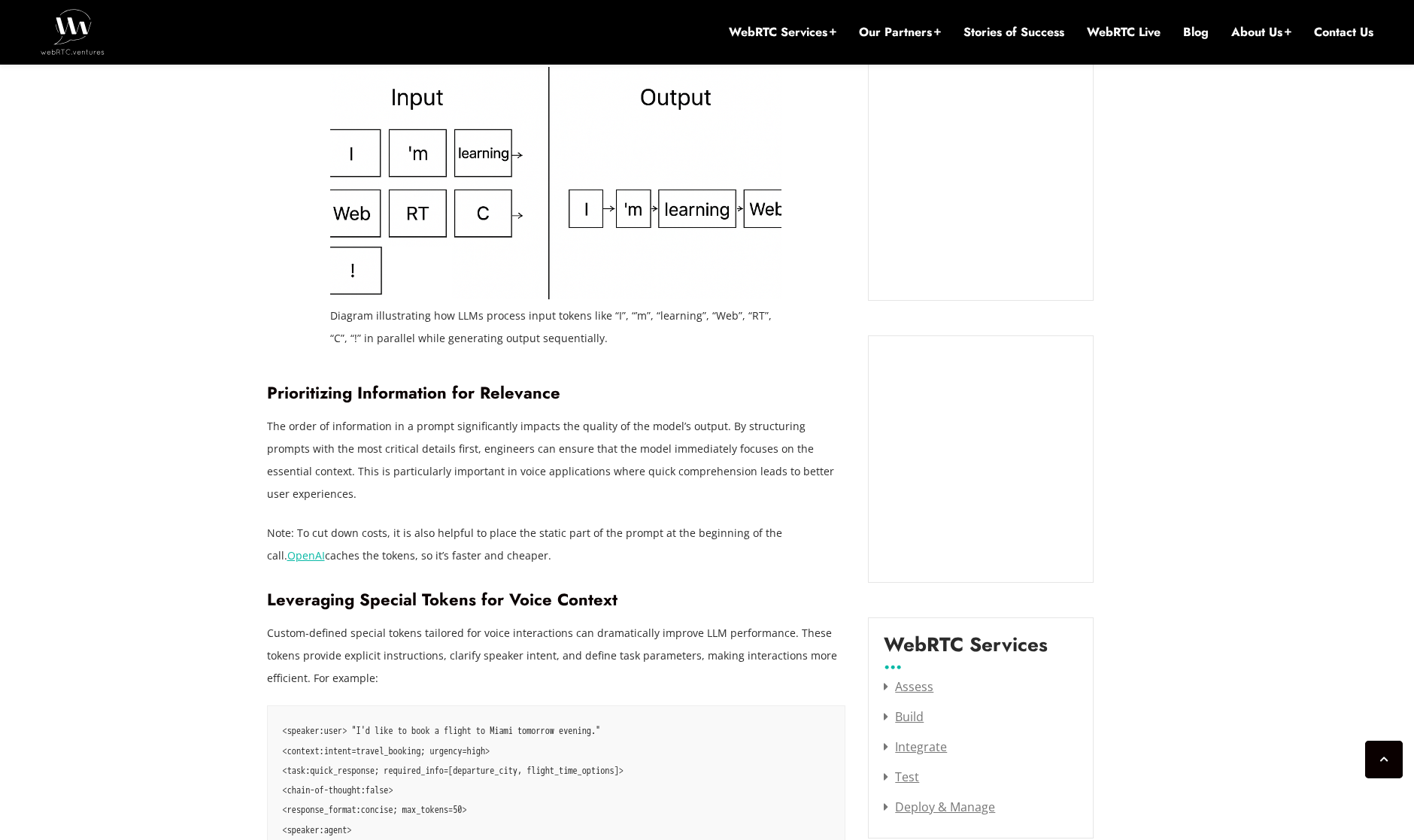 click on "Prioritizing Information for Relevance" at bounding box center [557, 393] 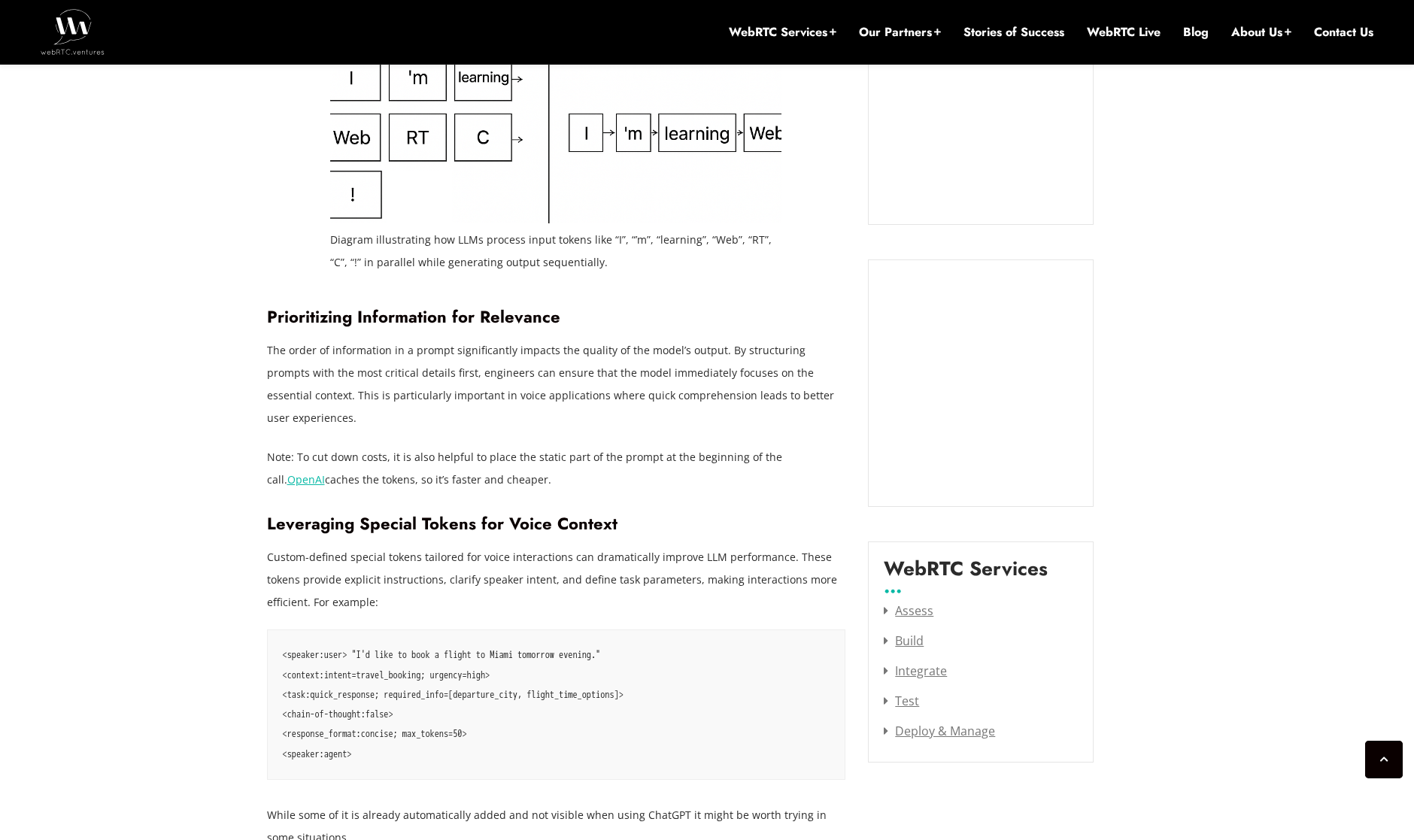 scroll, scrollTop: 1487, scrollLeft: 0, axis: vertical 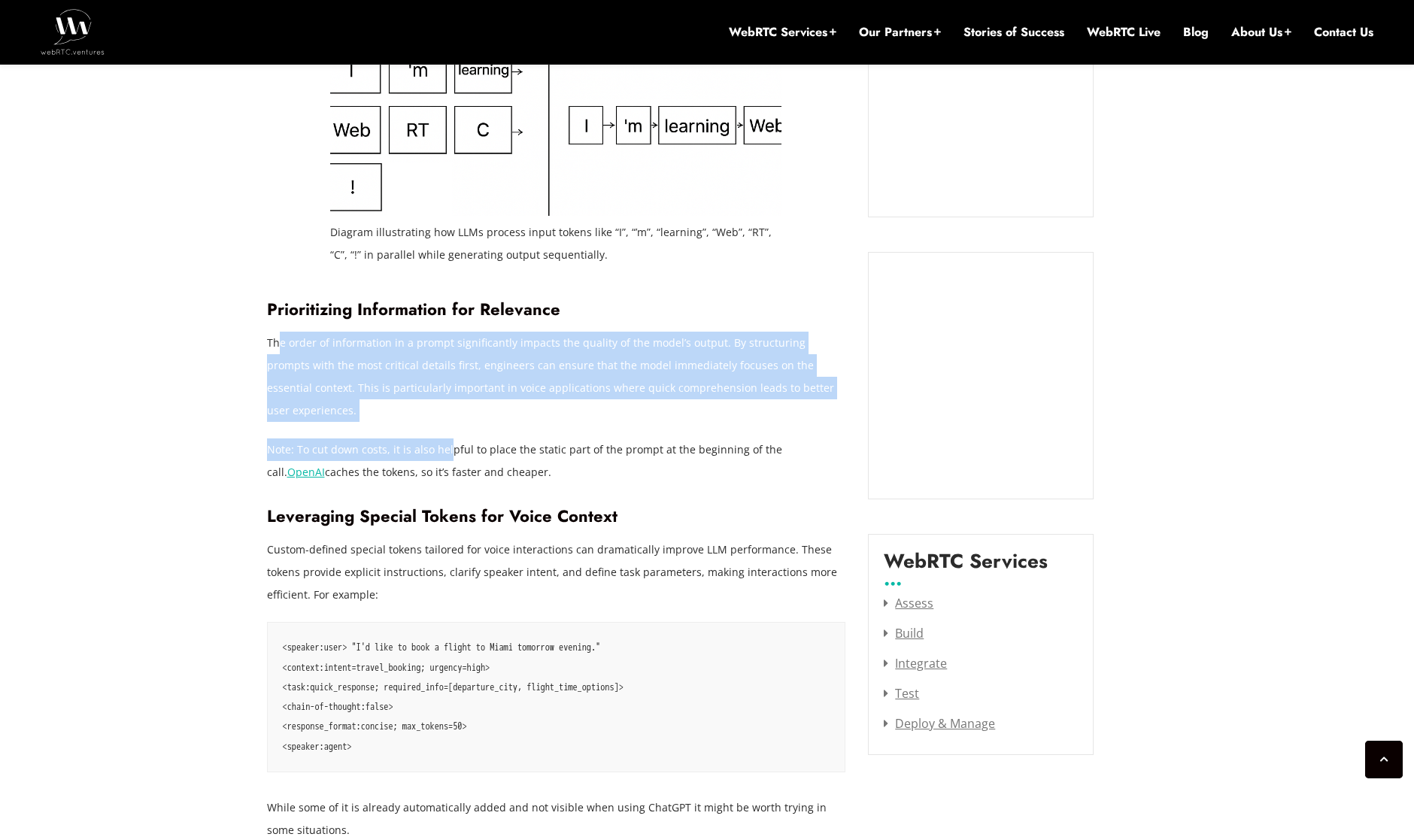 drag, startPoint x: 280, startPoint y: 345, endPoint x: 514, endPoint y: 447, distance: 255.26457 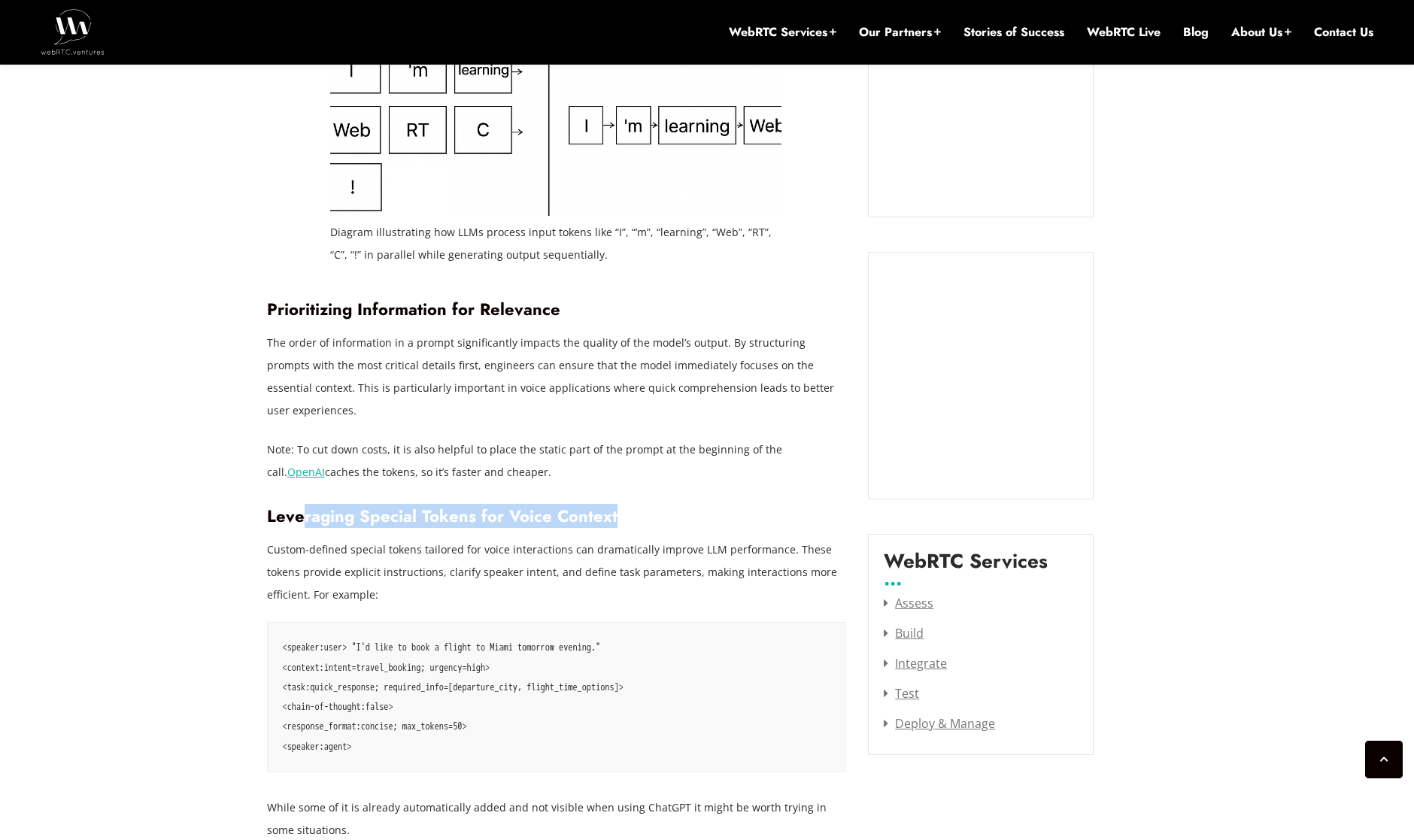 drag, startPoint x: 324, startPoint y: 496, endPoint x: 629, endPoint y: 501, distance: 305.04098 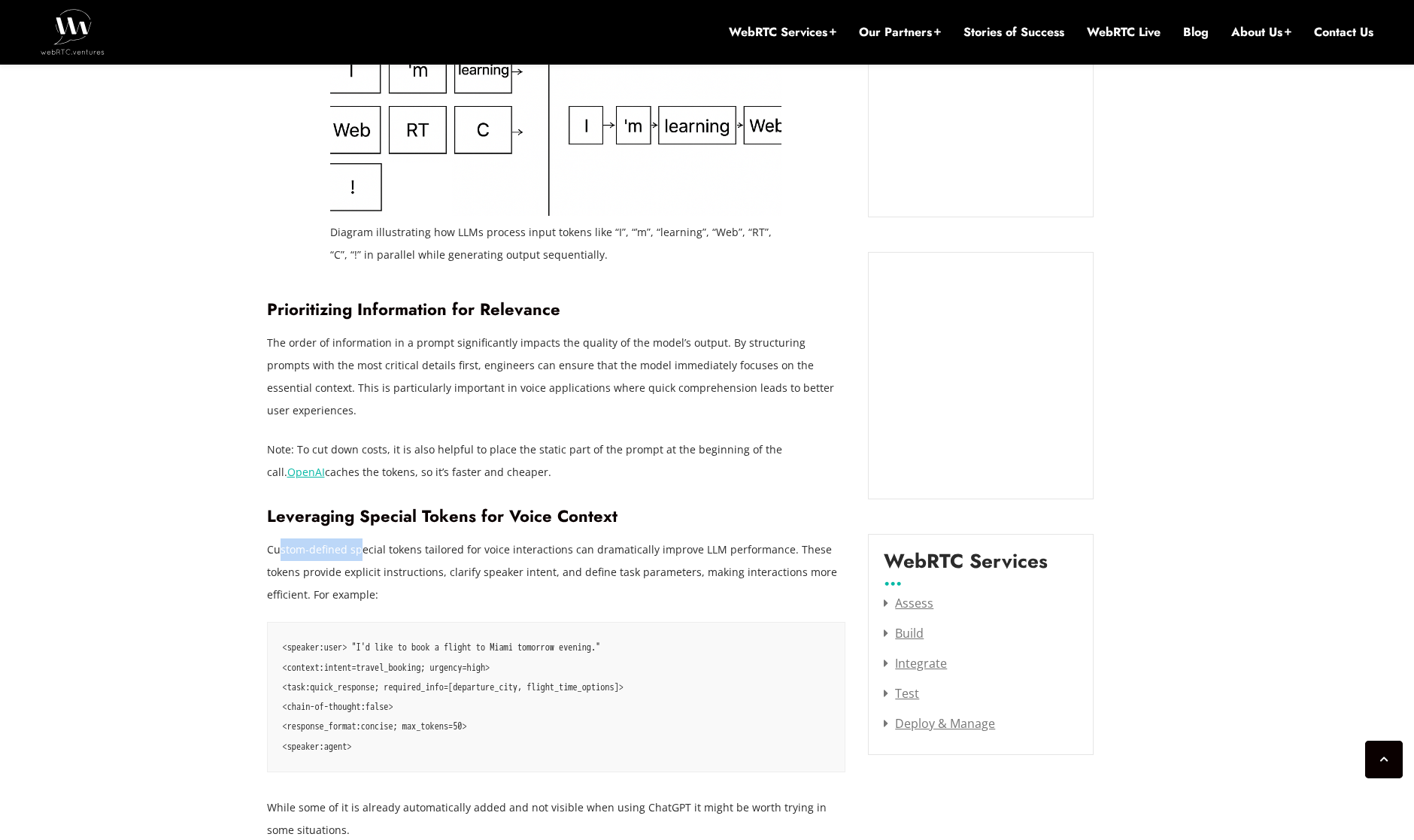 drag, startPoint x: 277, startPoint y: 526, endPoint x: 378, endPoint y: 529, distance: 101.04454 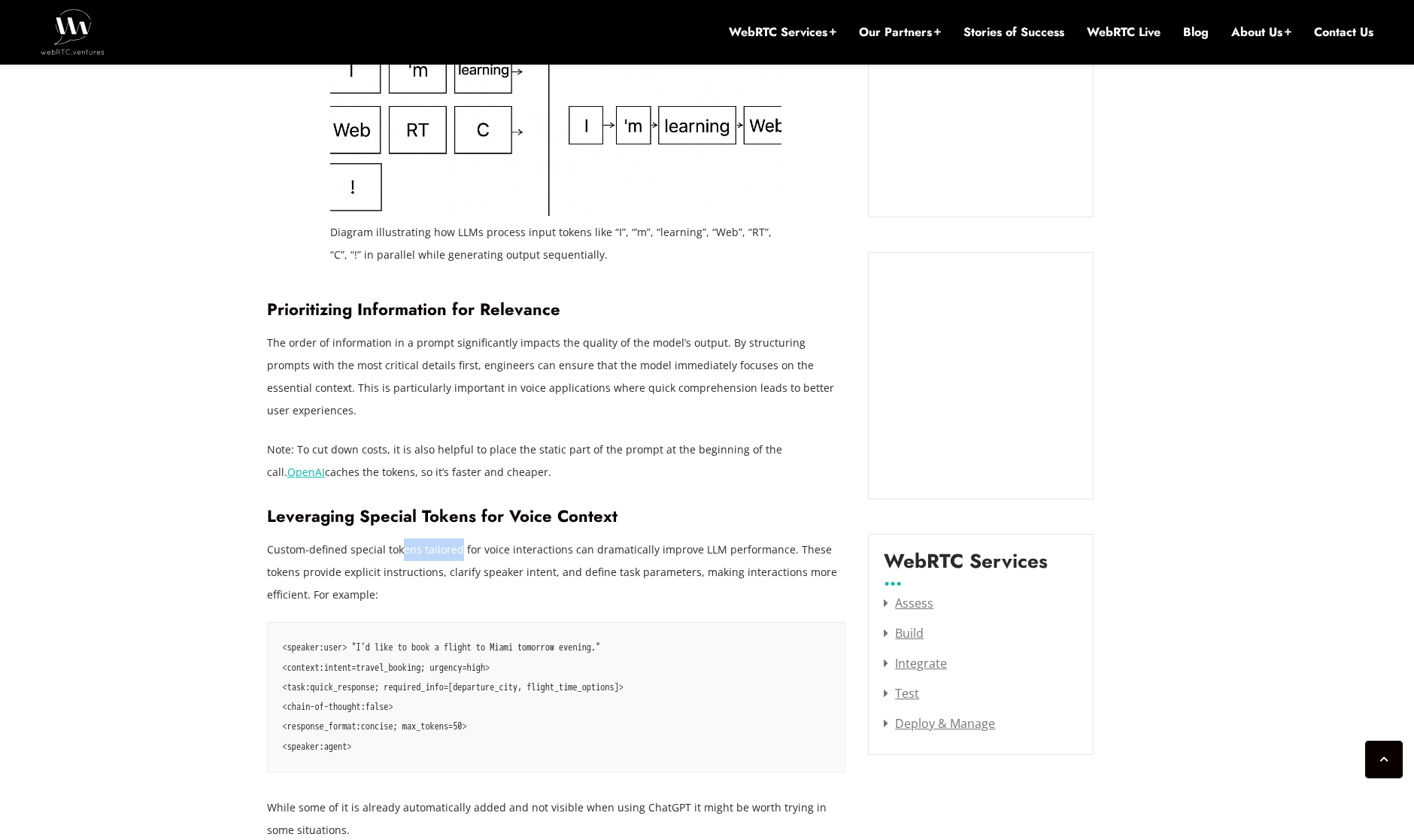 drag, startPoint x: 399, startPoint y: 532, endPoint x: 466, endPoint y: 524, distance: 67.47592 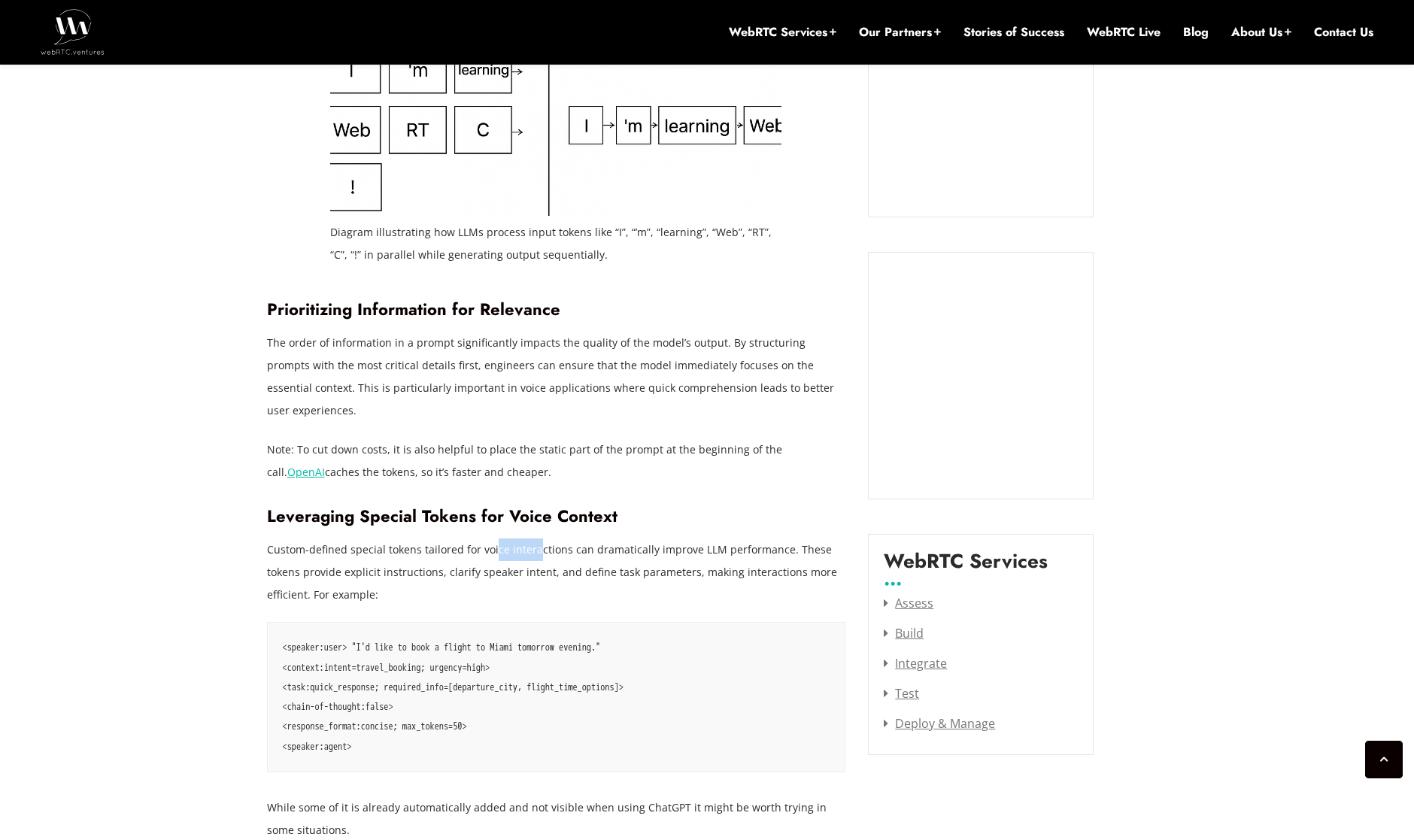drag, startPoint x: 492, startPoint y: 525, endPoint x: 539, endPoint y: 527, distance: 47.04253 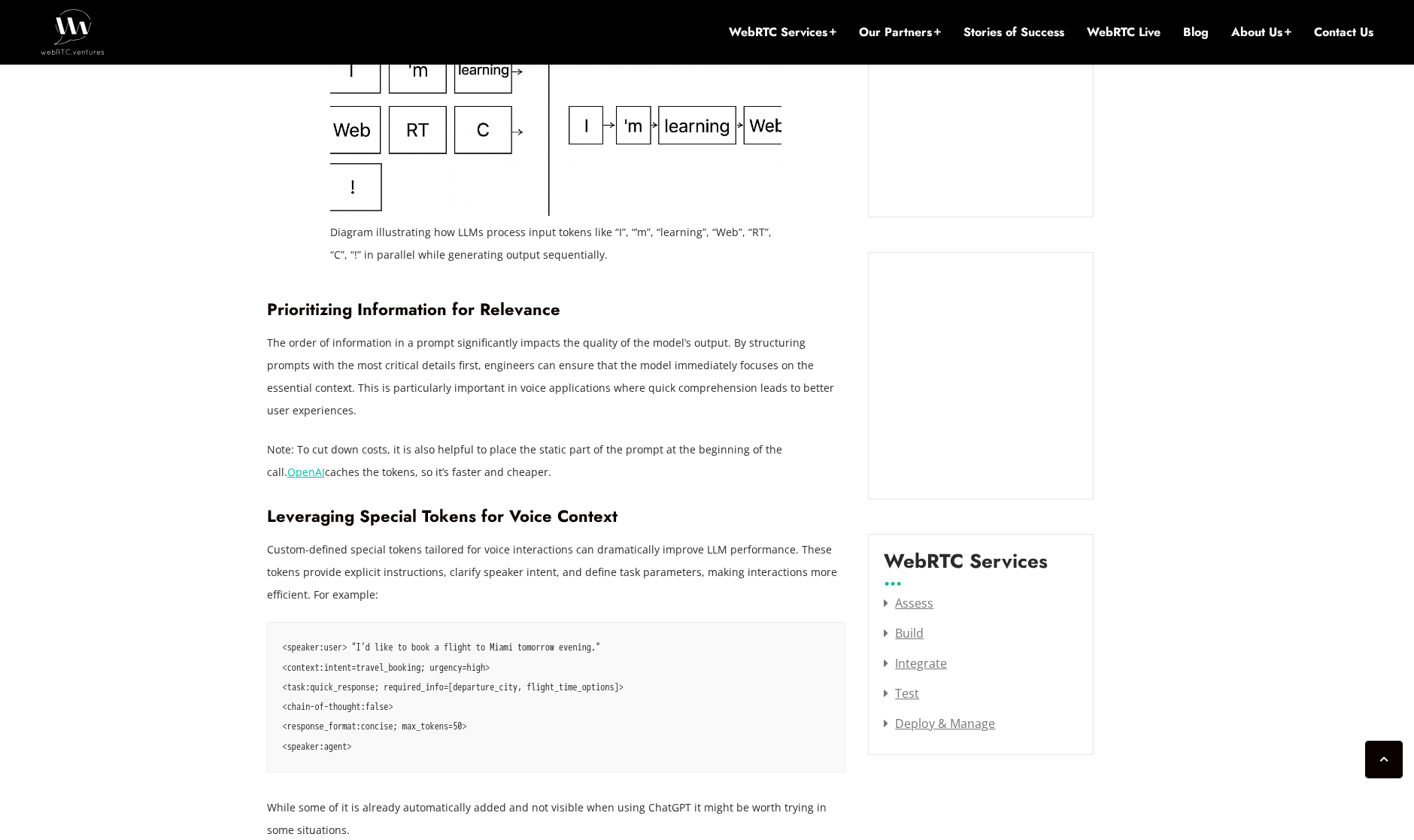 click on "Custom-defined special tokens tailored for voice interactions can dramatically improve LLM performance. These tokens provide explicit instructions, clarify speaker intent, and define task parameters, making interactions more efficient. For example:" at bounding box center (557, 572) 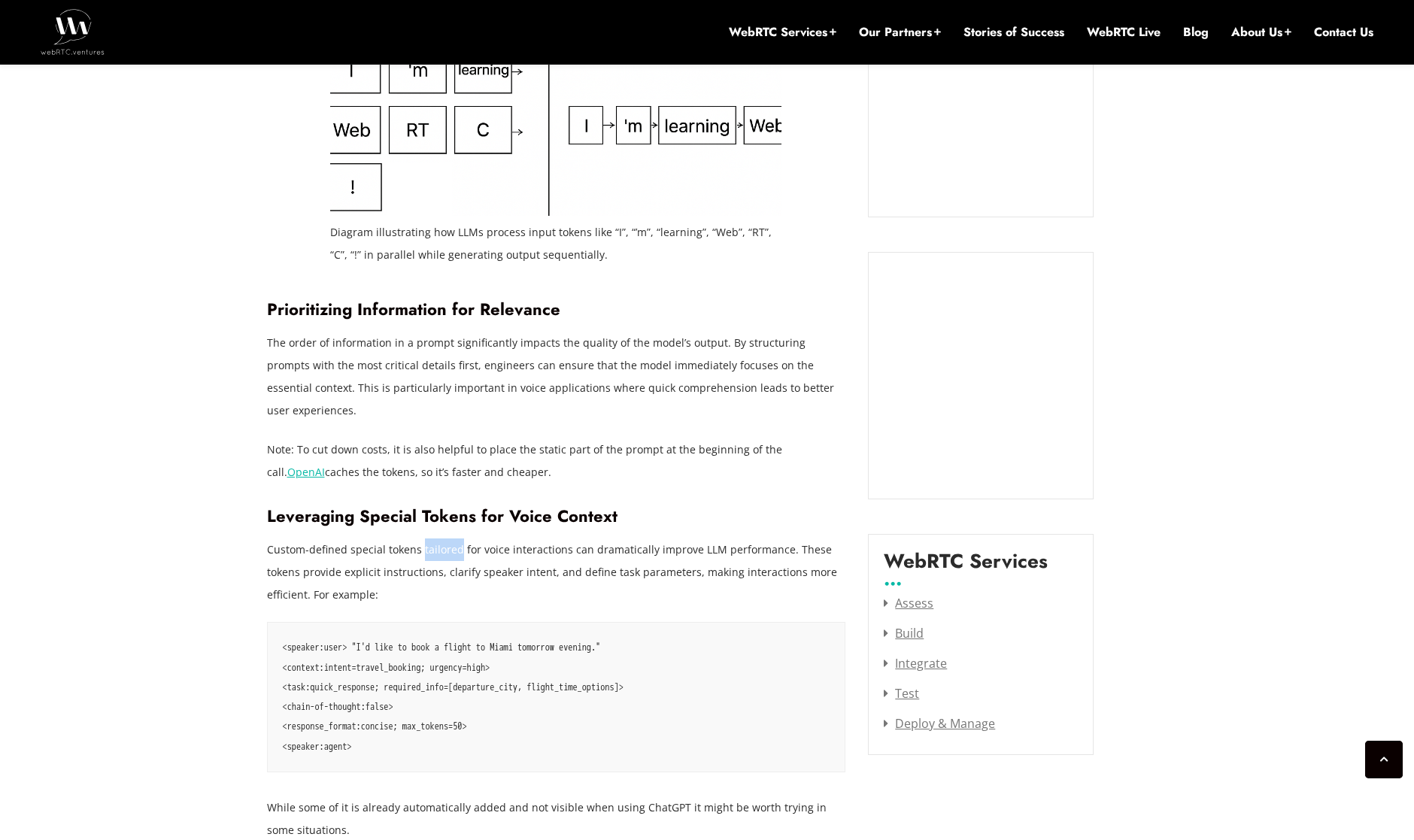 click on "Custom-defined special tokens tailored for voice interactions can dramatically improve LLM performance. These tokens provide explicit instructions, clarify speaker intent, and define task parameters, making interactions more efficient. For example:" at bounding box center (557, 572) 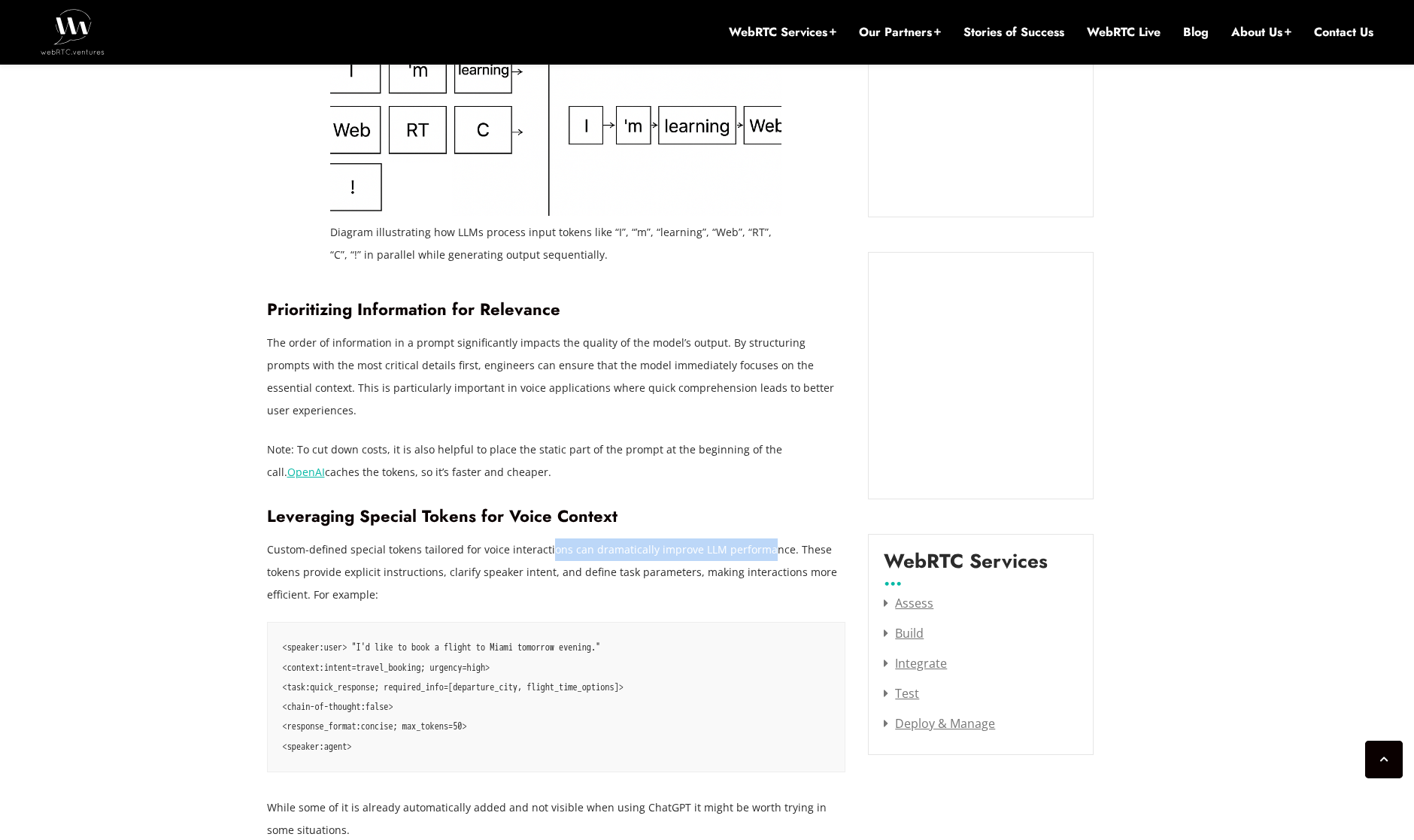 drag, startPoint x: 553, startPoint y: 531, endPoint x: 760, endPoint y: 527, distance: 207.0386 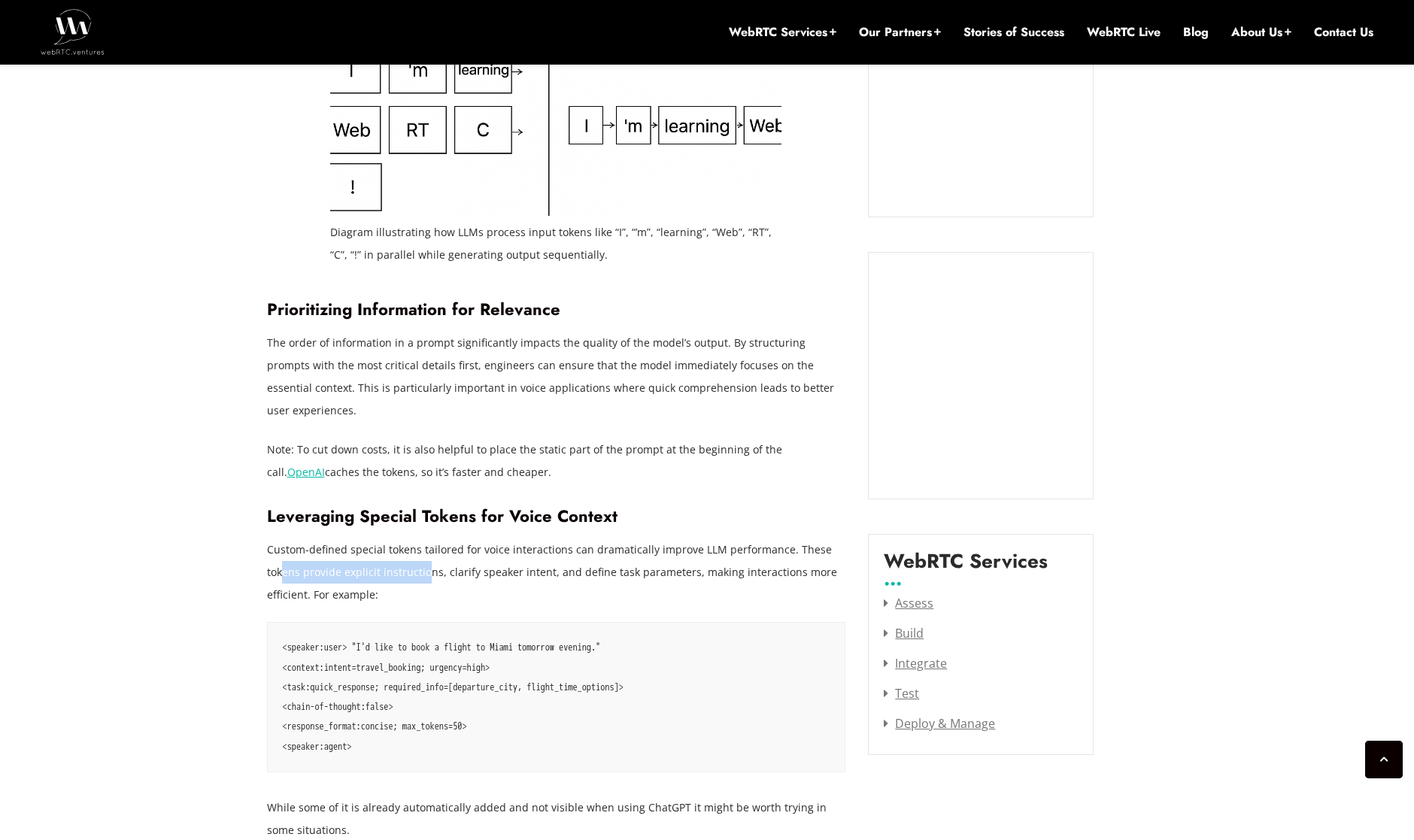 drag, startPoint x: 283, startPoint y: 549, endPoint x: 429, endPoint y: 553, distance: 146.05478 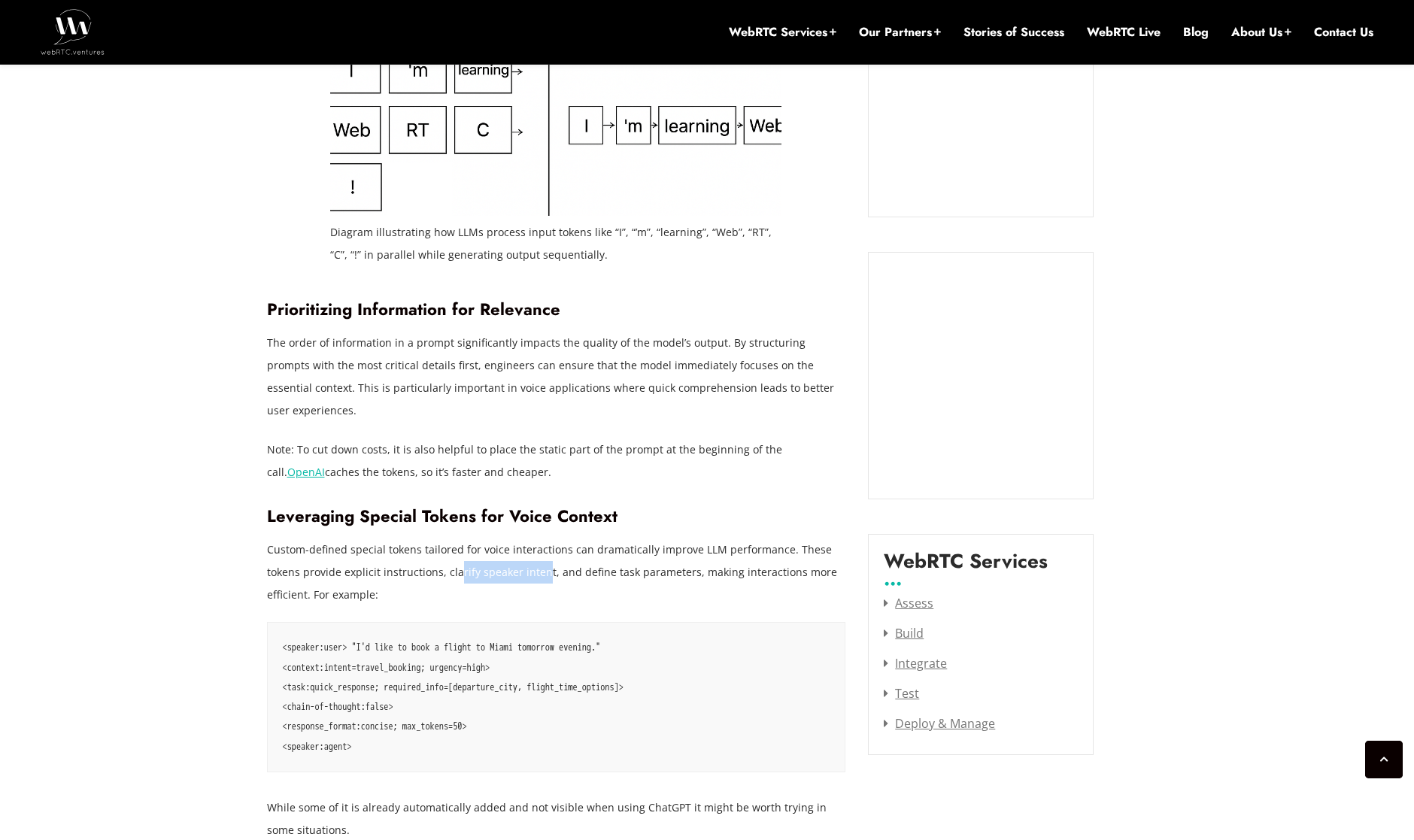 drag, startPoint x: 463, startPoint y: 553, endPoint x: 541, endPoint y: 552, distance: 78.00641 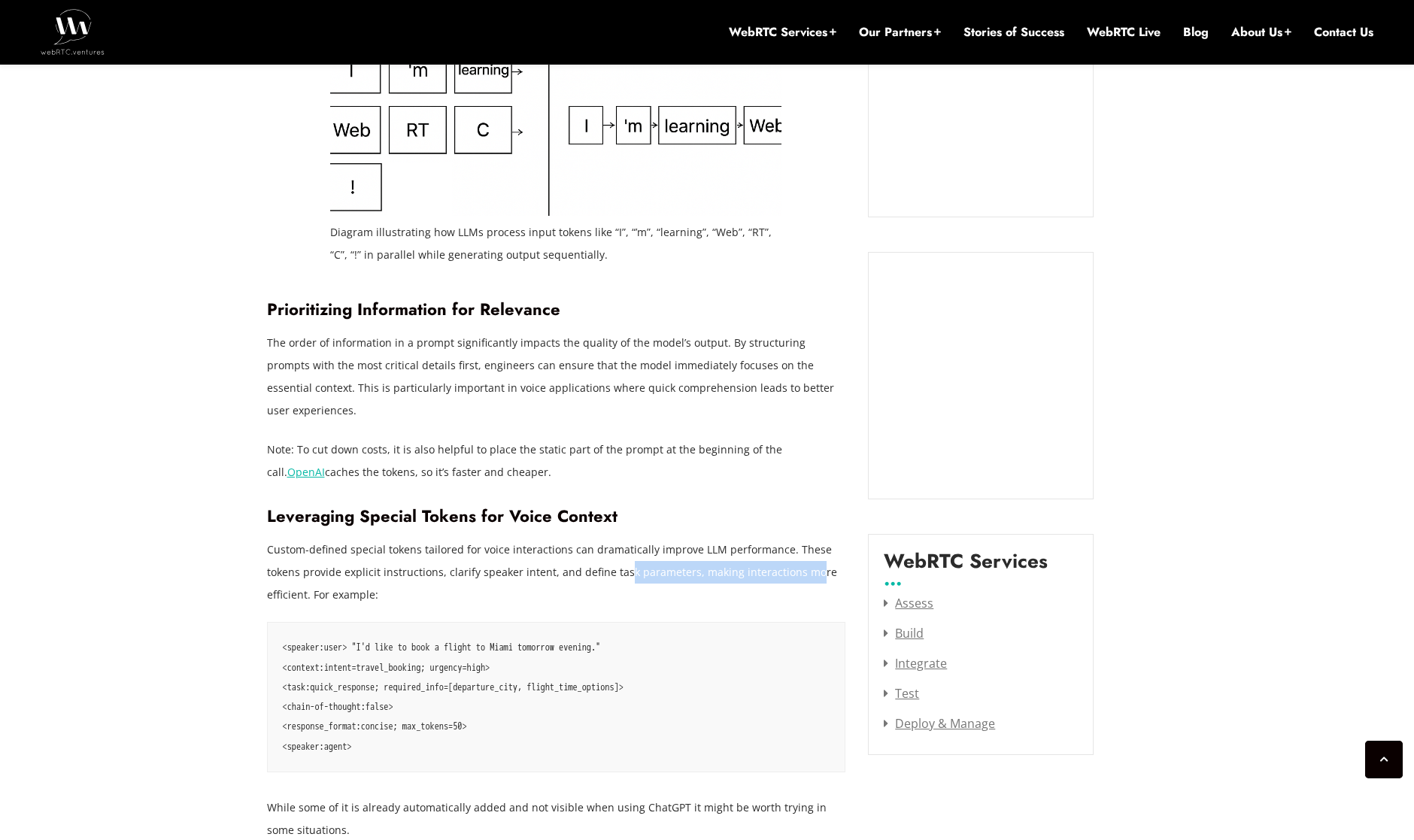 drag, startPoint x: 627, startPoint y: 551, endPoint x: 809, endPoint y: 544, distance: 182.1346 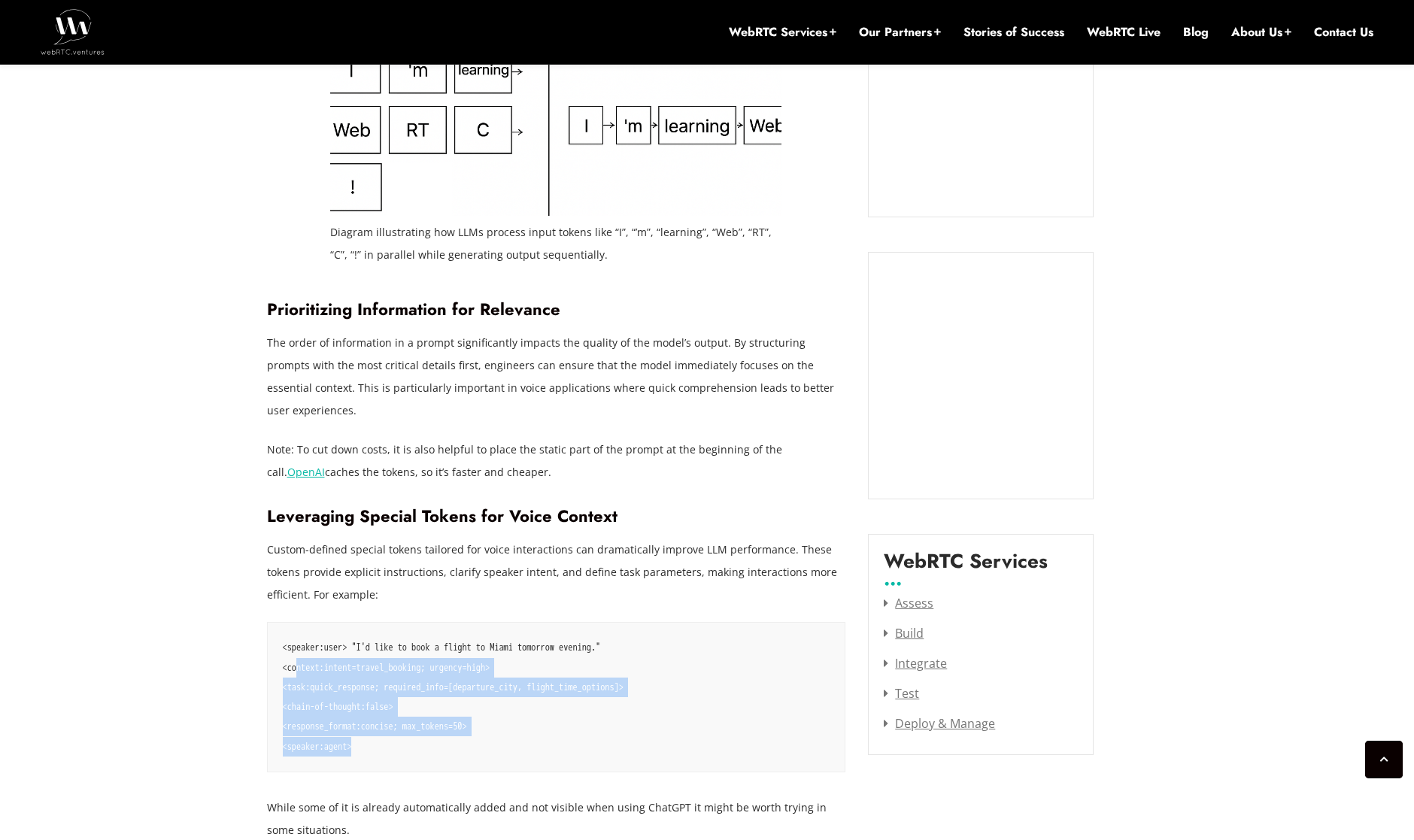 drag, startPoint x: 411, startPoint y: 731, endPoint x: 266, endPoint y: 630, distance: 176.7088 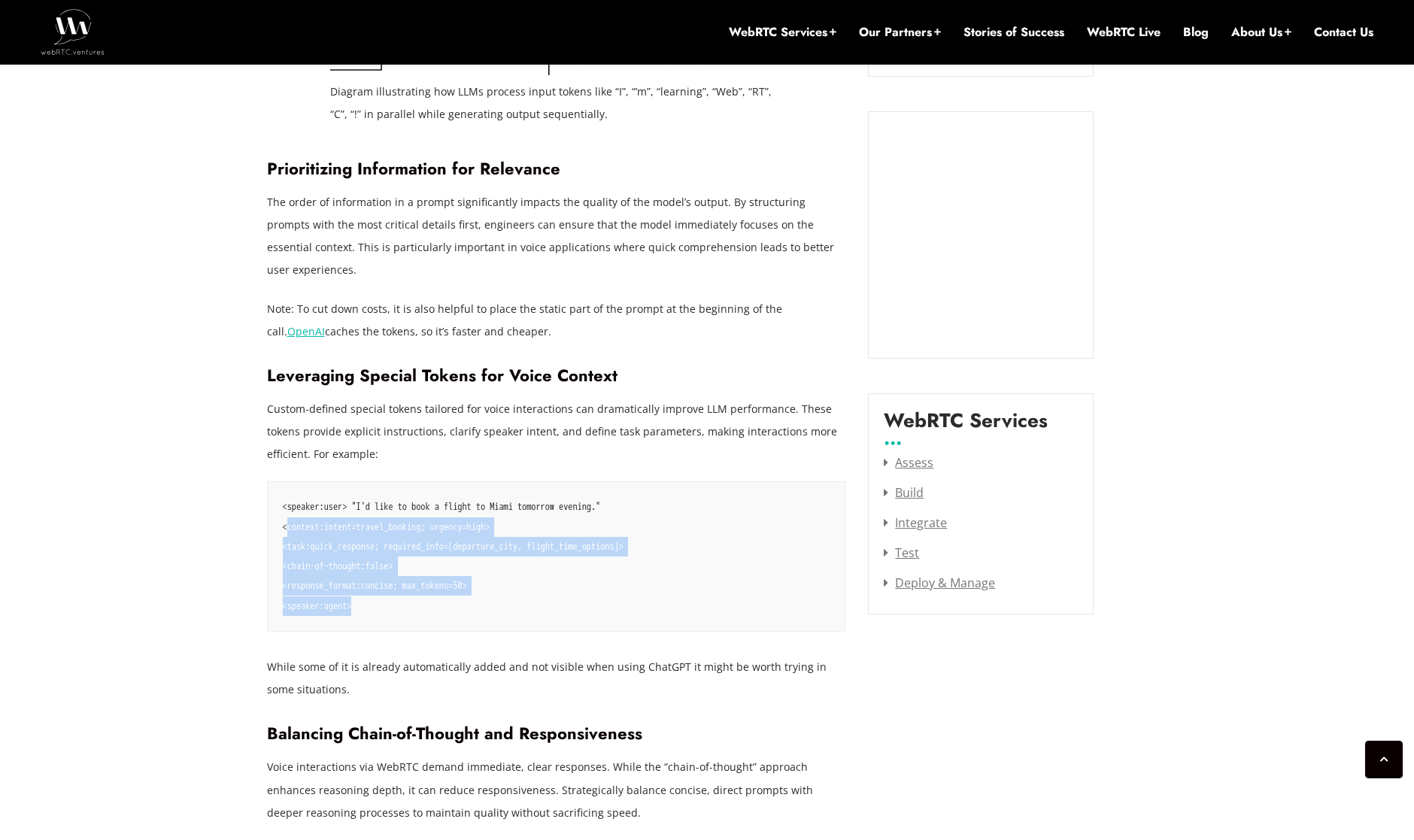 scroll, scrollTop: 1676, scrollLeft: 0, axis: vertical 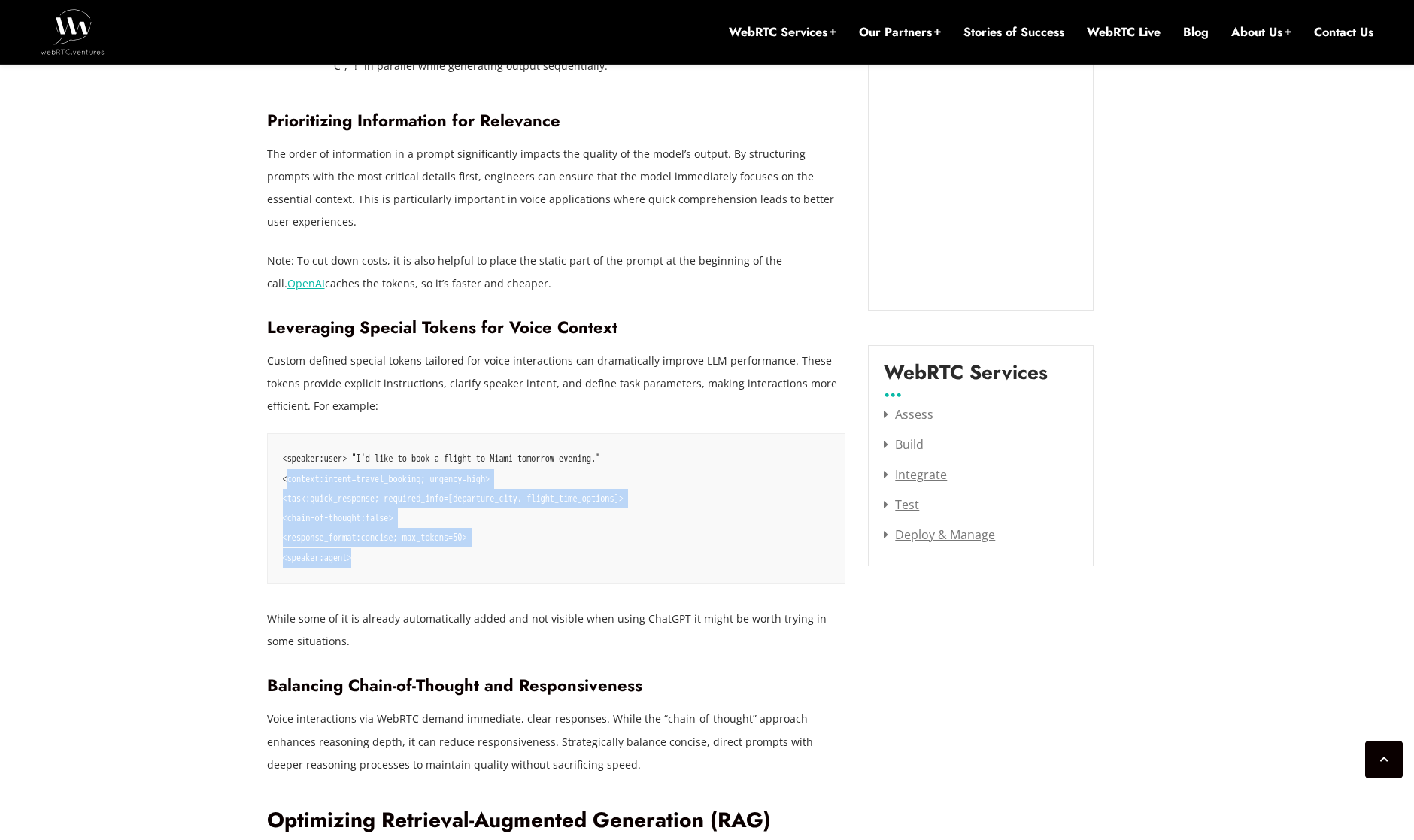 click on "<speaker:user> "I'd like to book a flight to Miami tomorrow evening."
<context:intent=travel_booking; urgency=high>
<task:quick_response; required_info=[departure_city, flight_time_options]>
<chain-of-thought:false>
<response_format:concise; max_tokens=50>
<speaker:agent>" at bounding box center (557, 508) 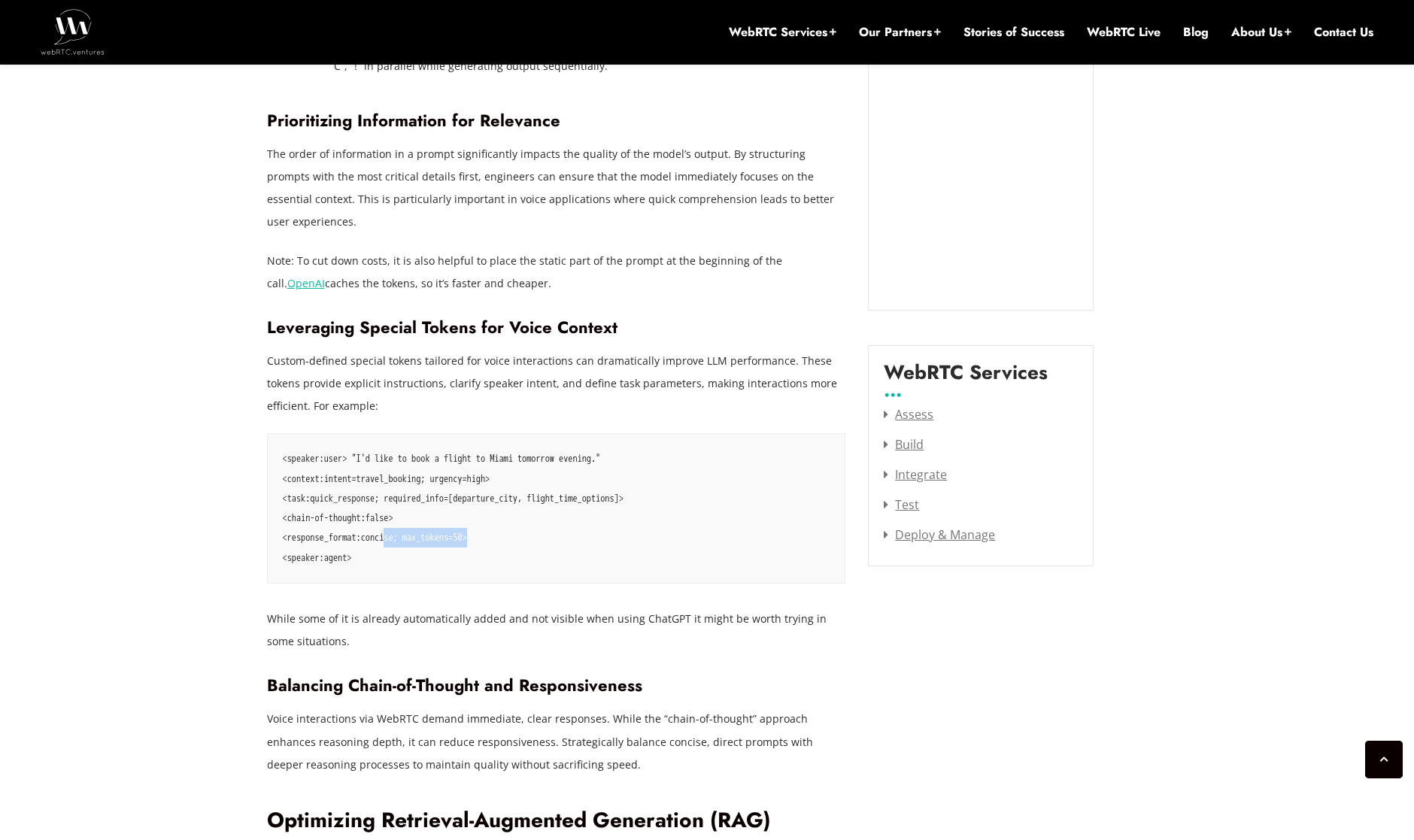 drag, startPoint x: 499, startPoint y: 518, endPoint x: 332, endPoint y: 514, distance: 167.0479 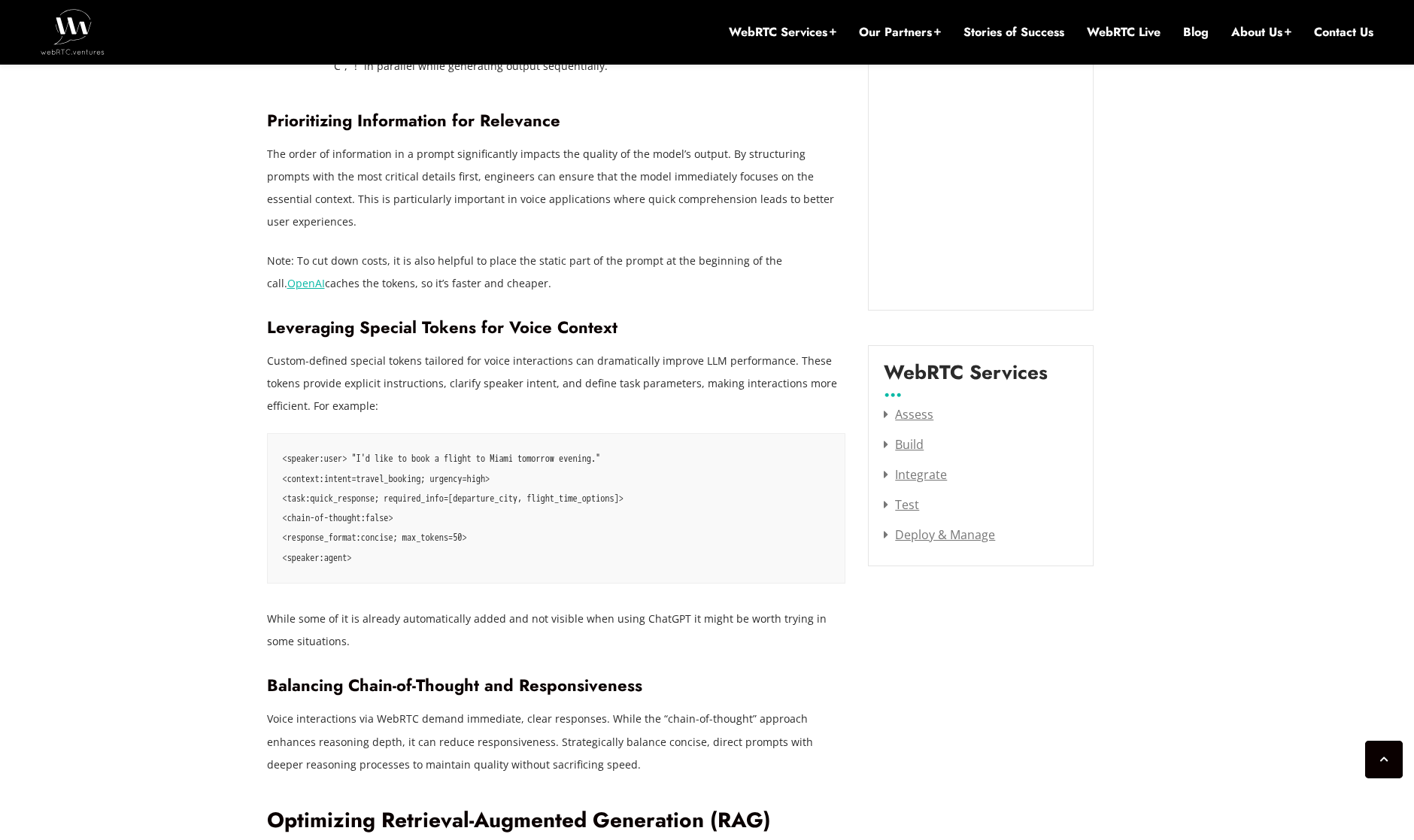 click on "<speaker:user> "I'd like to book a flight to Miami tomorrow evening."
<context:intent=travel_booking; urgency=high>
<task:quick_response; required_info=[departure_city, flight_time_options]>
<chain-of-thought:false>
<response_format:concise; max_tokens=50>
<speaker:agent>" at bounding box center (557, 508) 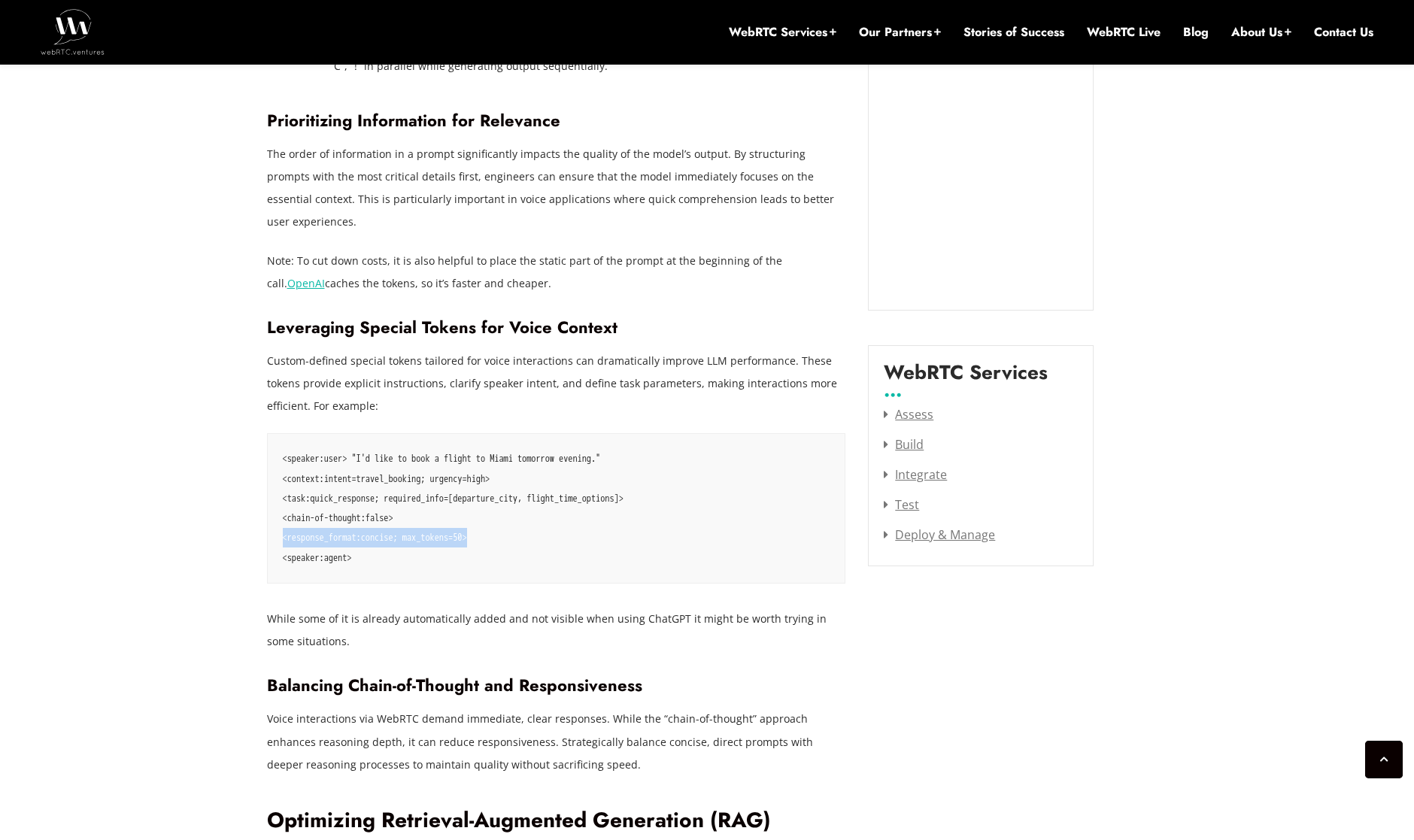 drag, startPoint x: 511, startPoint y: 520, endPoint x: 282, endPoint y: 520, distance: 229 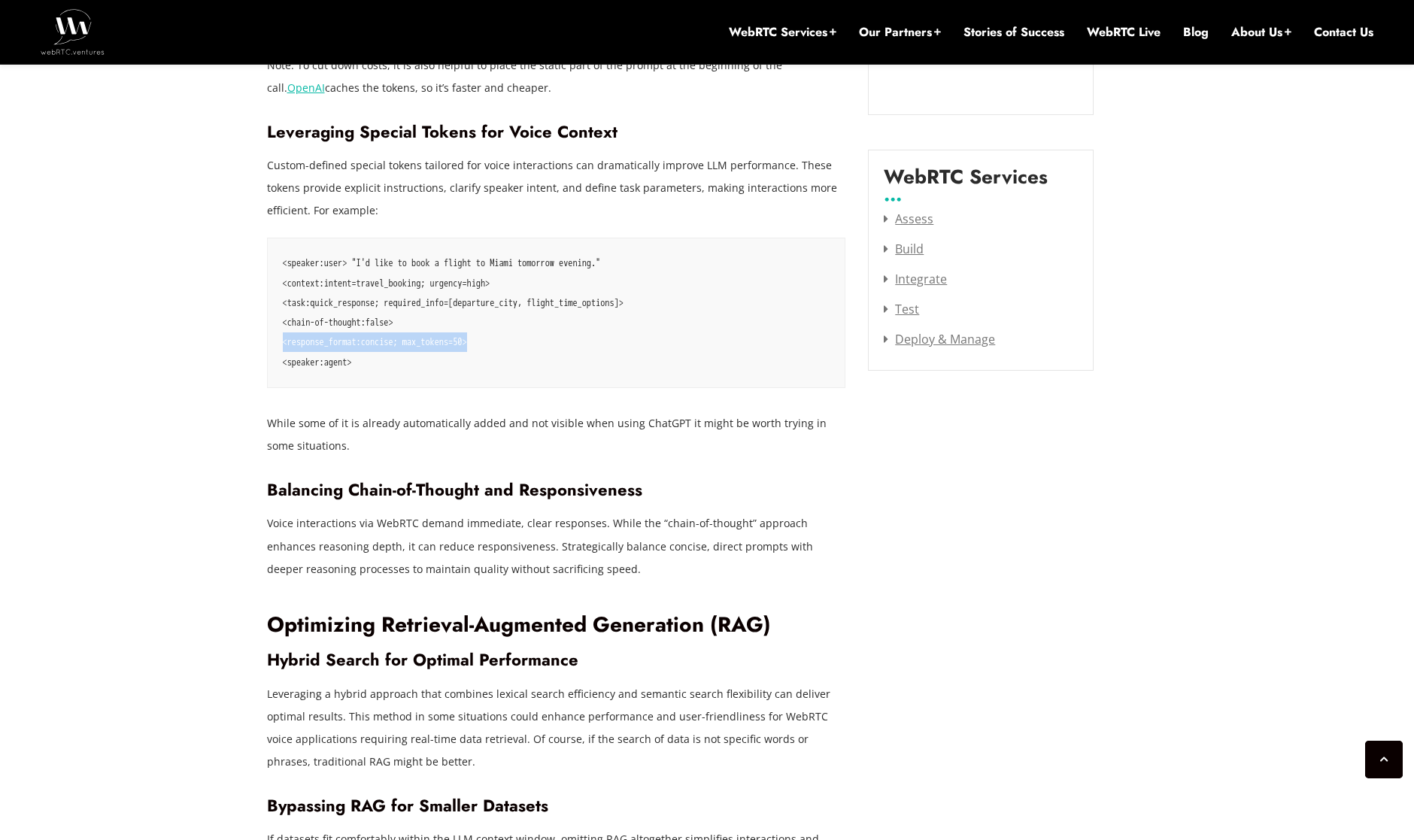 scroll, scrollTop: 1912, scrollLeft: 0, axis: vertical 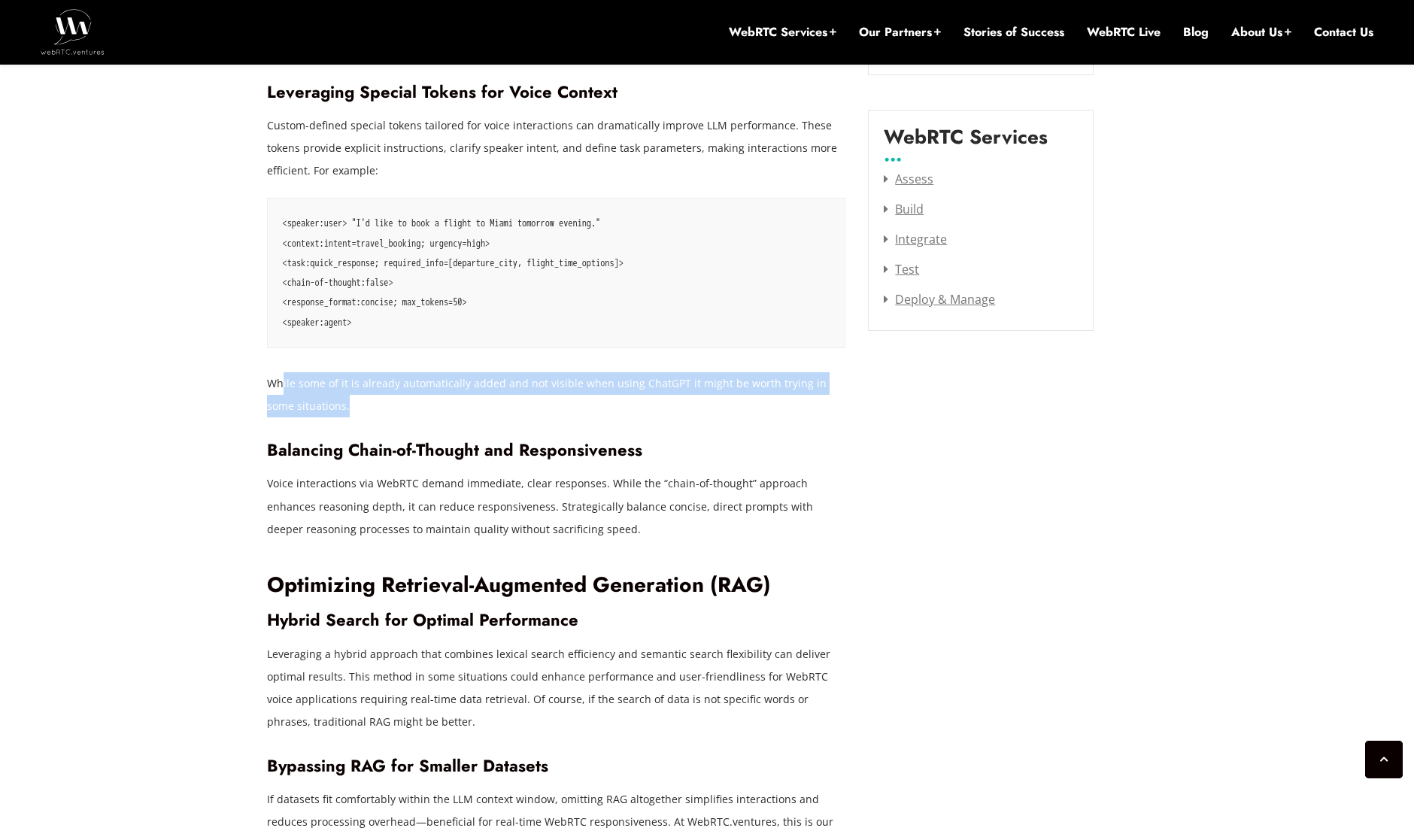 drag, startPoint x: 283, startPoint y: 357, endPoint x: 499, endPoint y: 380, distance: 217.2211 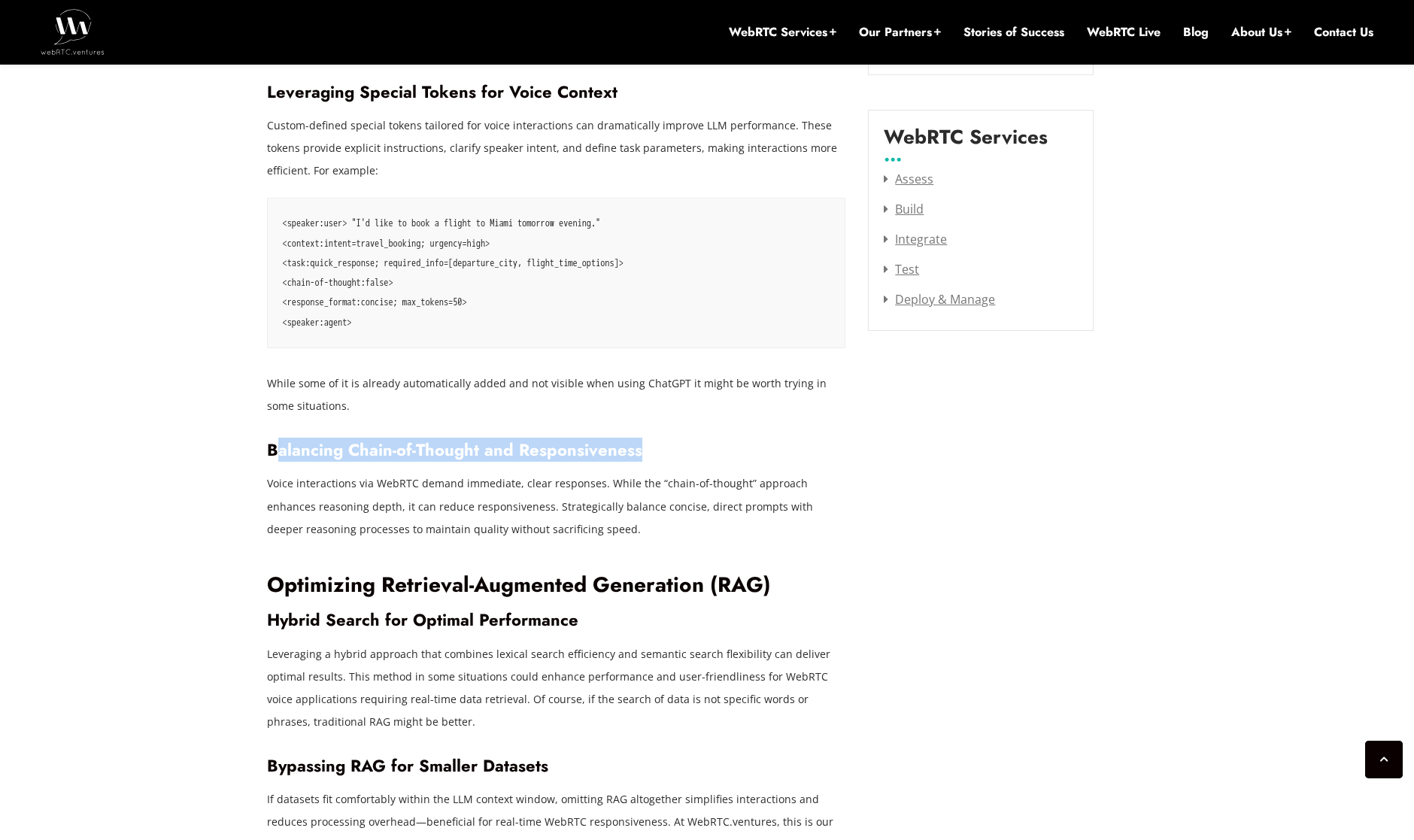 drag, startPoint x: 274, startPoint y: 426, endPoint x: 664, endPoint y: 429, distance: 390.01154 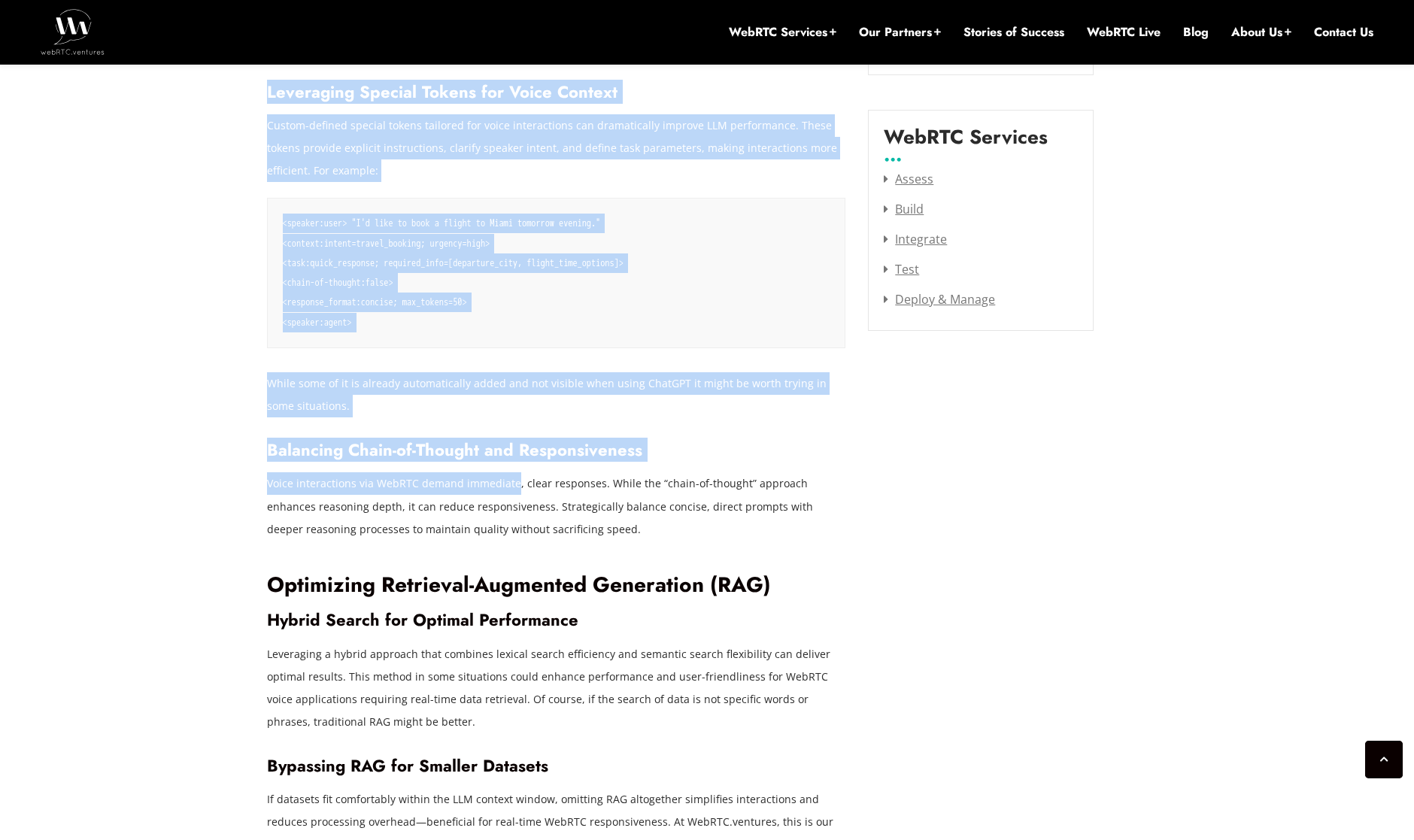 drag, startPoint x: 266, startPoint y: 459, endPoint x: 511, endPoint y: 465, distance: 245.07346 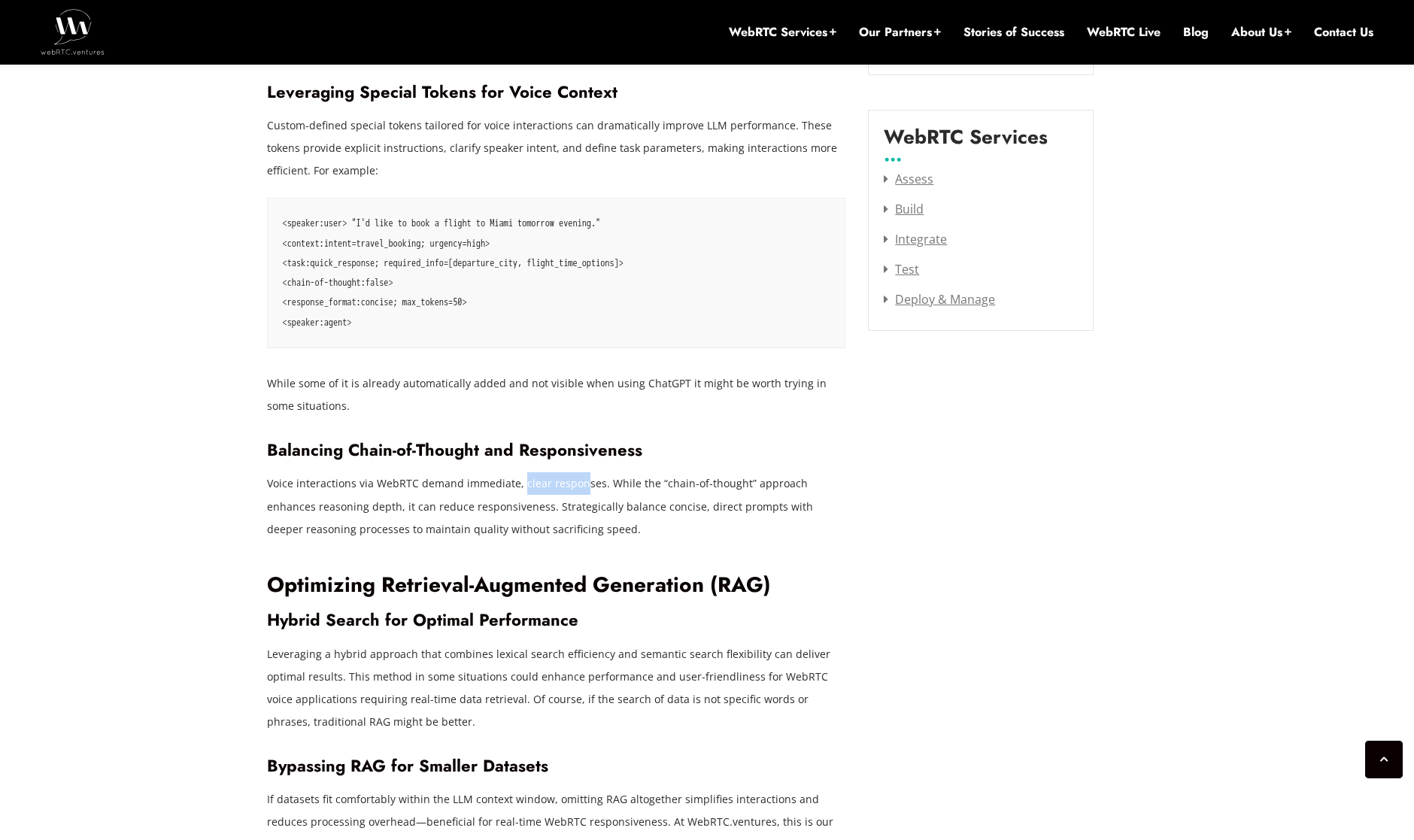 drag, startPoint x: 518, startPoint y: 464, endPoint x: 592, endPoint y: 466, distance: 74.027022 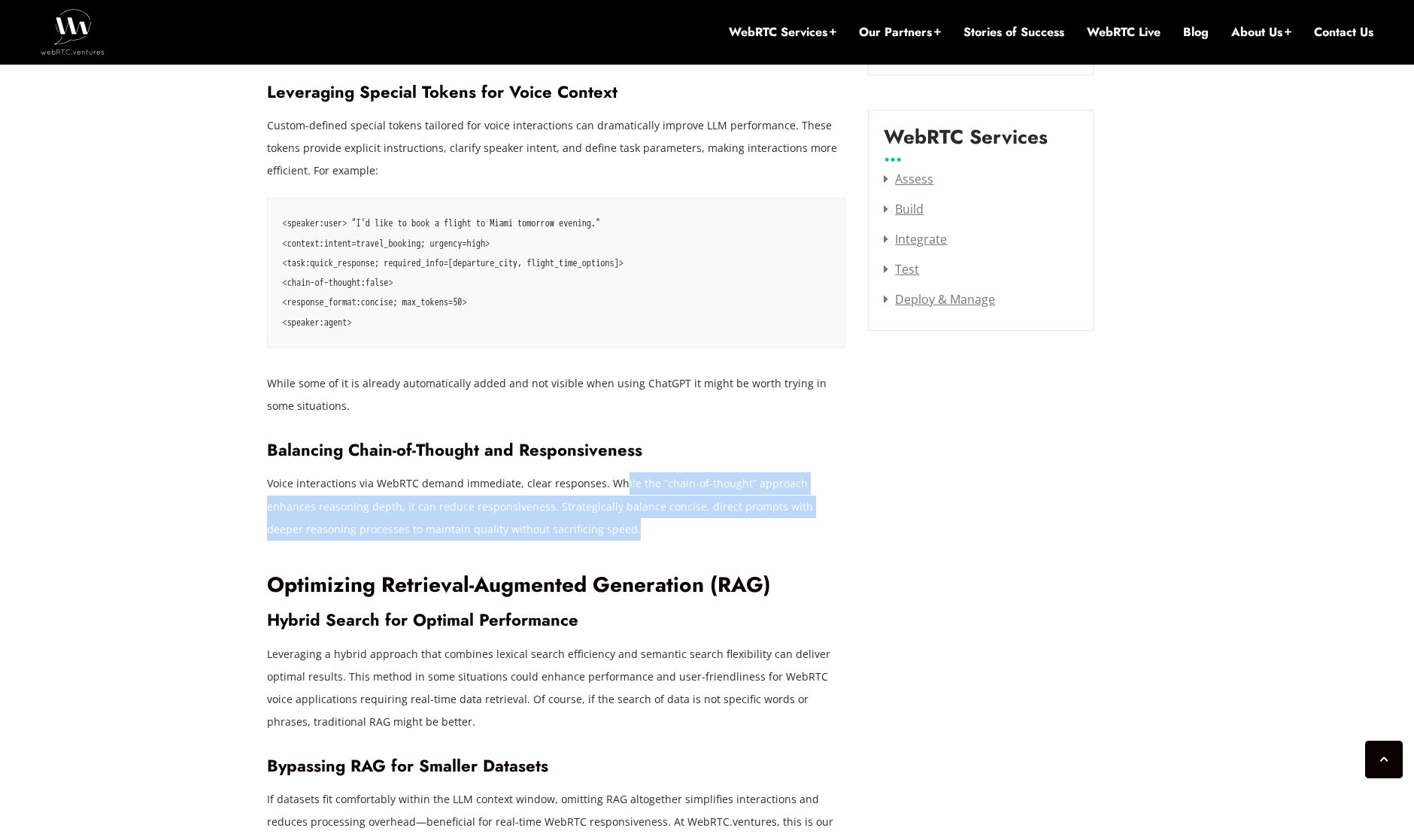 drag, startPoint x: 614, startPoint y: 462, endPoint x: 708, endPoint y: 511, distance: 106.00472 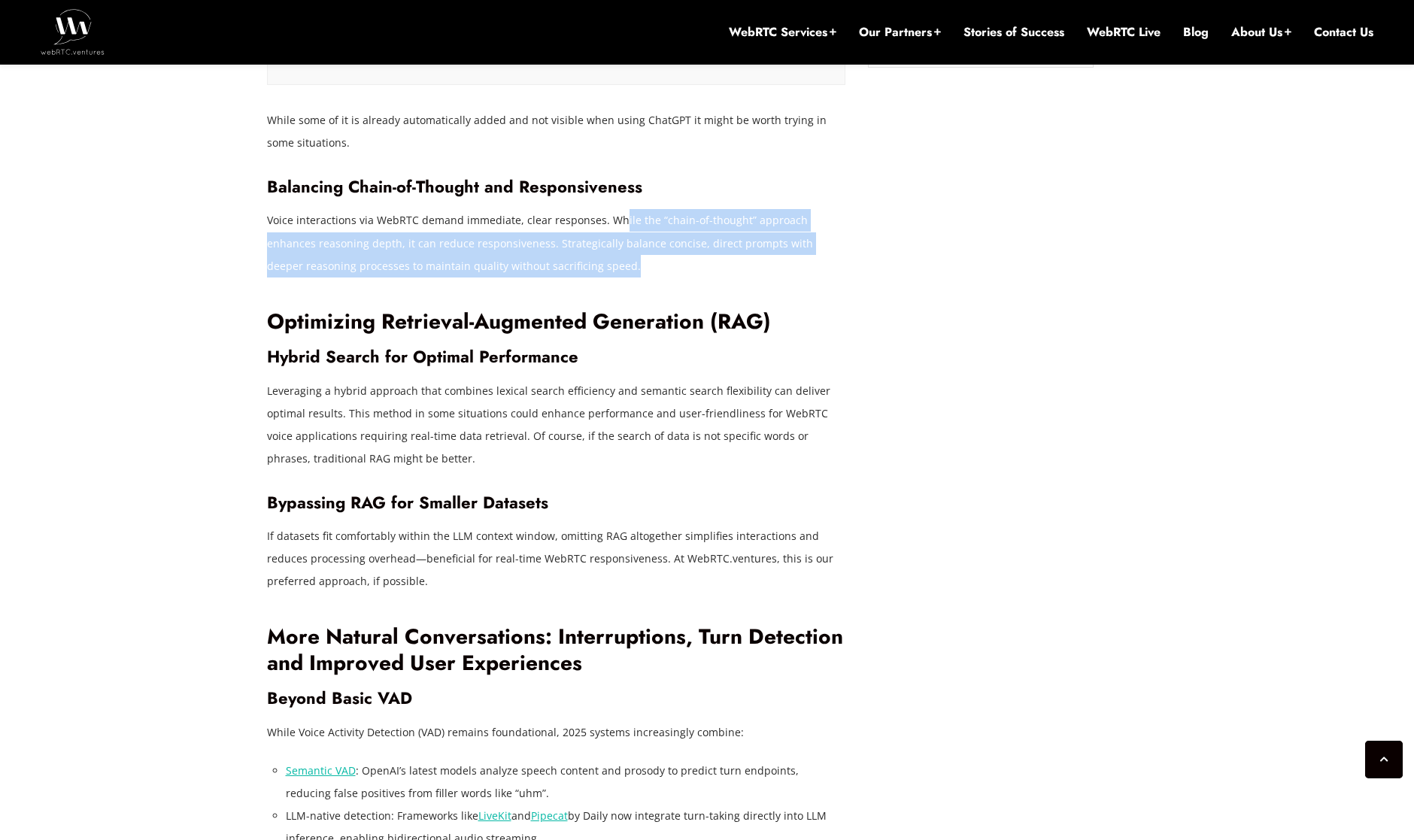 scroll, scrollTop: 2176, scrollLeft: 0, axis: vertical 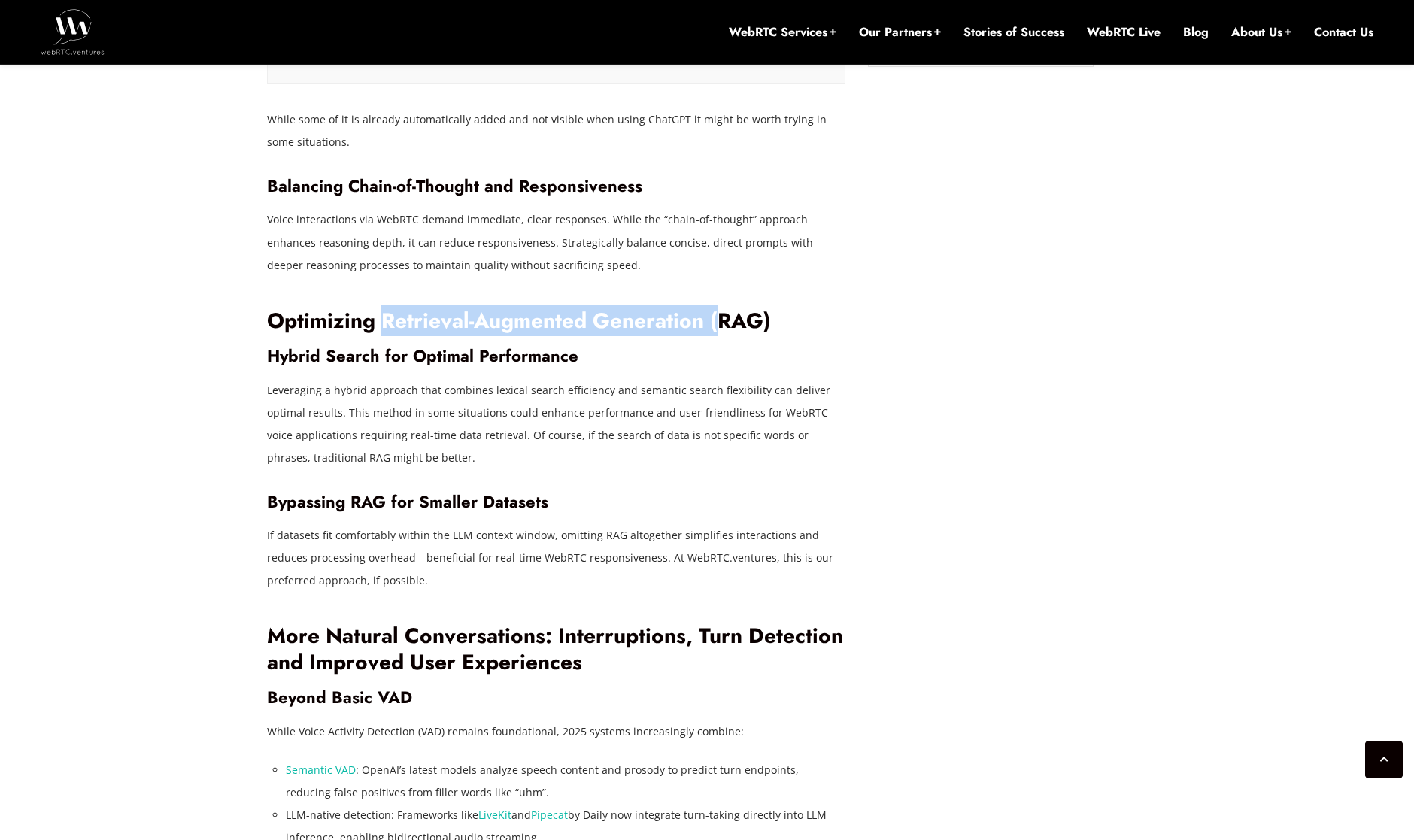 drag, startPoint x: 385, startPoint y: 296, endPoint x: 721, endPoint y: 301, distance: 336.0372 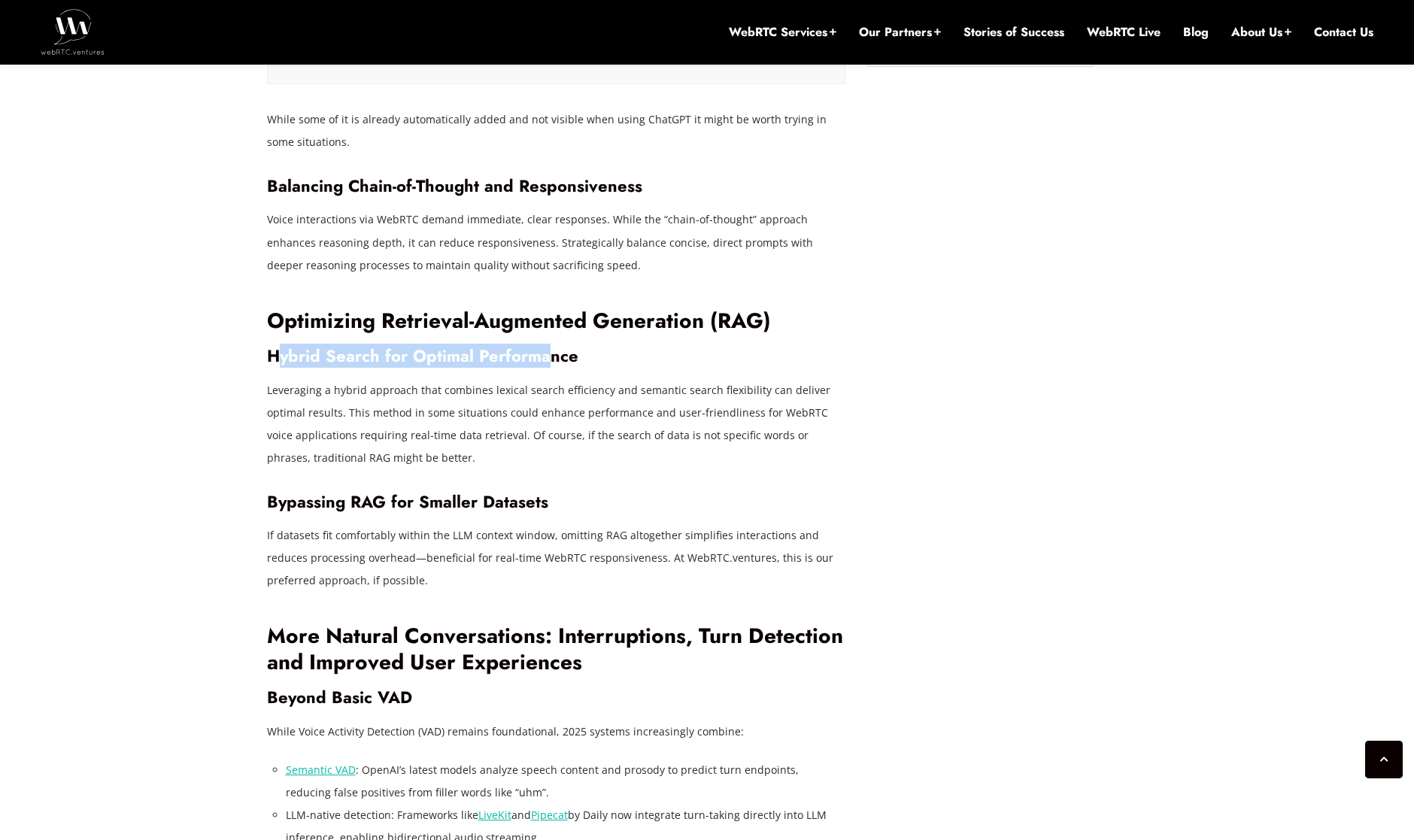 drag, startPoint x: 281, startPoint y: 335, endPoint x: 573, endPoint y: 338, distance: 292.01541 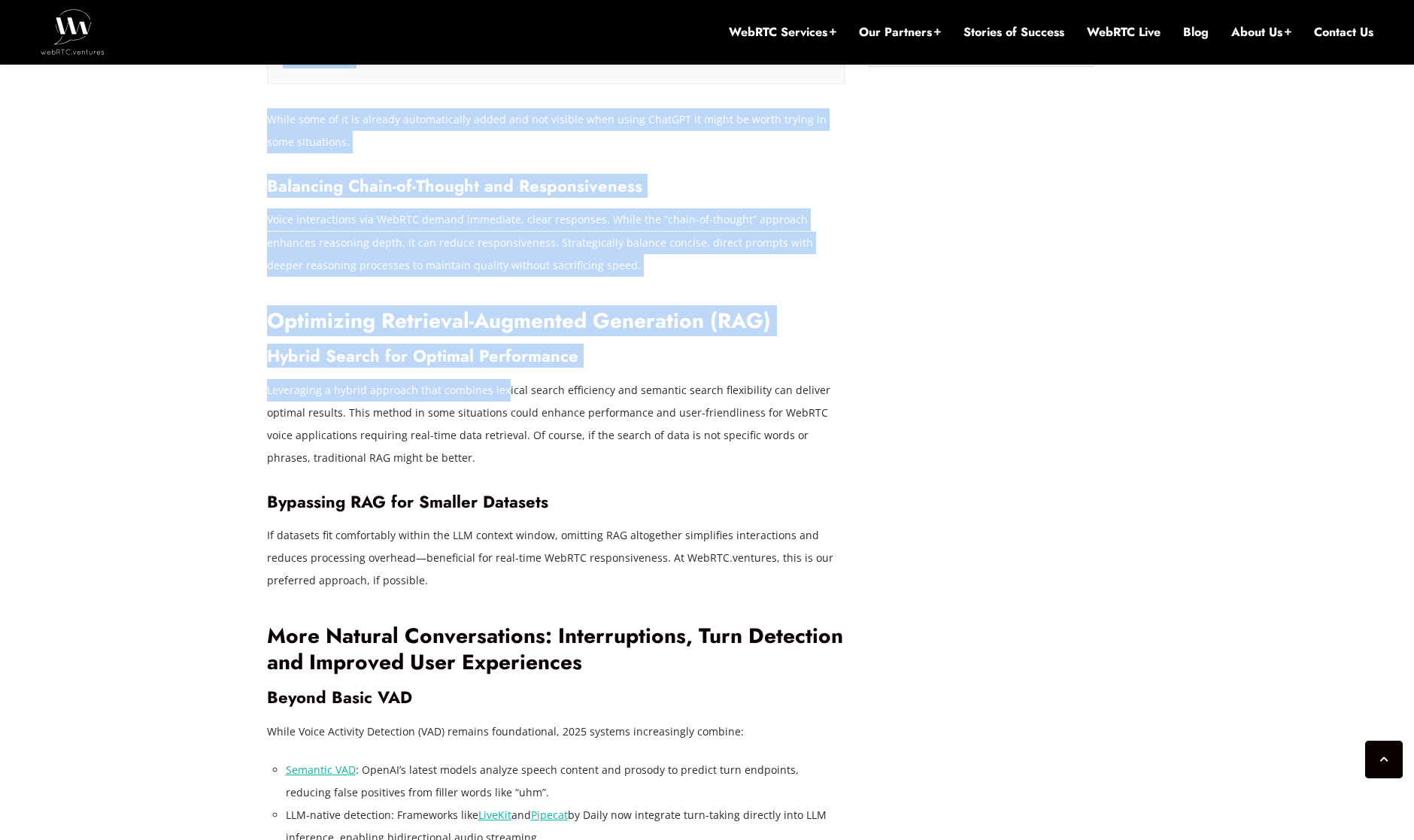 drag, startPoint x: 266, startPoint y: 369, endPoint x: 501, endPoint y: 371, distance: 235.00851 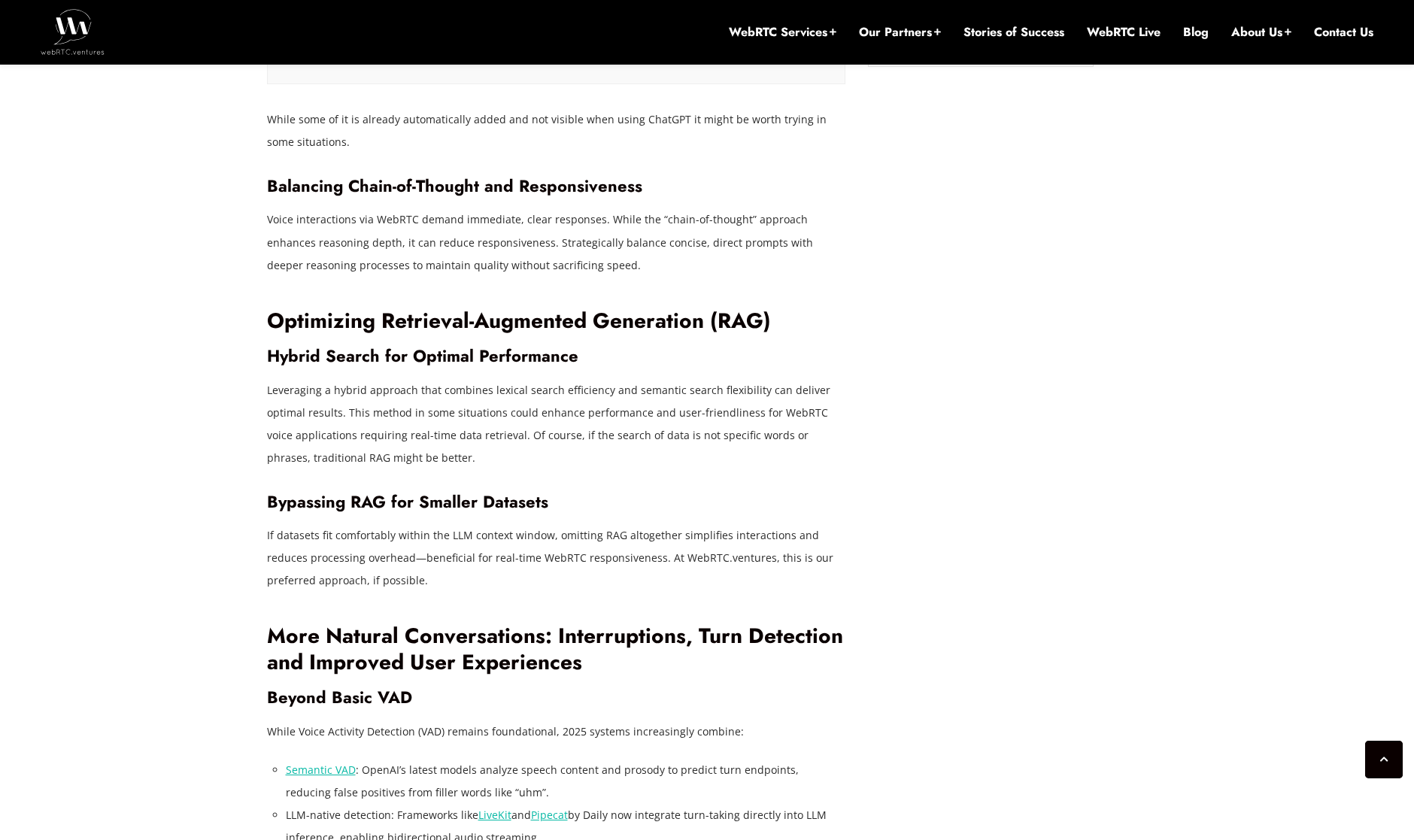 click on "Leveraging a hybrid approach that combines lexical search efficiency and semantic search flexibility can deliver optimal results. This method in some situations could enhance performance and user-friendliness for WebRTC voice applications requiring real-time data retrieval. Of course, if the search of data is not specific words or phrases, traditional RAG might be better." at bounding box center [557, 424] 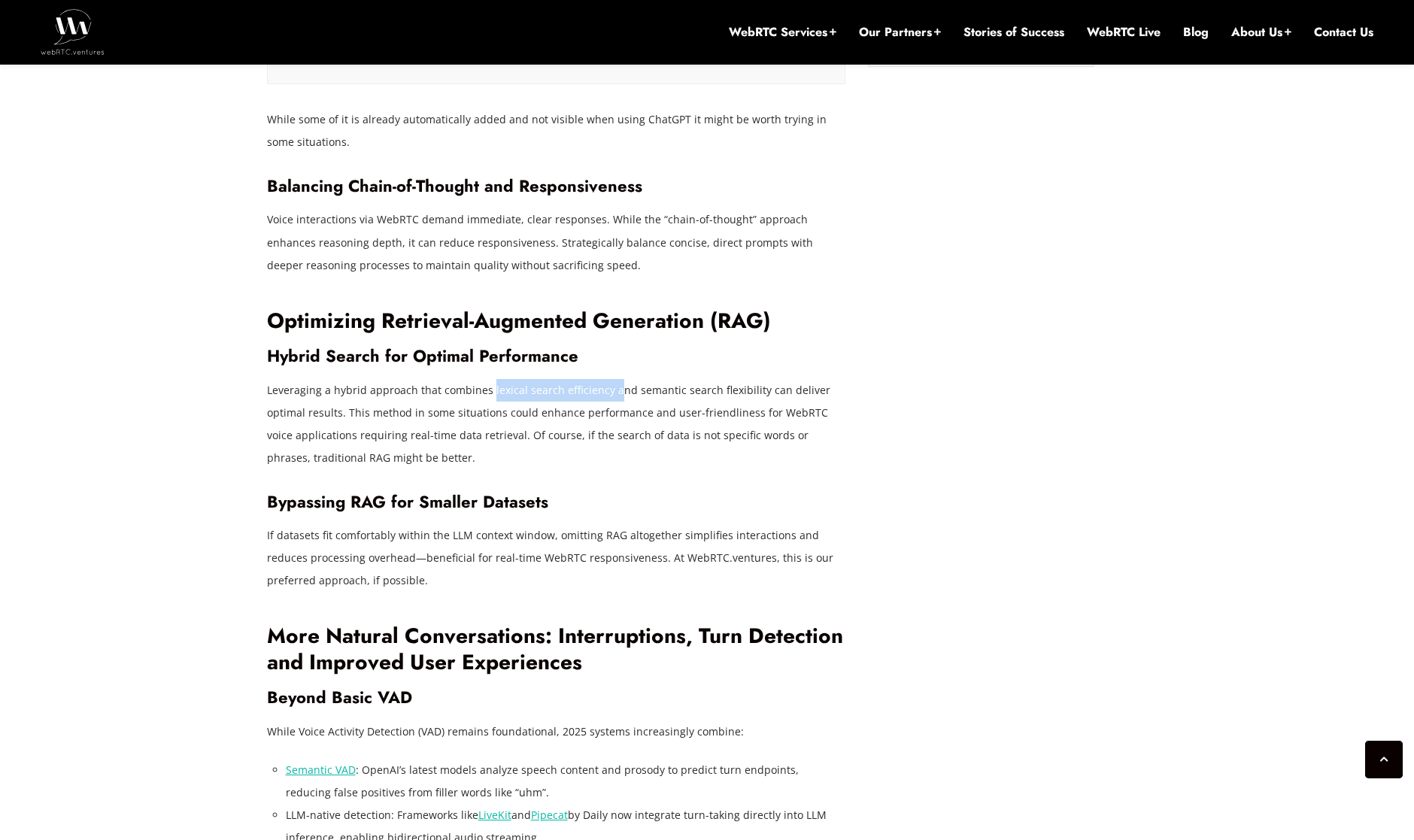 drag, startPoint x: 489, startPoint y: 365, endPoint x: 623, endPoint y: 368, distance: 134.03358 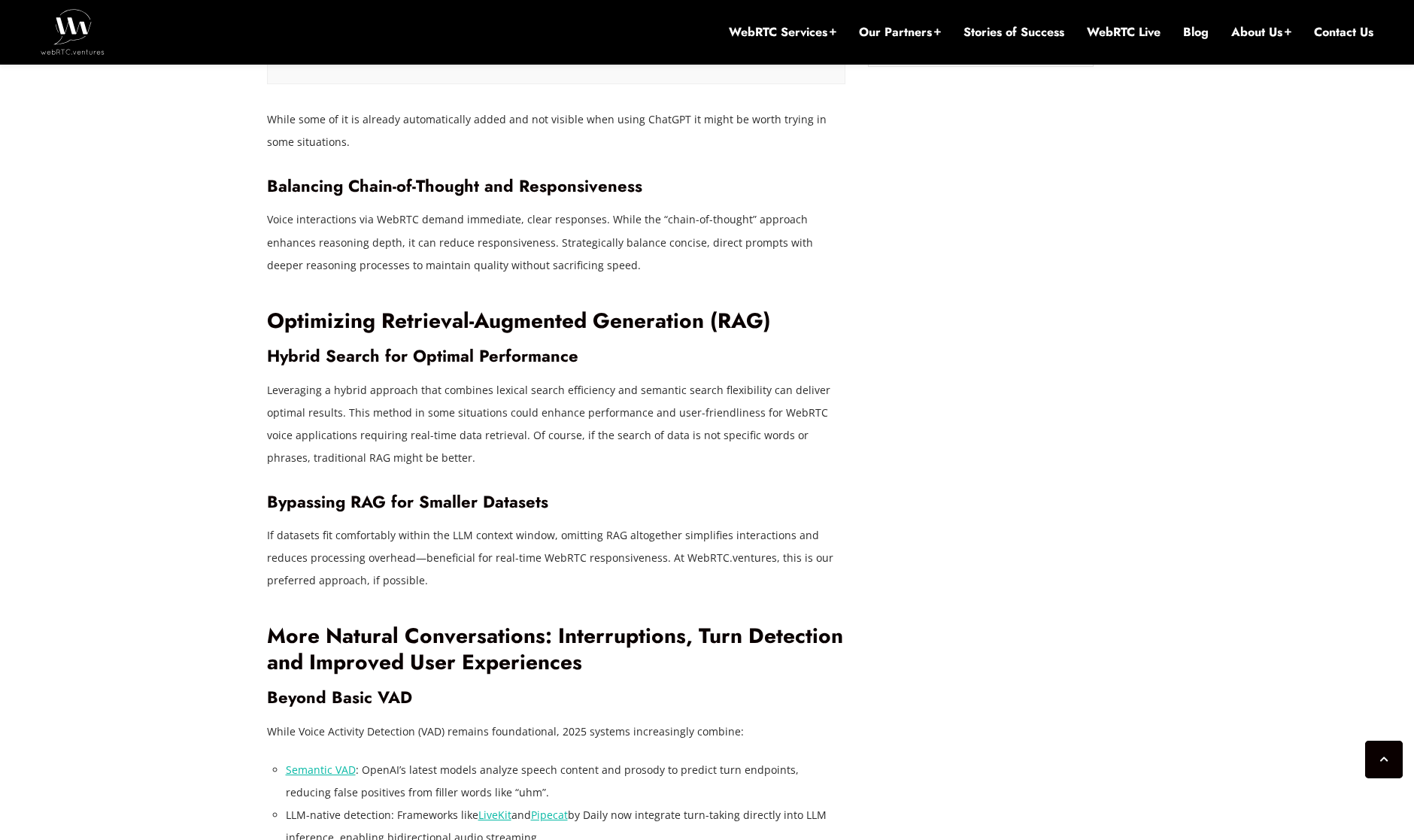 drag, startPoint x: 296, startPoint y: 388, endPoint x: 329, endPoint y: 390, distance: 33.060551 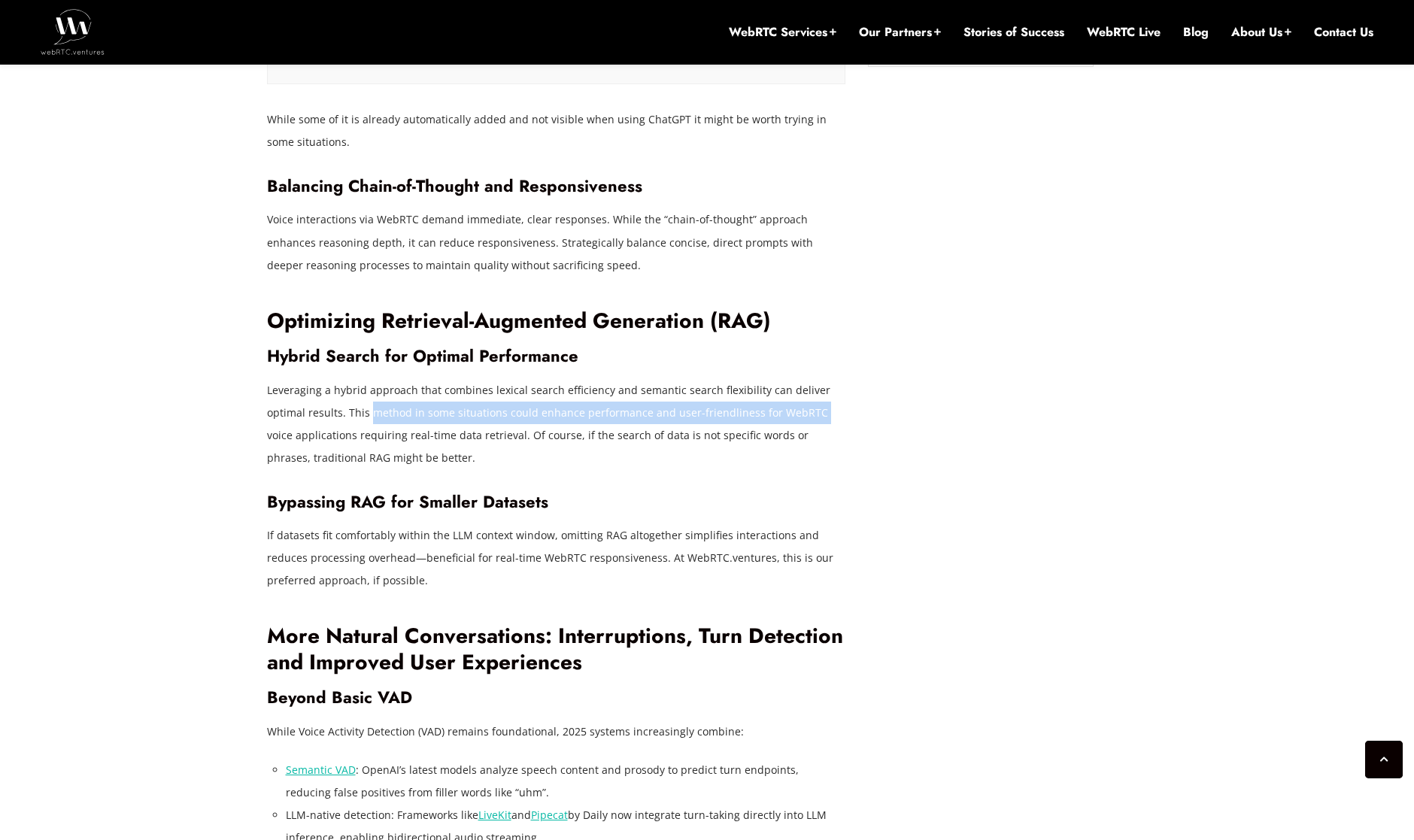 drag, startPoint x: 388, startPoint y: 389, endPoint x: 828, endPoint y: 396, distance: 440.05568 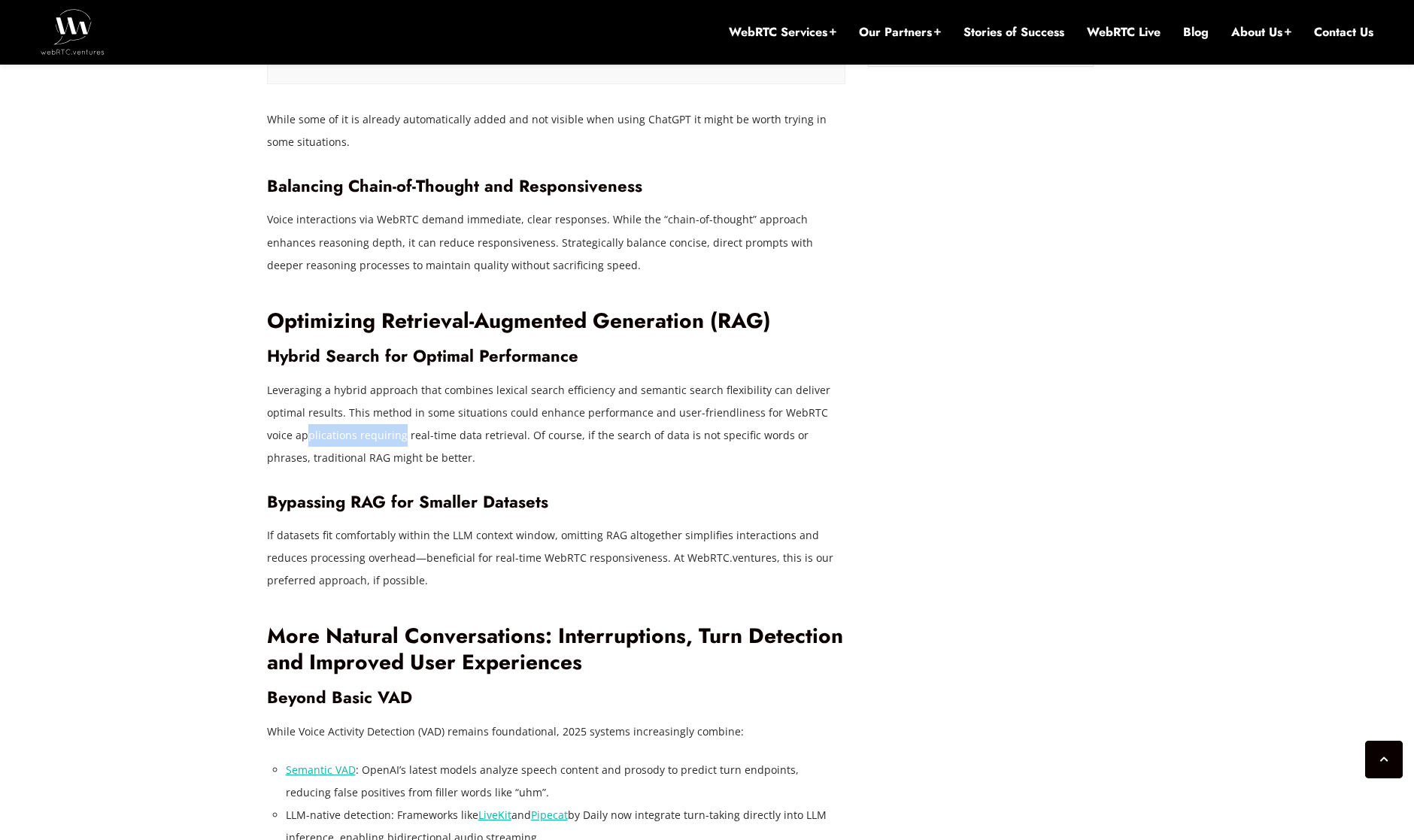 drag, startPoint x: 278, startPoint y: 411, endPoint x: 401, endPoint y: 408, distance: 123.03658 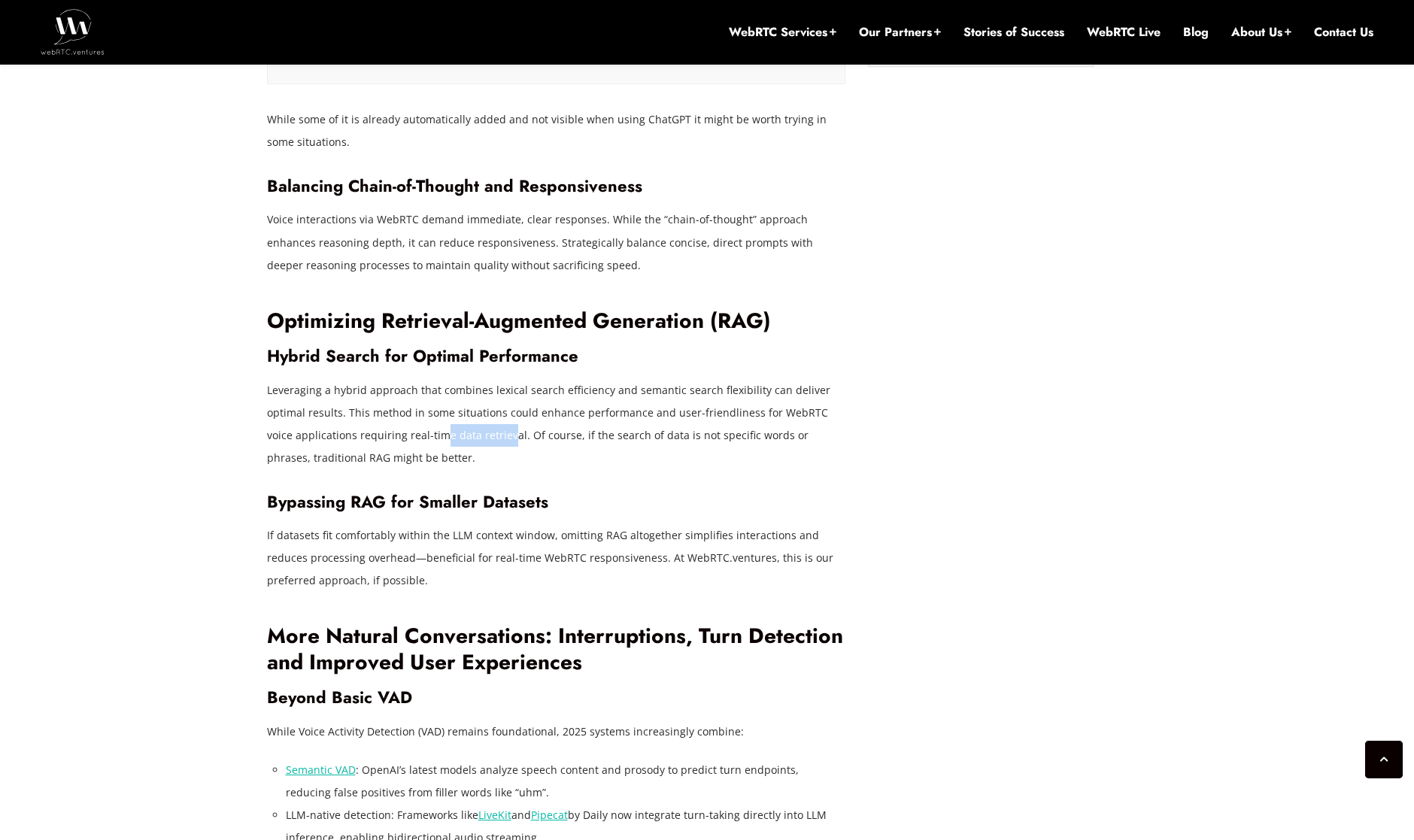 drag, startPoint x: 479, startPoint y: 412, endPoint x: 326, endPoint y: 407, distance: 153.08168 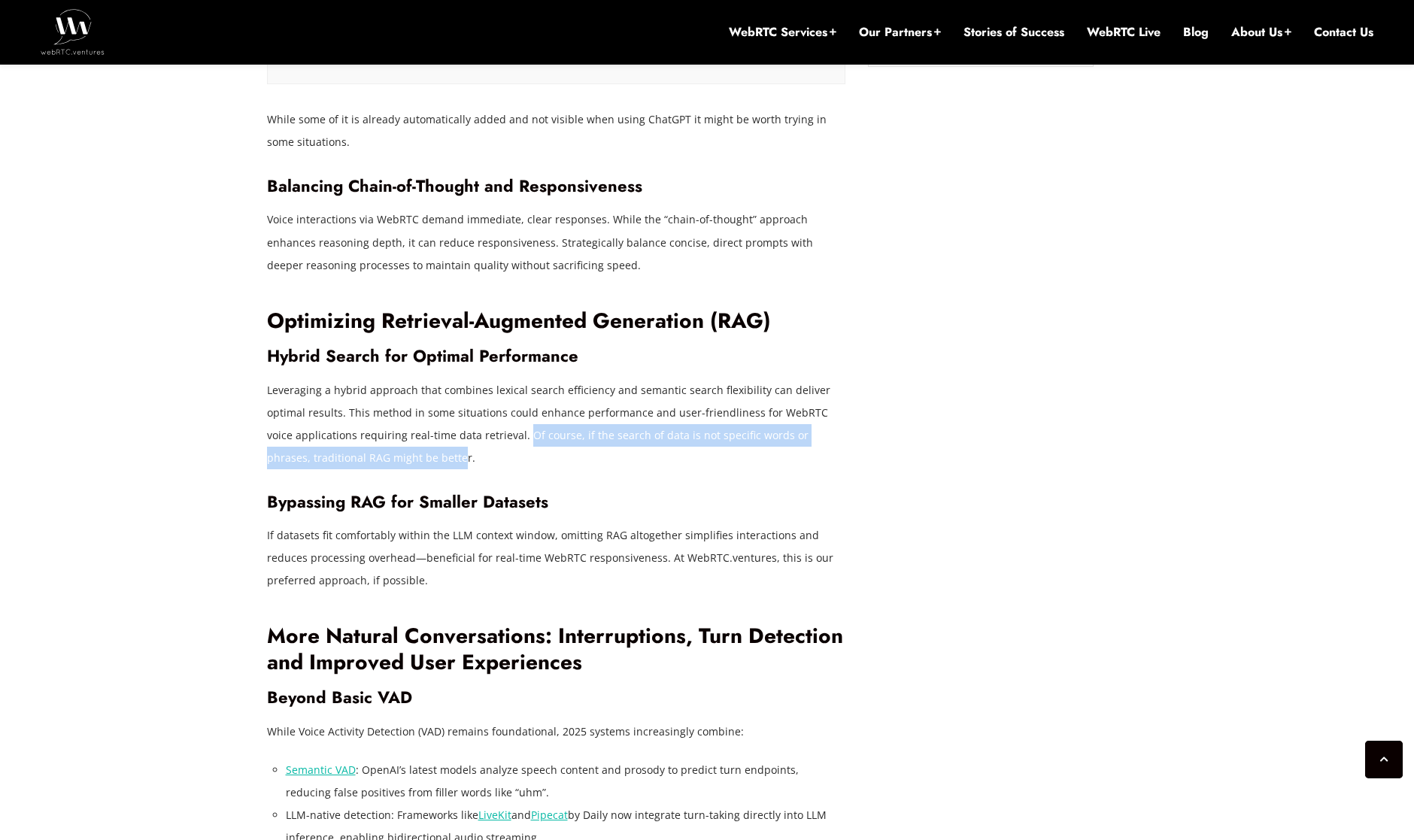 drag, startPoint x: 495, startPoint y: 413, endPoint x: 416, endPoint y: 426, distance: 80.06248 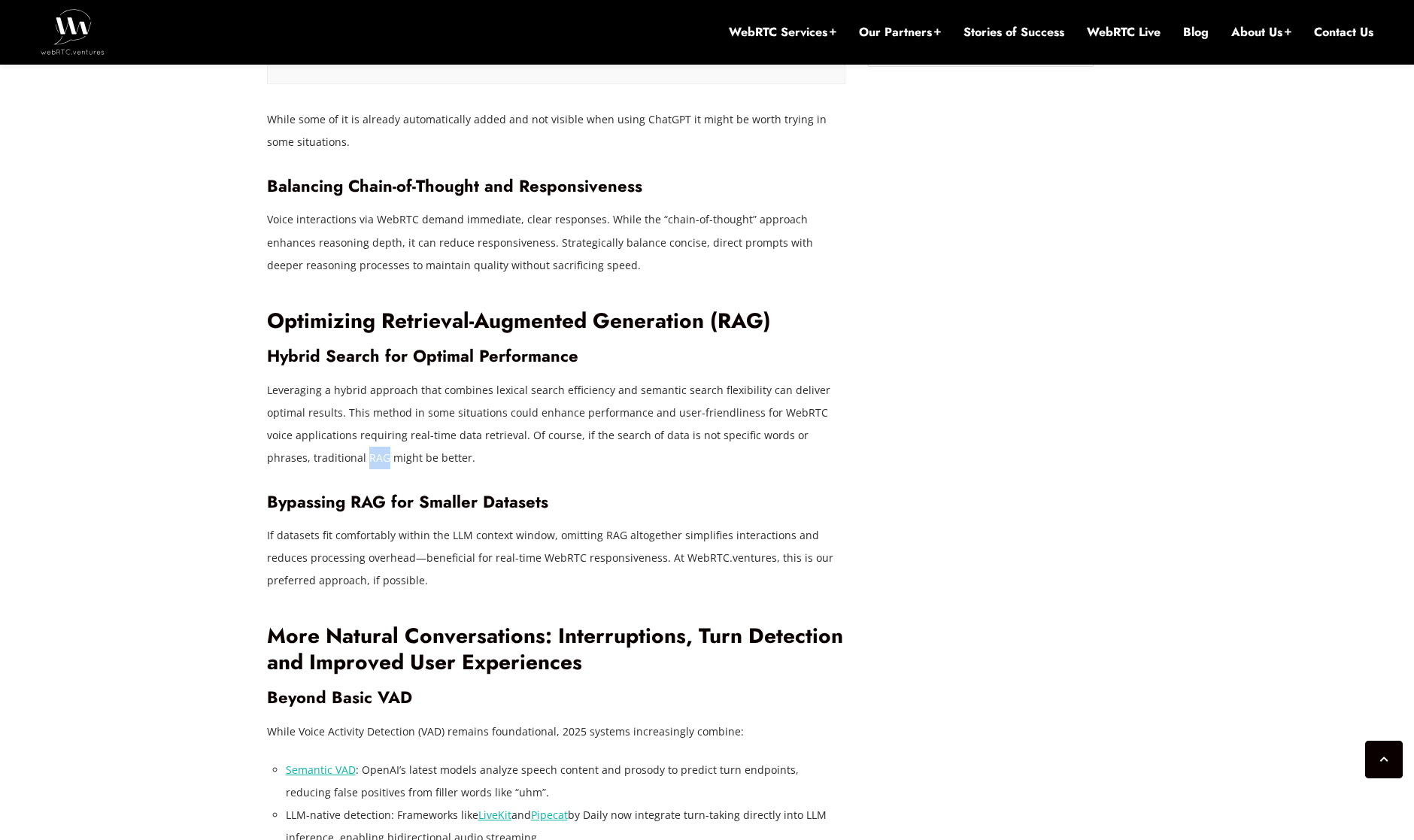 click on "Leveraging a hybrid approach that combines lexical search efficiency and semantic search flexibility can deliver optimal results. This method in some situations could enhance performance and user-friendliness for WebRTC voice applications requiring real-time data retrieval. Of course, if the search of data is not specific words or phrases, traditional RAG might be better." at bounding box center (557, 424) 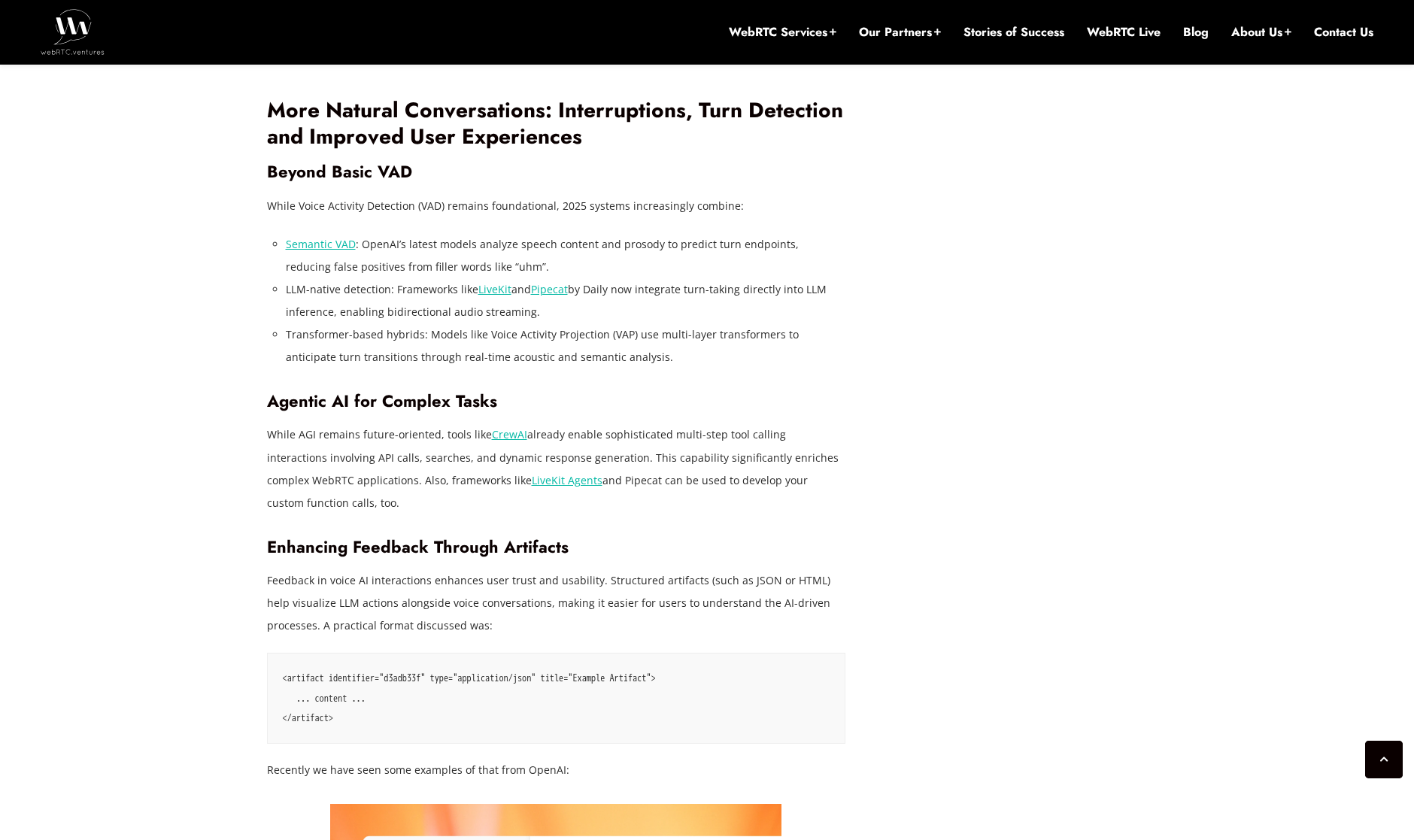 scroll, scrollTop: 2823, scrollLeft: 0, axis: vertical 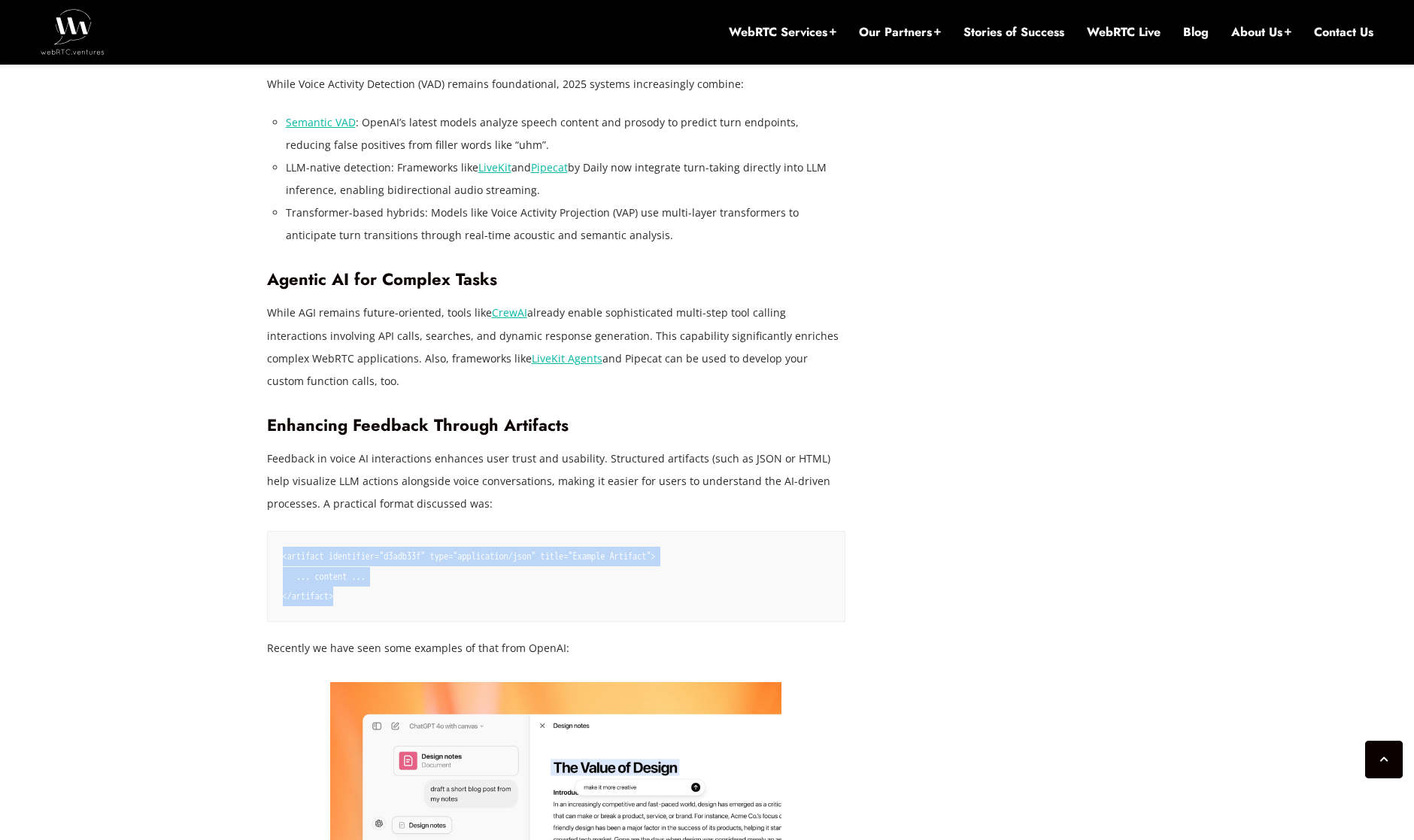 drag, startPoint x: 413, startPoint y: 552, endPoint x: 278, endPoint y: 502, distance: 143.9618 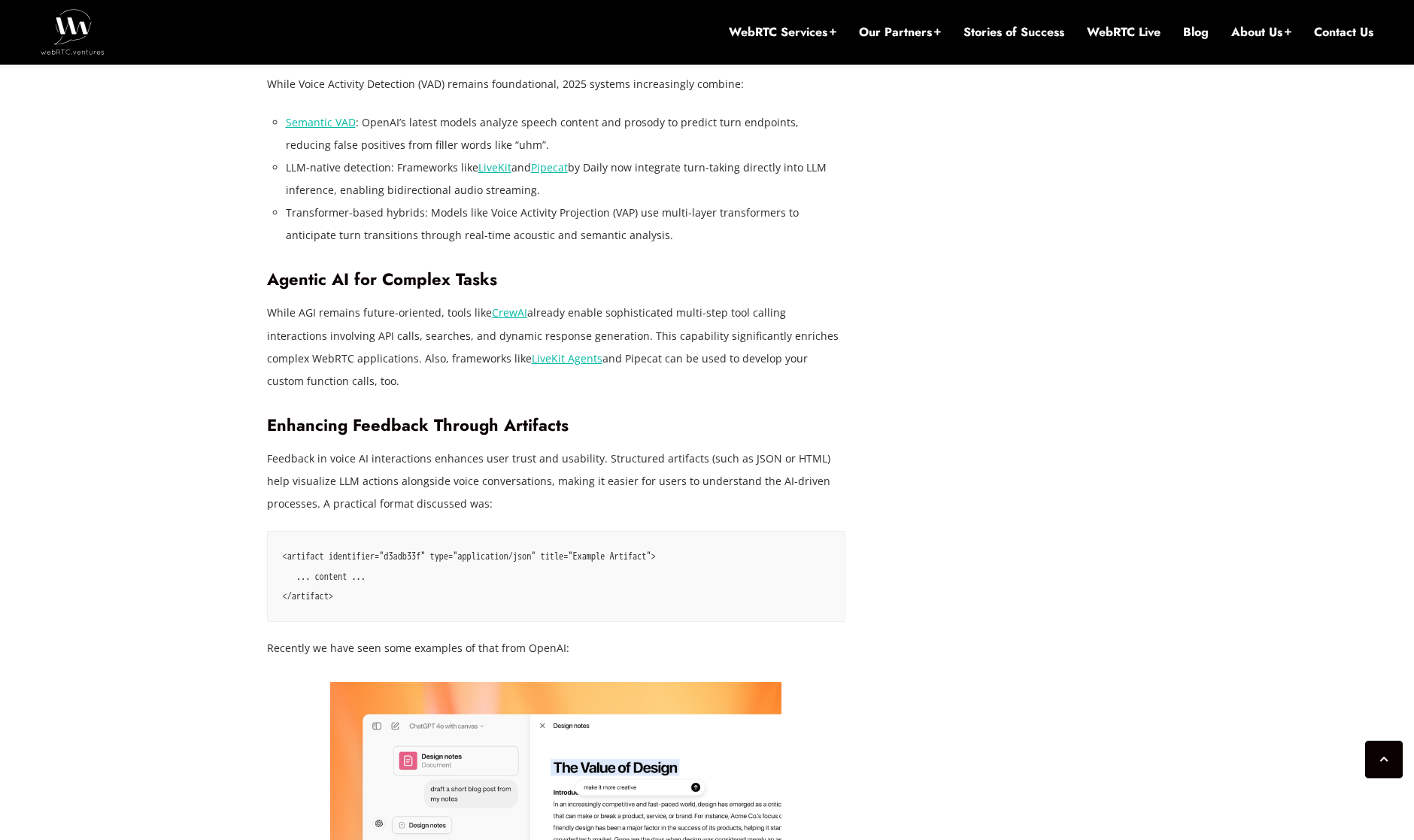 click on "<artifact identifier="d3adb33f" type="application/json" title="Example Artifact">
... content ...
</artifact>" at bounding box center (557, 576) 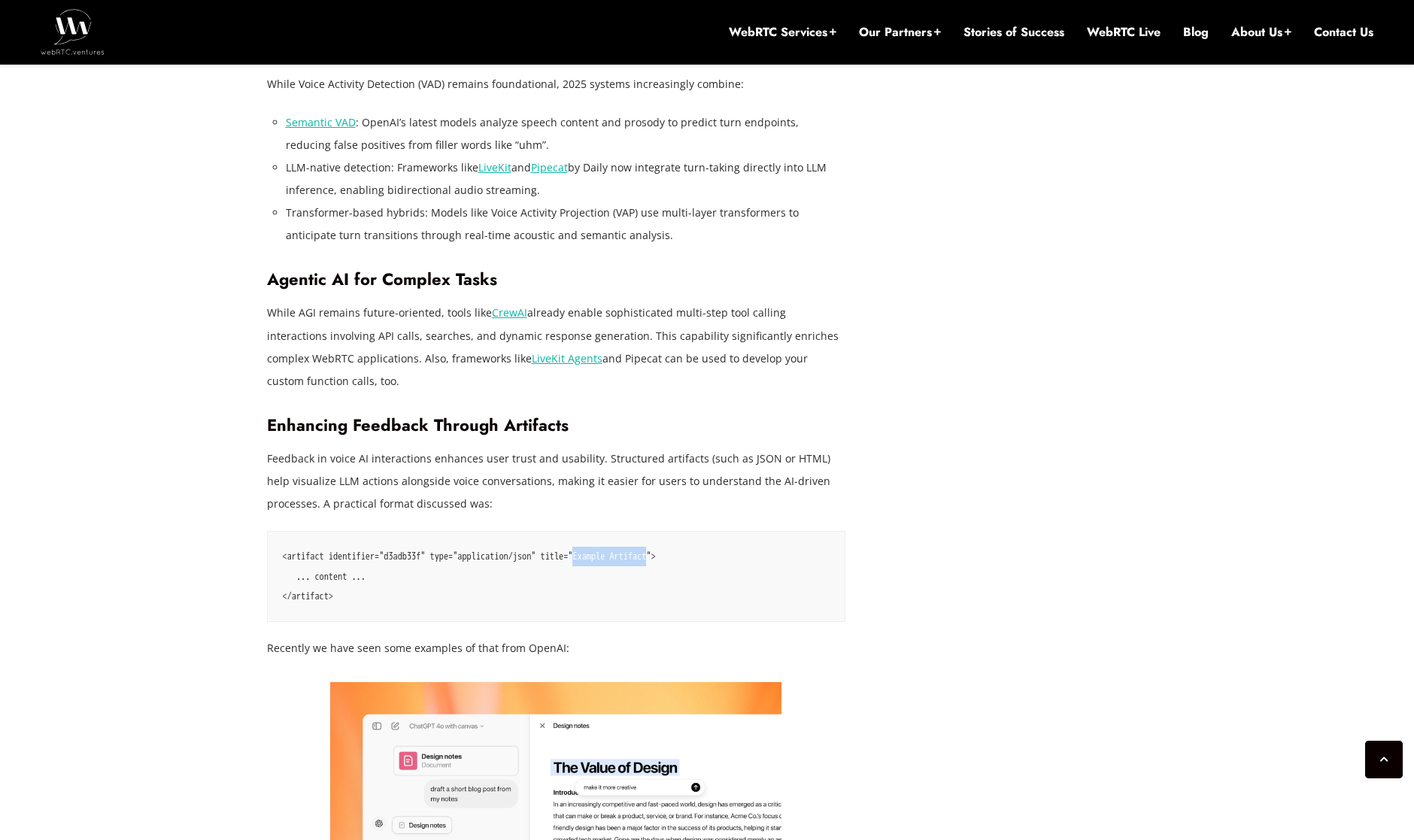 drag, startPoint x: 641, startPoint y: 508, endPoint x: 702, endPoint y: 514, distance: 61.29437 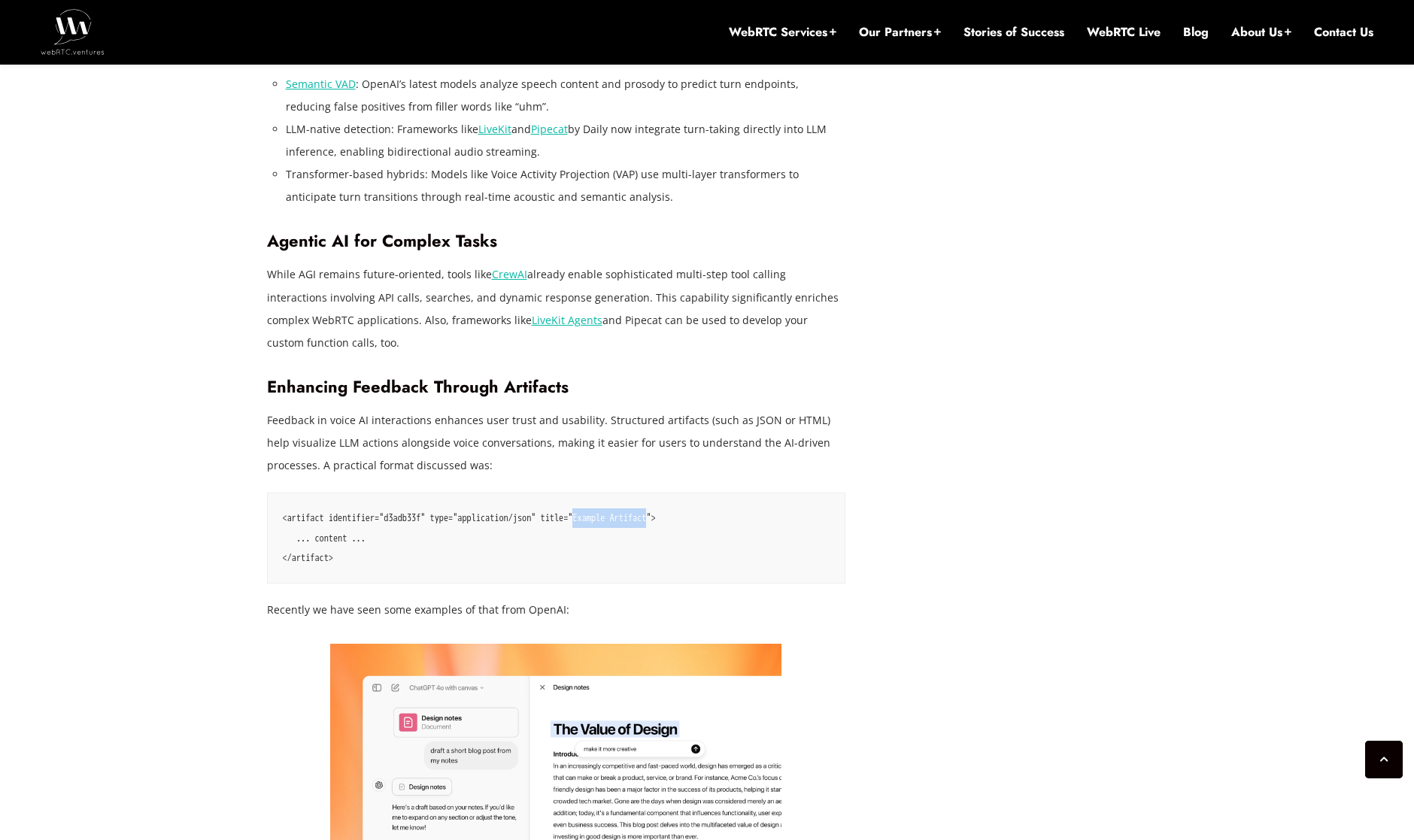 scroll, scrollTop: 2862, scrollLeft: 0, axis: vertical 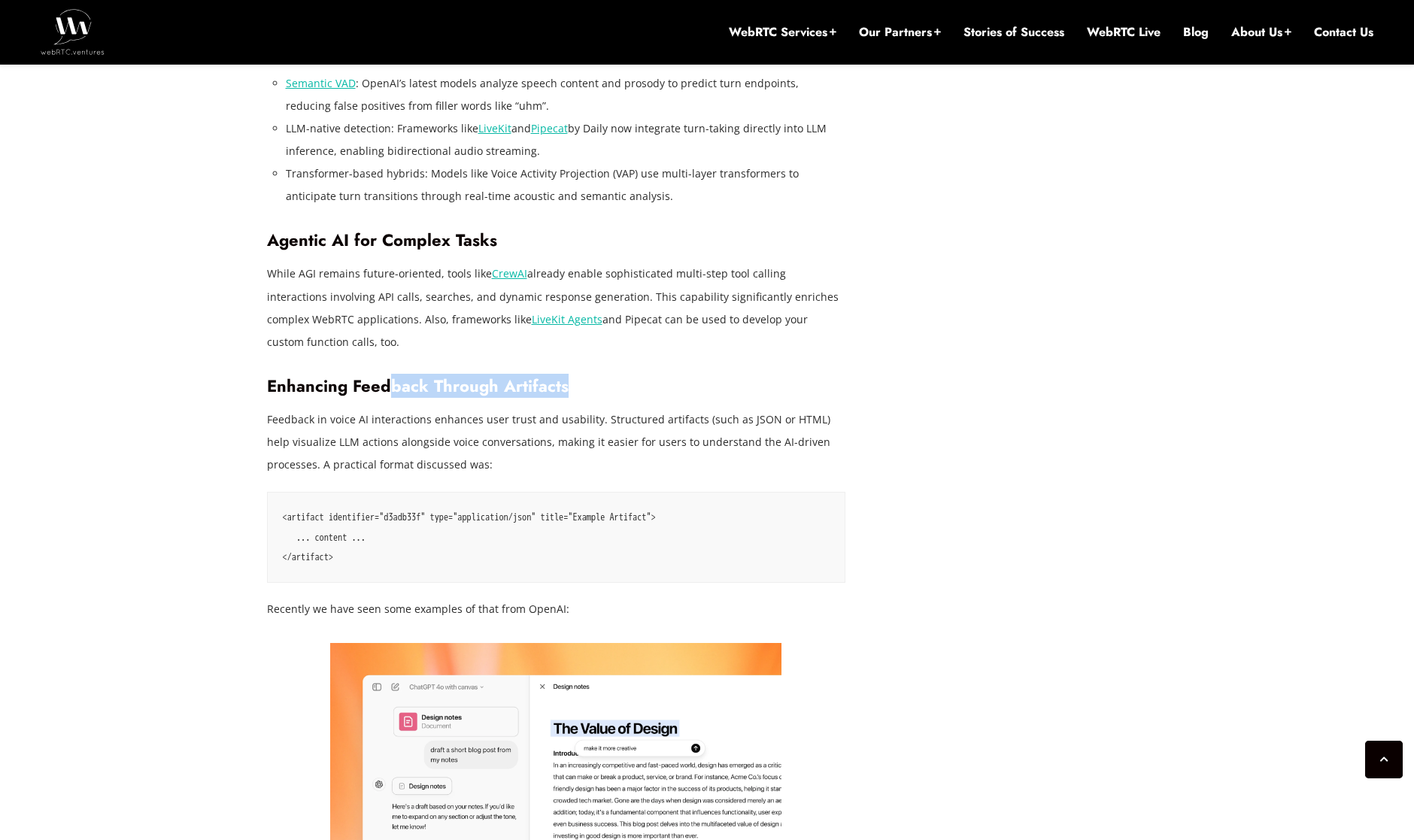 drag, startPoint x: 449, startPoint y: 344, endPoint x: 608, endPoint y: 347, distance: 159.0283 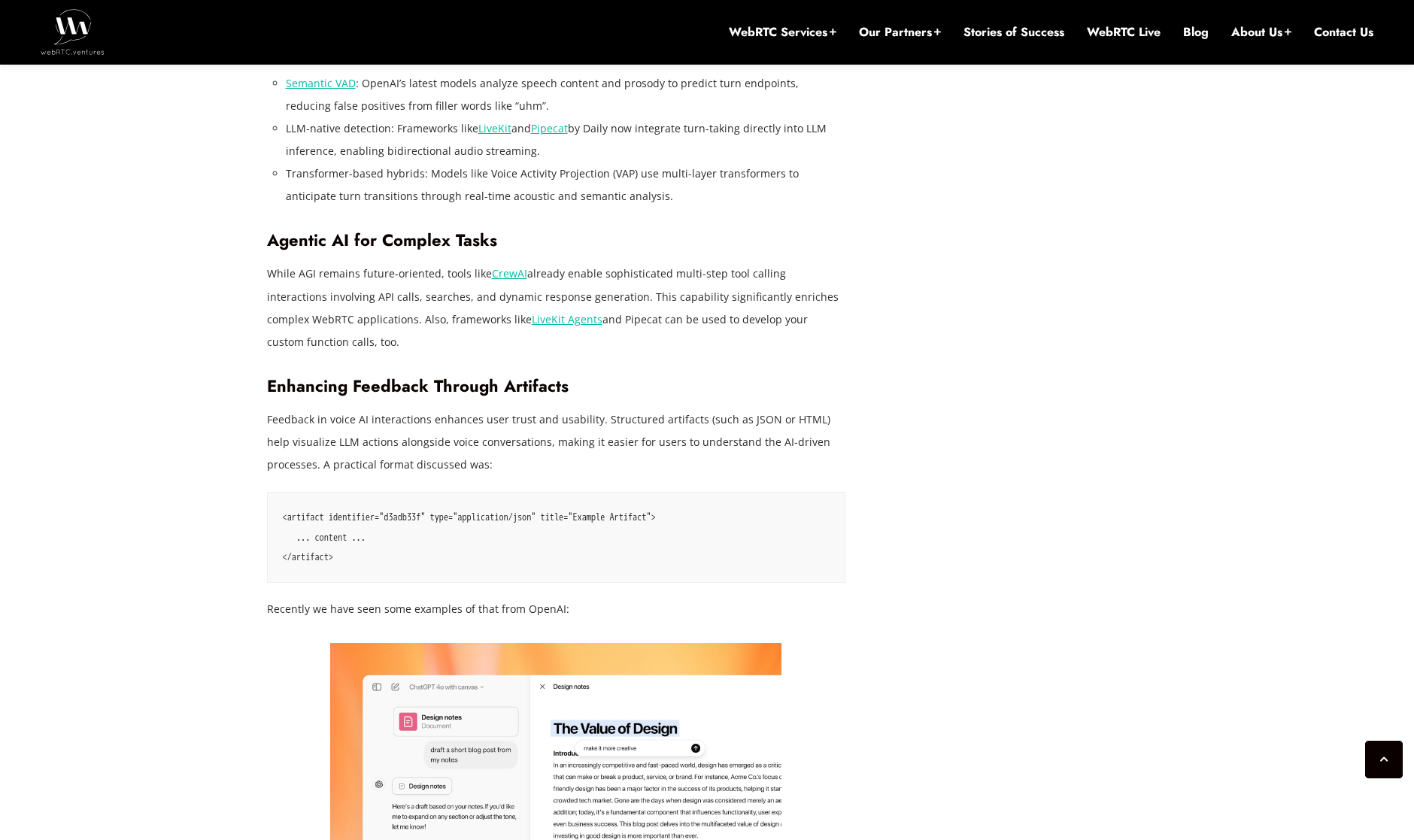click on "Feedback in voice AI interactions enhances user trust and usability. Structured artifacts (such as JSON or HTML) help visualize LLM actions alongside voice conversations, making it easier for users to understand the AI-driven processes. A practical format discussed was:" at bounding box center (557, 442) 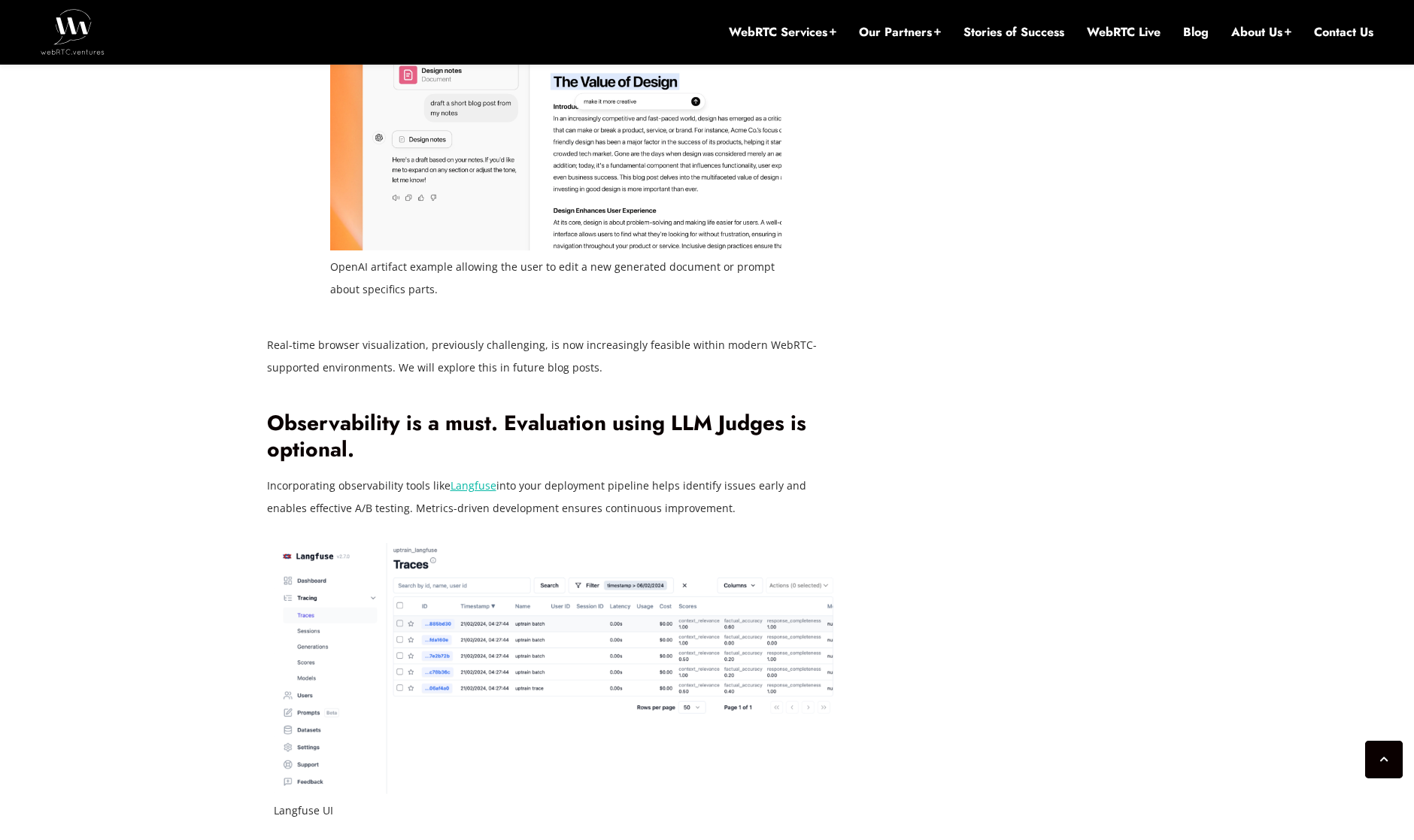 scroll, scrollTop: 3510, scrollLeft: 0, axis: vertical 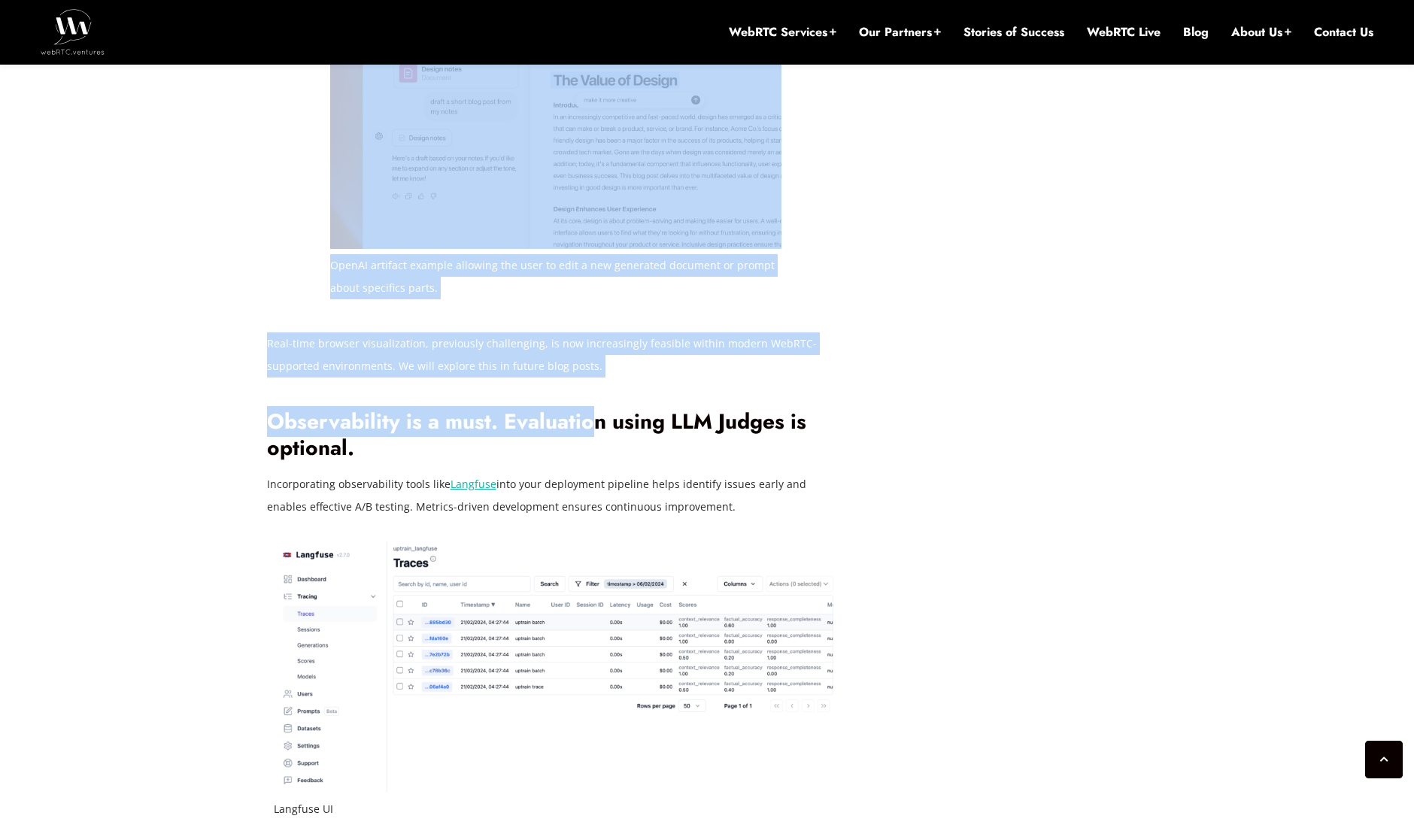 drag, startPoint x: 903, startPoint y: 600, endPoint x: 581, endPoint y: 365, distance: 398.6339 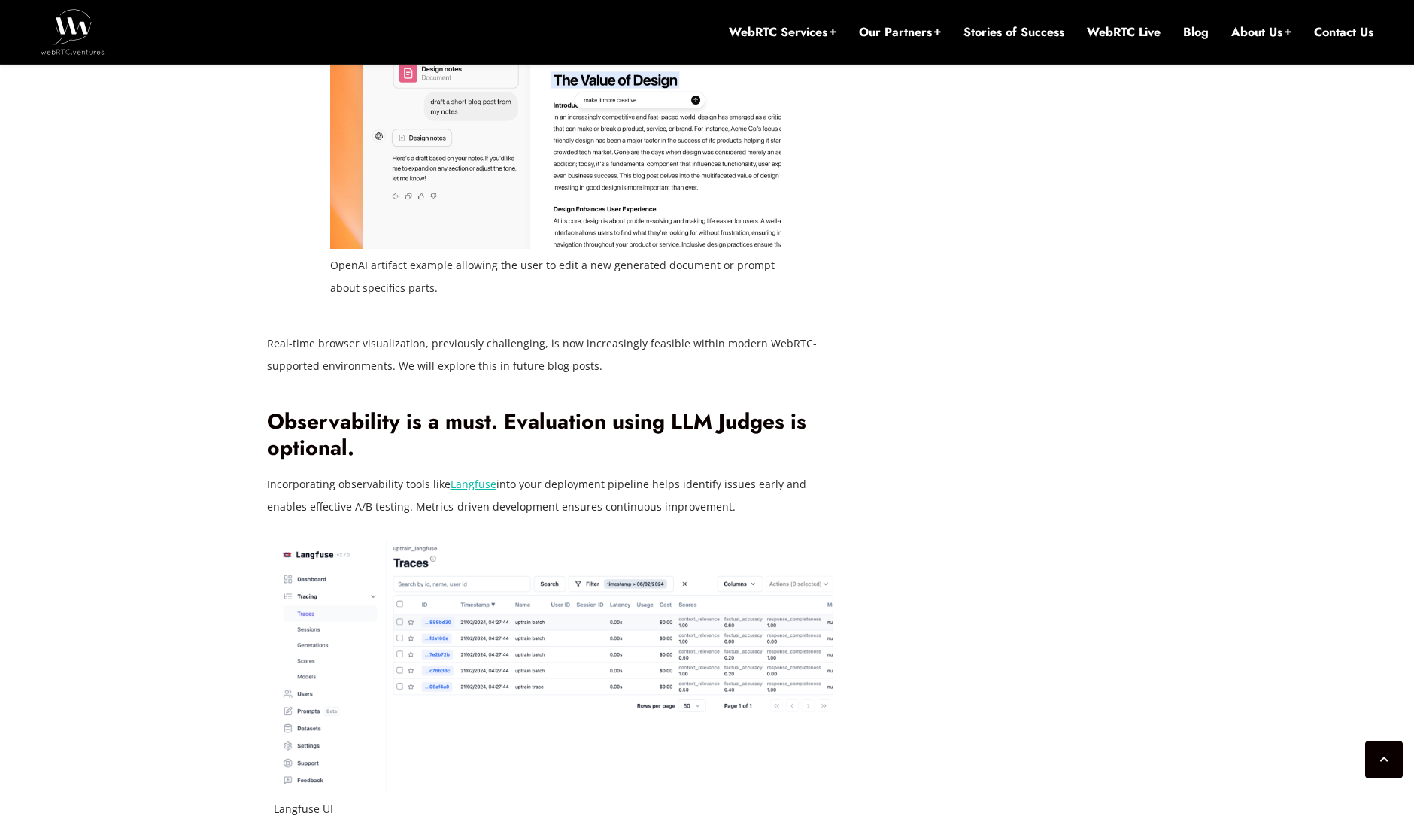 click on "[DATE]
[FIRST] [LAST] Comments Off  on Optimizing Prompts for Real-Time Voice AI
During a recent onsite gathering of our team at the WebRTC.ventures [CITY] QA office, we did a deep dive into Prompt Engineering with [FIRST] [LAST], an early engineer at GitHub Copilot and author of Prompt Engineering for LLMs: The Art and Science of Building Large Language Model-Based Applications.
While we mainly focused on text-based scenarios (in LLMs, text has been king so far), we also explored specific considerations for voice and audio/video-driven applications leveraging WebRTC. Below are some concise insights combining foundational knowledge with practical guidance for developing voice AI applications.
Tackling Latency
Prioritize Short Responses Over Short Prompts for Faster Conversations
Prioritizing Information for Relevance
OpenAI caches the tokens, so it’s faster and cheaper." at bounding box center (707, -92) 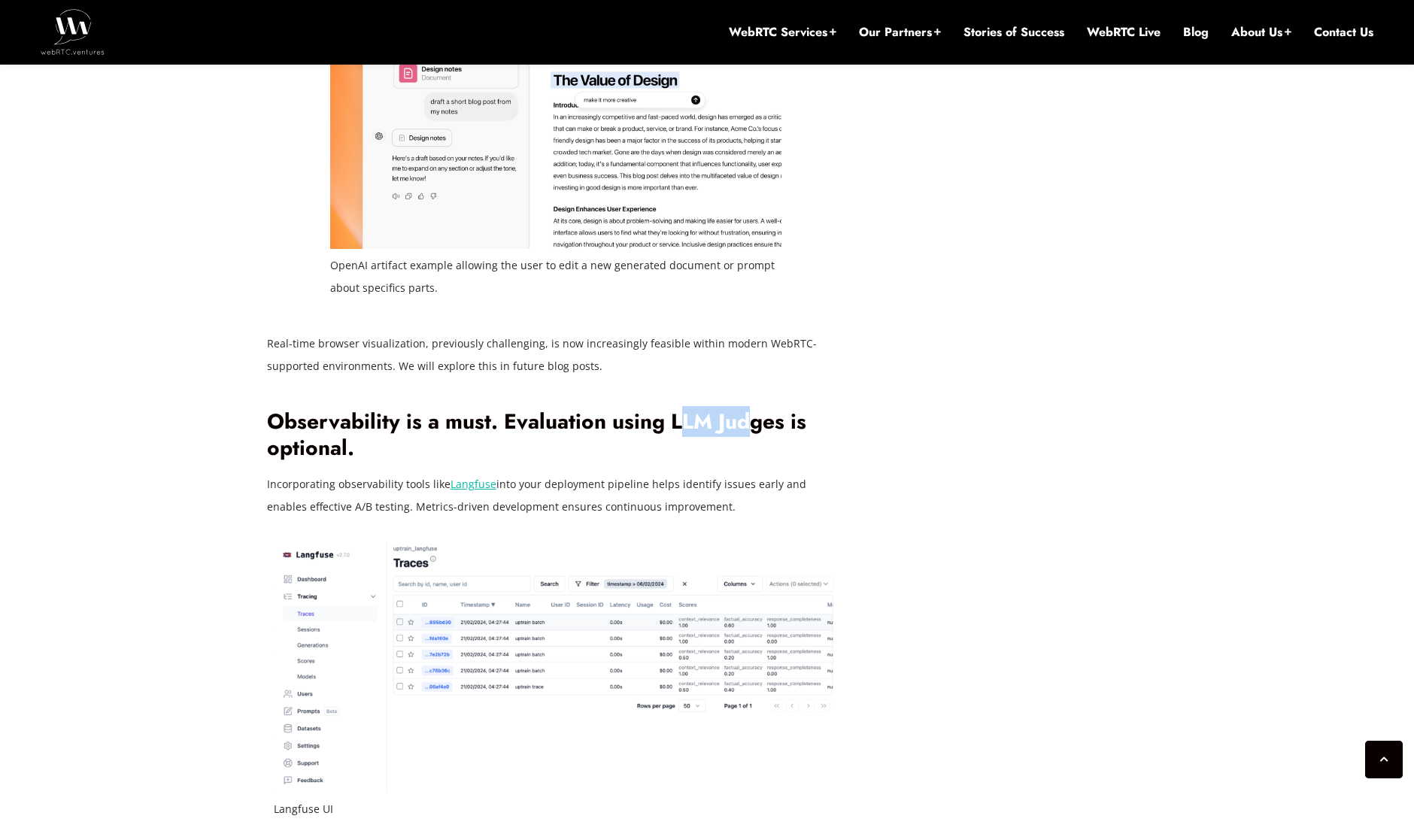 drag, startPoint x: 704, startPoint y: 375, endPoint x: 788, endPoint y: 382, distance: 84.29116 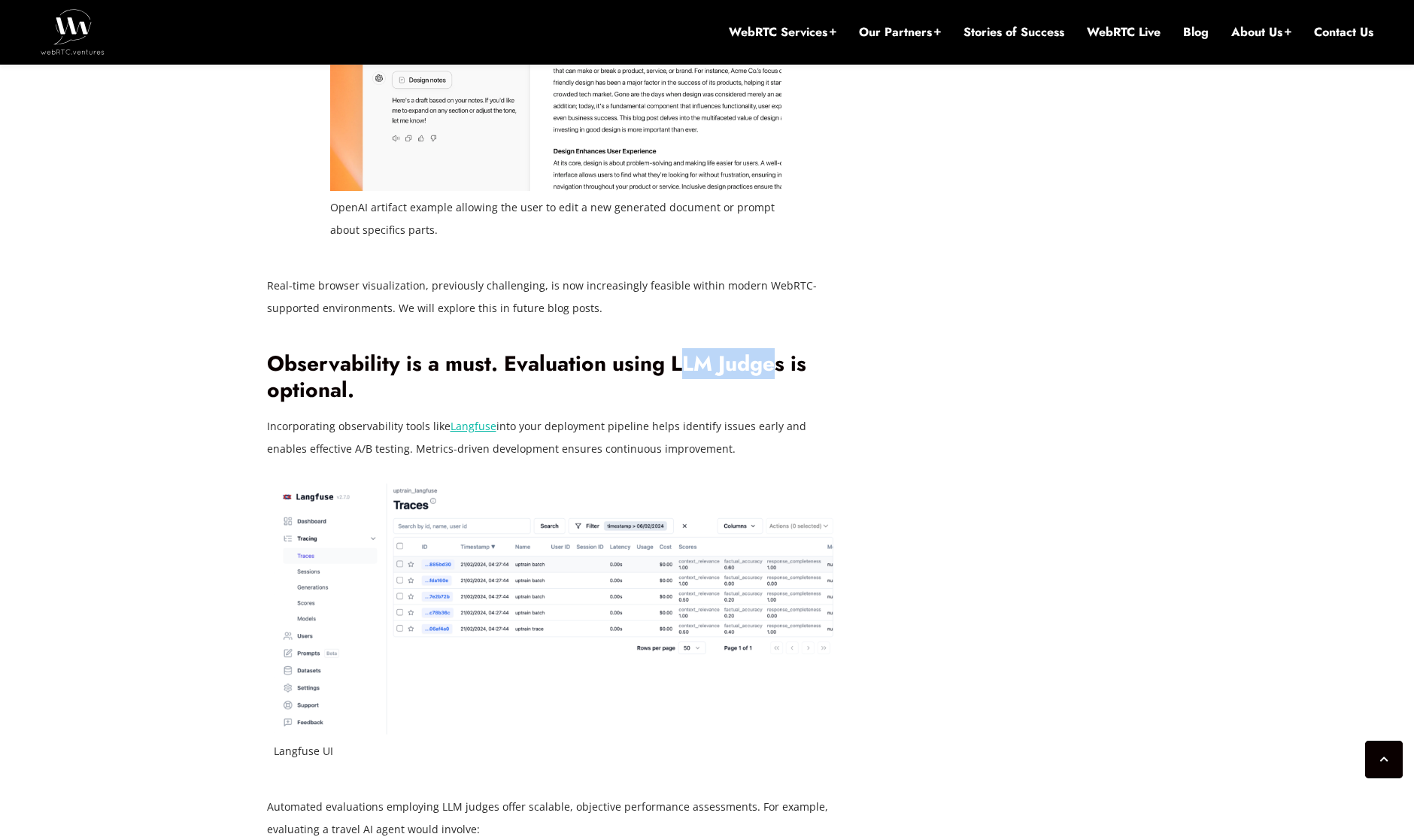 scroll, scrollTop: 3580, scrollLeft: 0, axis: vertical 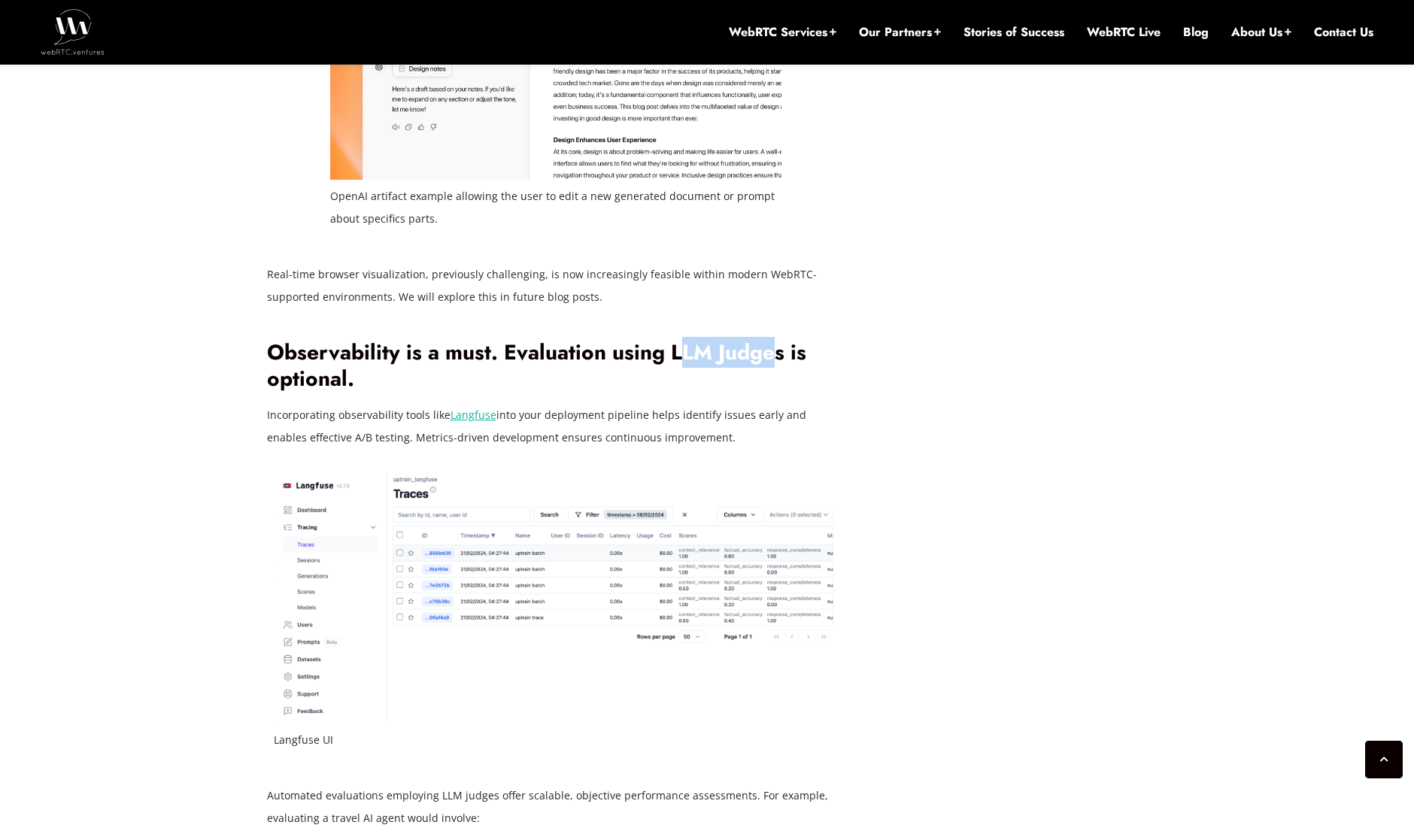 click at bounding box center [556, 598] 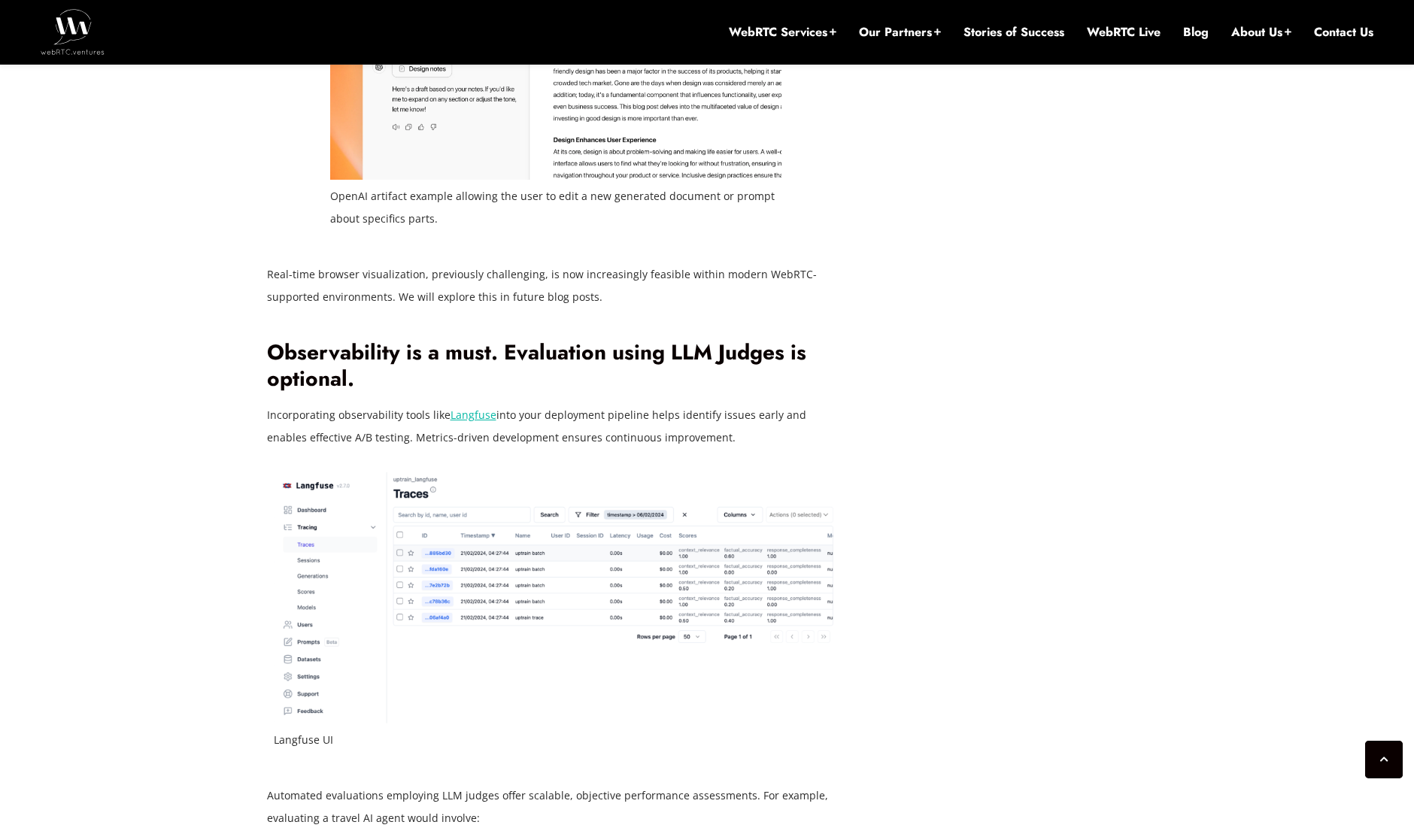click on "[DATE]
[FIRST] [LAST] Comments Off  on Optimizing Prompts for Real-Time Voice AI
During a recent onsite gathering of our team at the WebRTC.ventures [CITY] QA office, we did a deep dive into Prompt Engineering with [FIRST] [LAST], an early engineer at GitHub Copilot and author of Prompt Engineering for LLMs: The Art and Science of Building Large Language Model-Based Applications.
While we mainly focused on text-based scenarios (in LLMs, text has been king so far), we also explored specific considerations for voice and audio/video-driven applications leveraging WebRTC. Below are some concise insights combining foundational knowledge with practical guidance for developing voice AI applications.
Tackling Latency
Prioritize Short Responses Over Short Prompts for Faster Conversations
Prioritizing Information for Relevance
OpenAI caches the tokens, so it’s faster and cheaper." at bounding box center (707, -161) 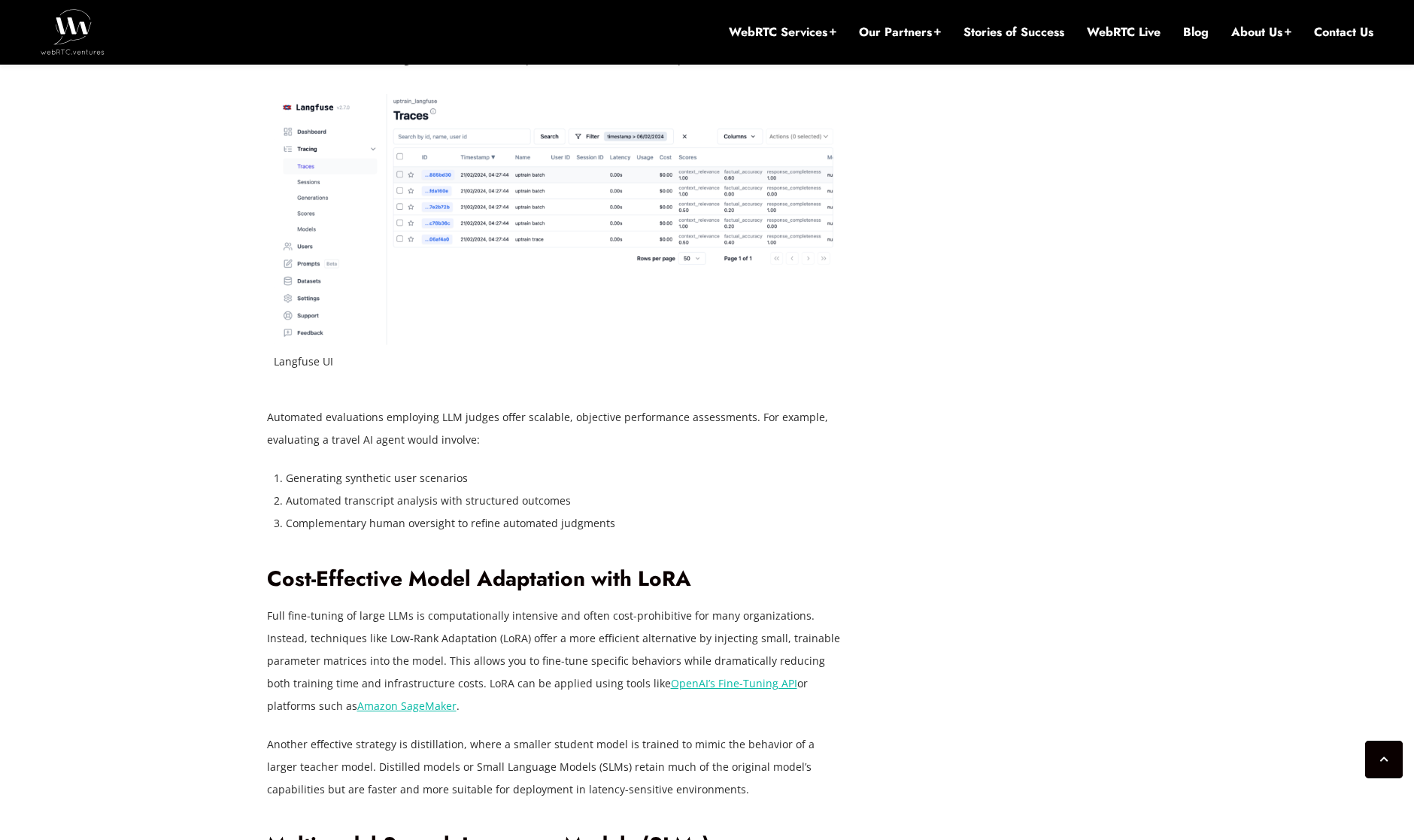 scroll, scrollTop: 4107, scrollLeft: 0, axis: vertical 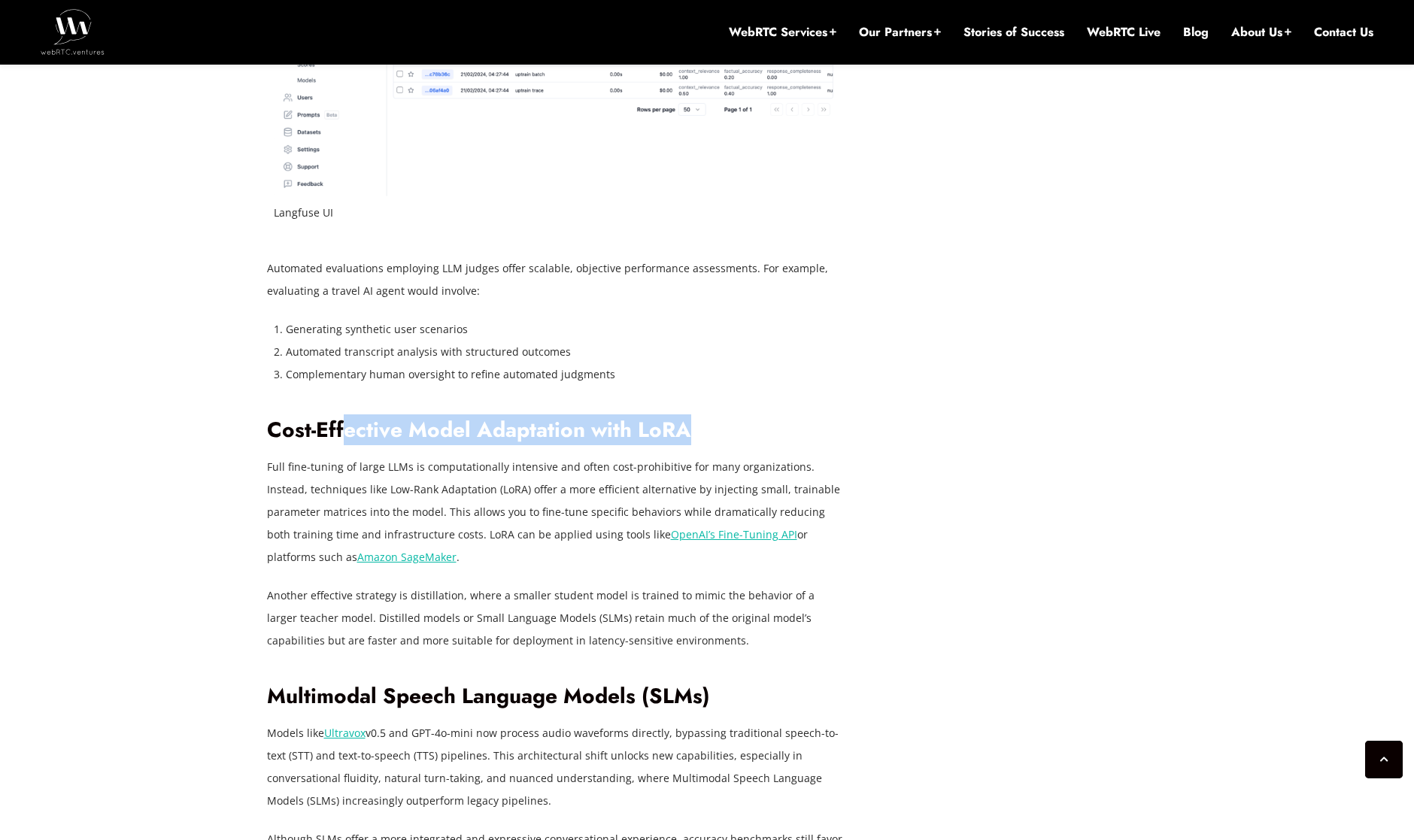 drag, startPoint x: 689, startPoint y: 385, endPoint x: 341, endPoint y: 387, distance: 348.00575 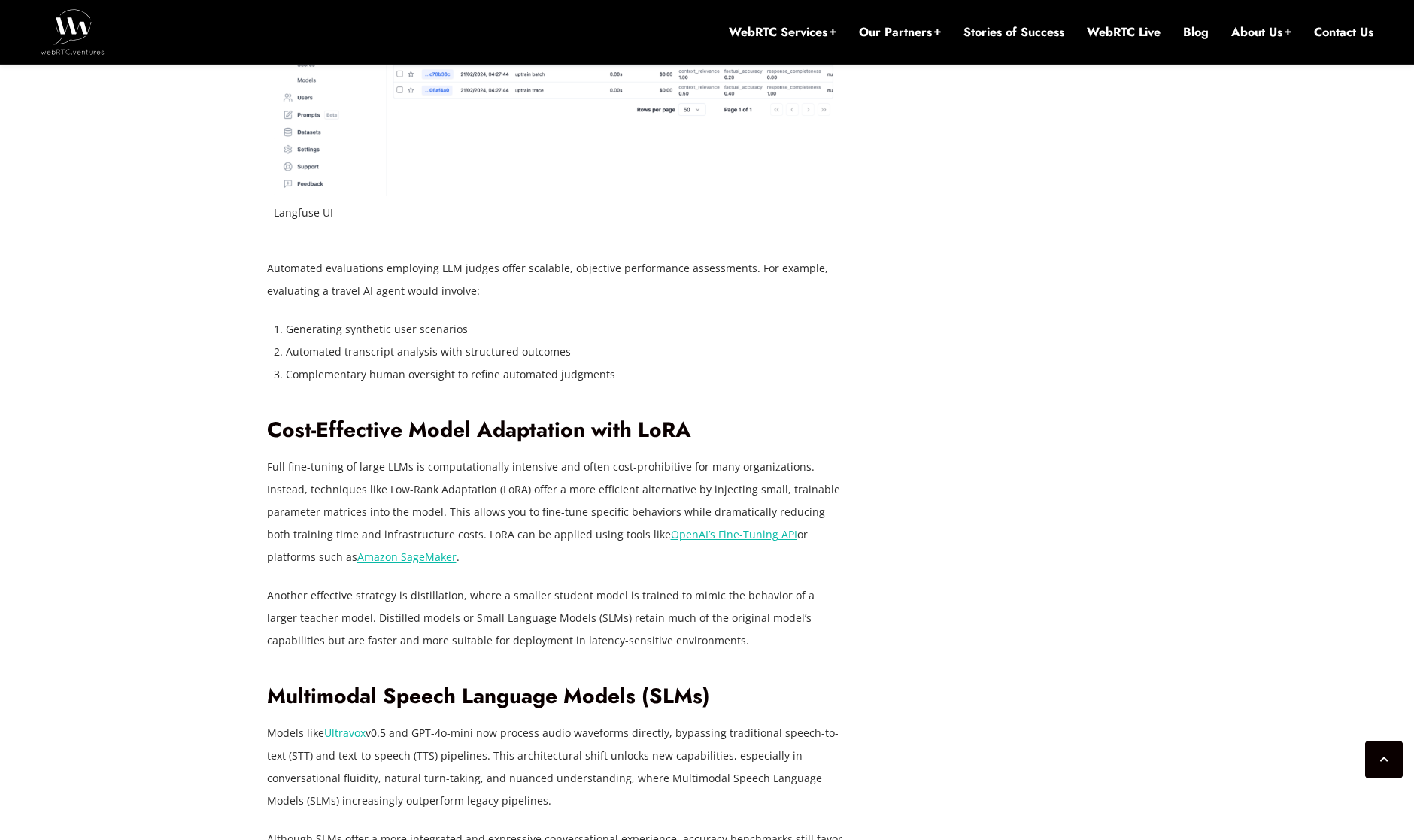 click on "[DATE]
[FIRST] [LAST] Comments Off  on Optimizing Prompts for Real-Time Voice AI
During a recent onsite gathering of our team at the WebRTC.ventures [CITY] QA office, we did a deep dive into Prompt Engineering with [FIRST] [LAST], an early engineer at GitHub Copilot and author of Prompt Engineering for LLMs: The Art and Science of Building Large Language Model-Based Applications.
While we mainly focused on text-based scenarios (in LLMs, text has been king so far), we also explored specific considerations for voice and audio/video-driven applications leveraging WebRTC. Below are some concise insights combining foundational knowledge with practical guidance for developing voice AI applications.
Tackling Latency
Prioritize Short Responses Over Short Prompts for Faster Conversations
Prioritizing Information for Relevance
OpenAI caches the tokens, so it’s faster and cheaper." at bounding box center [707, -688] 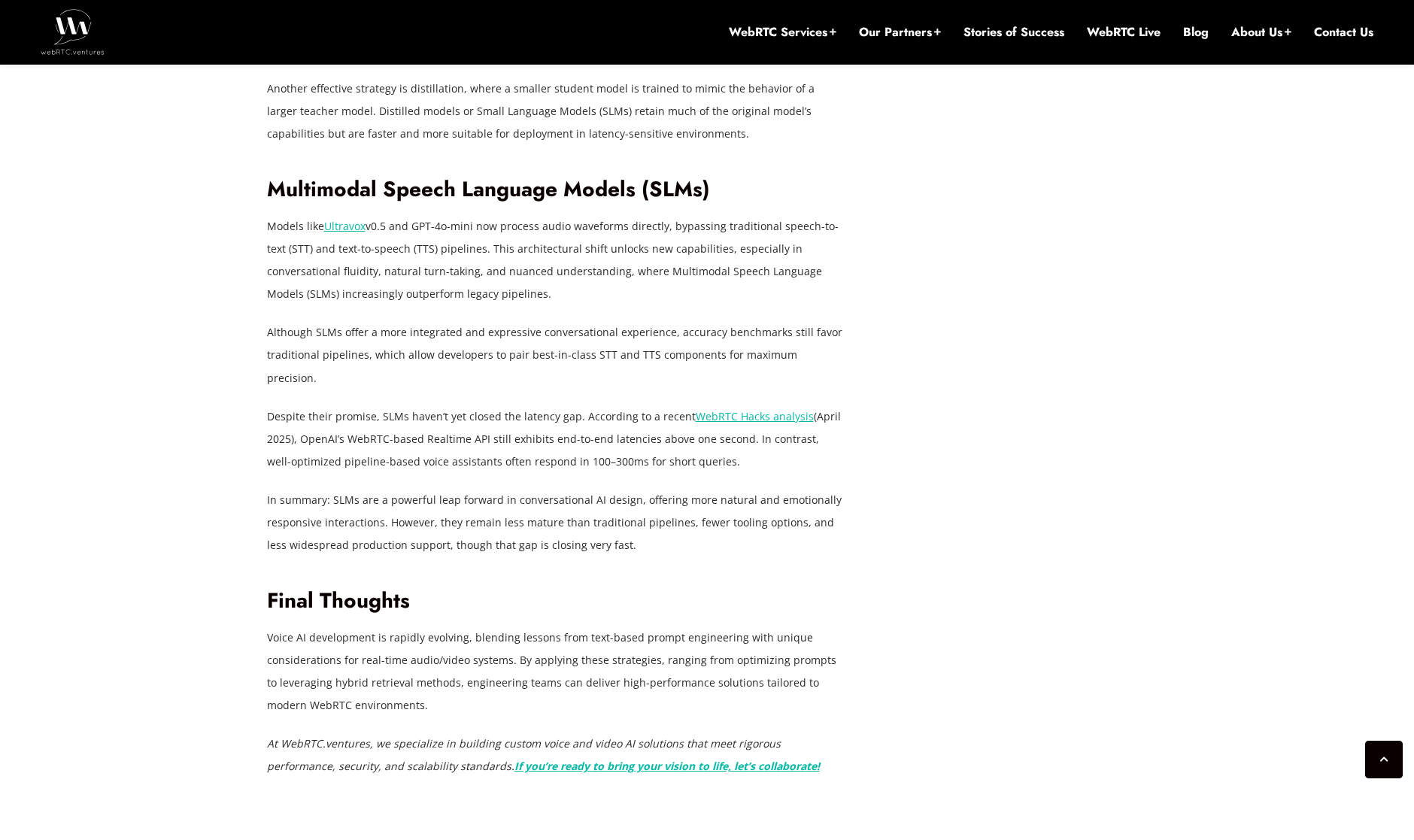 scroll, scrollTop: 4612, scrollLeft: 0, axis: vertical 